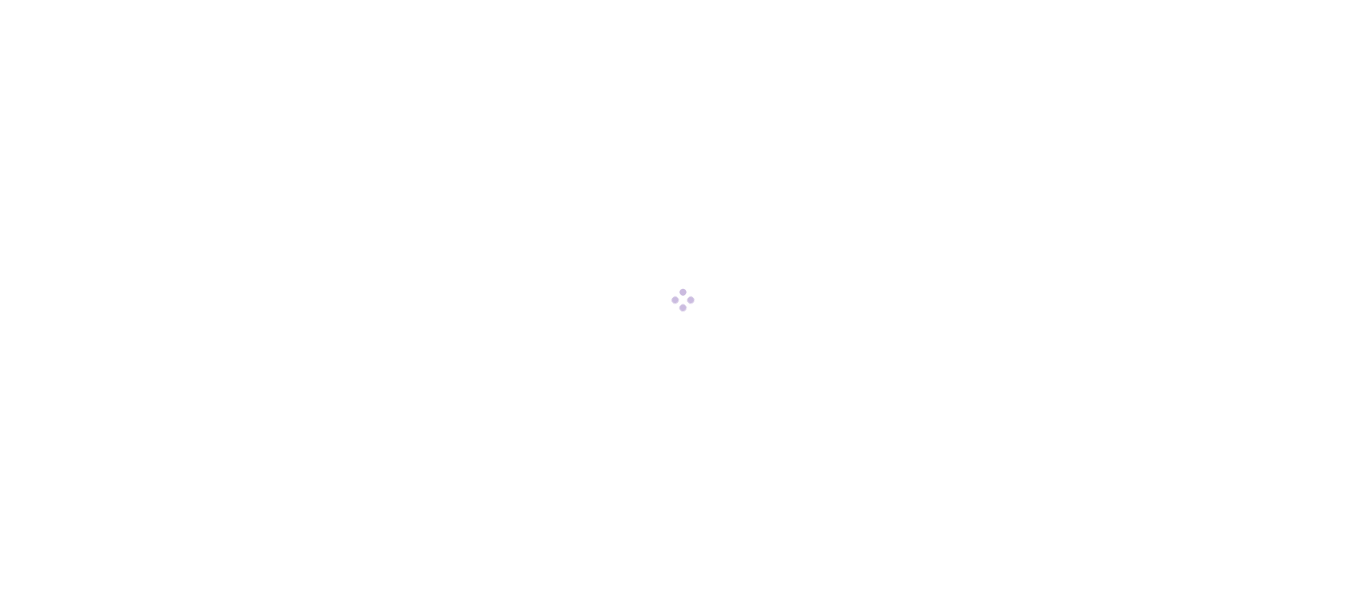 scroll, scrollTop: 0, scrollLeft: 0, axis: both 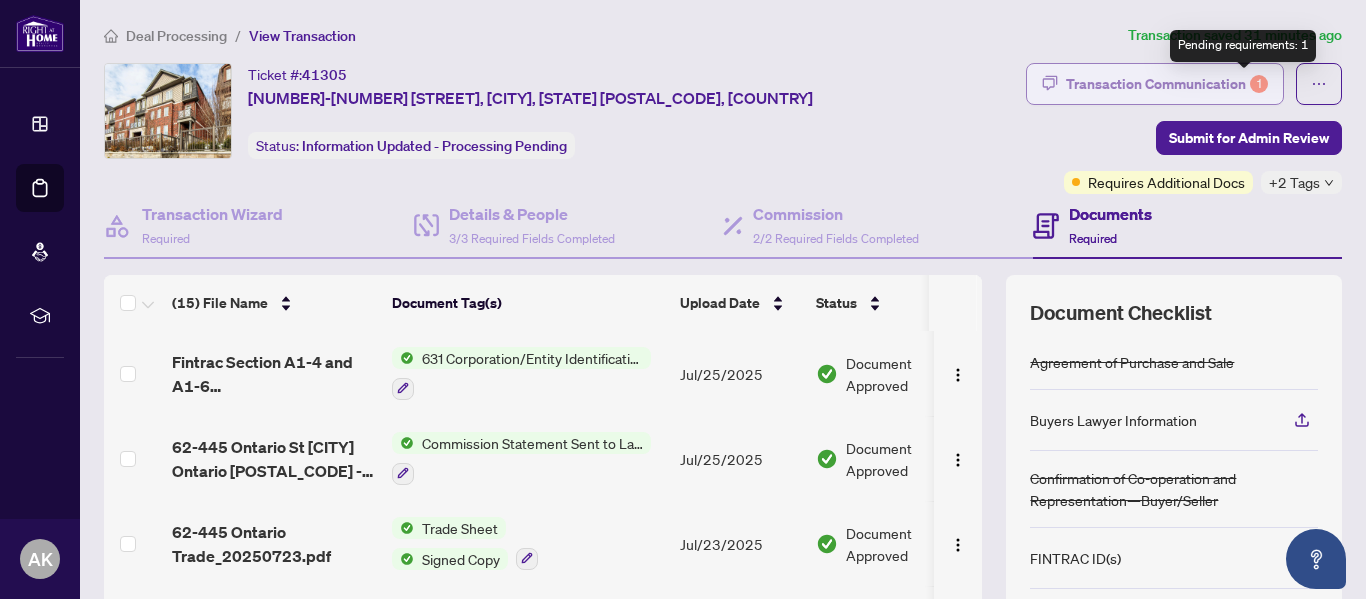 click on "1" at bounding box center (1259, 84) 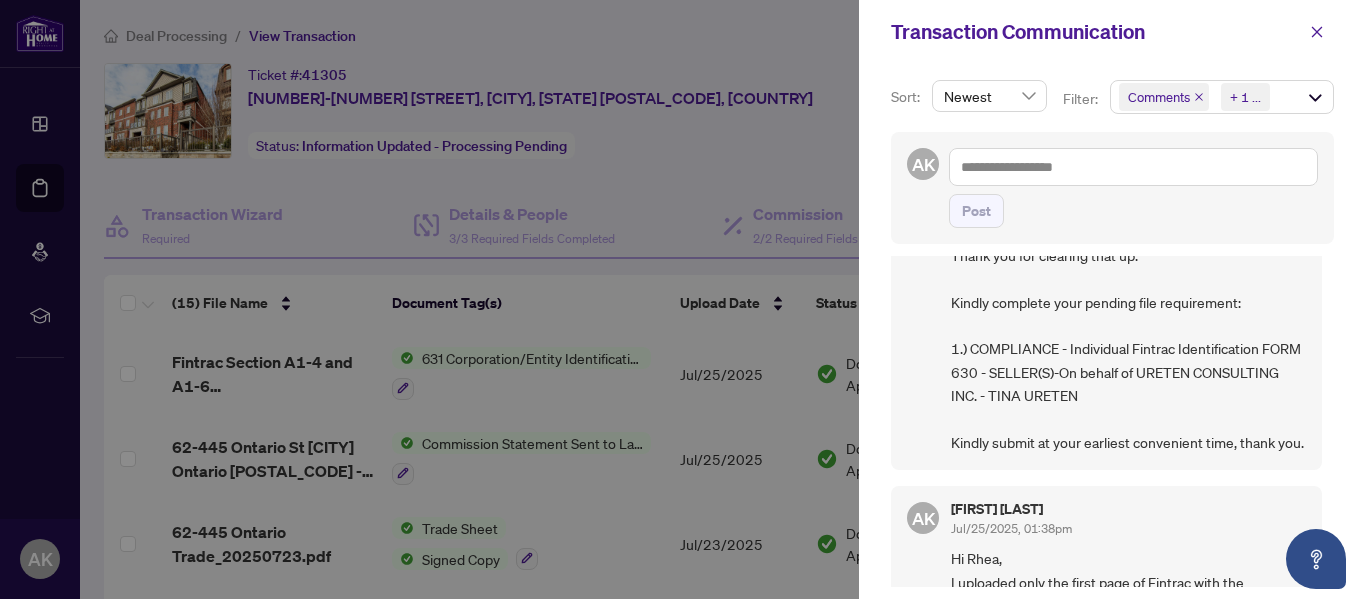 scroll, scrollTop: 100, scrollLeft: 0, axis: vertical 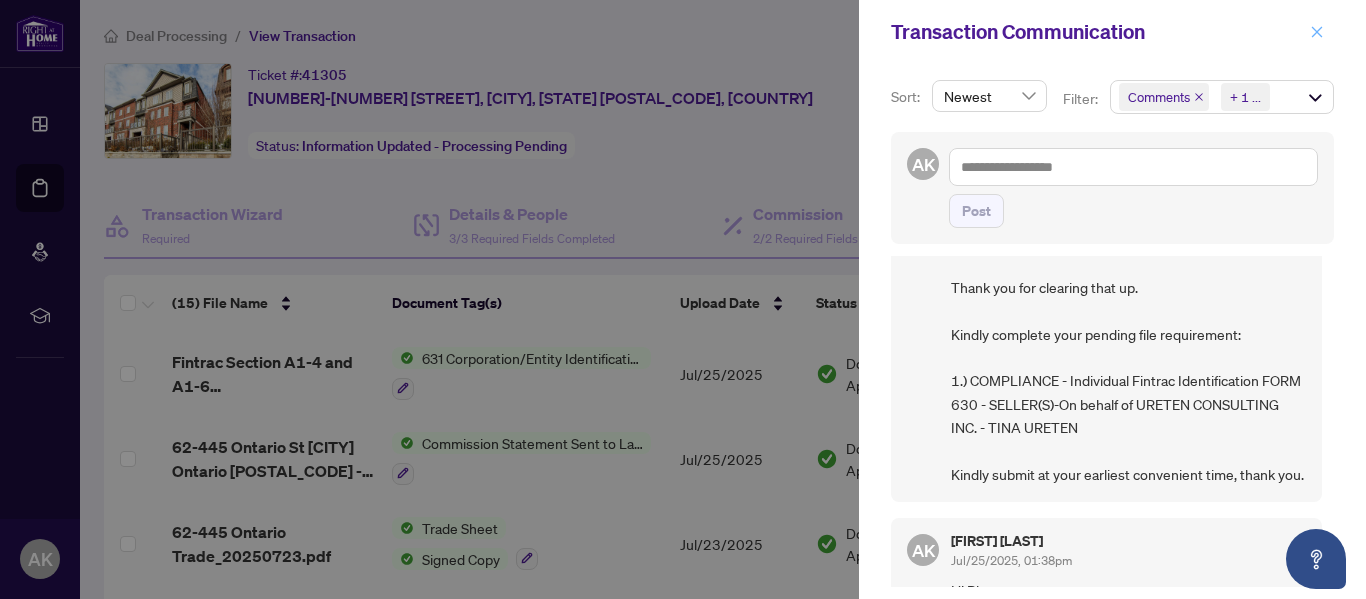 click 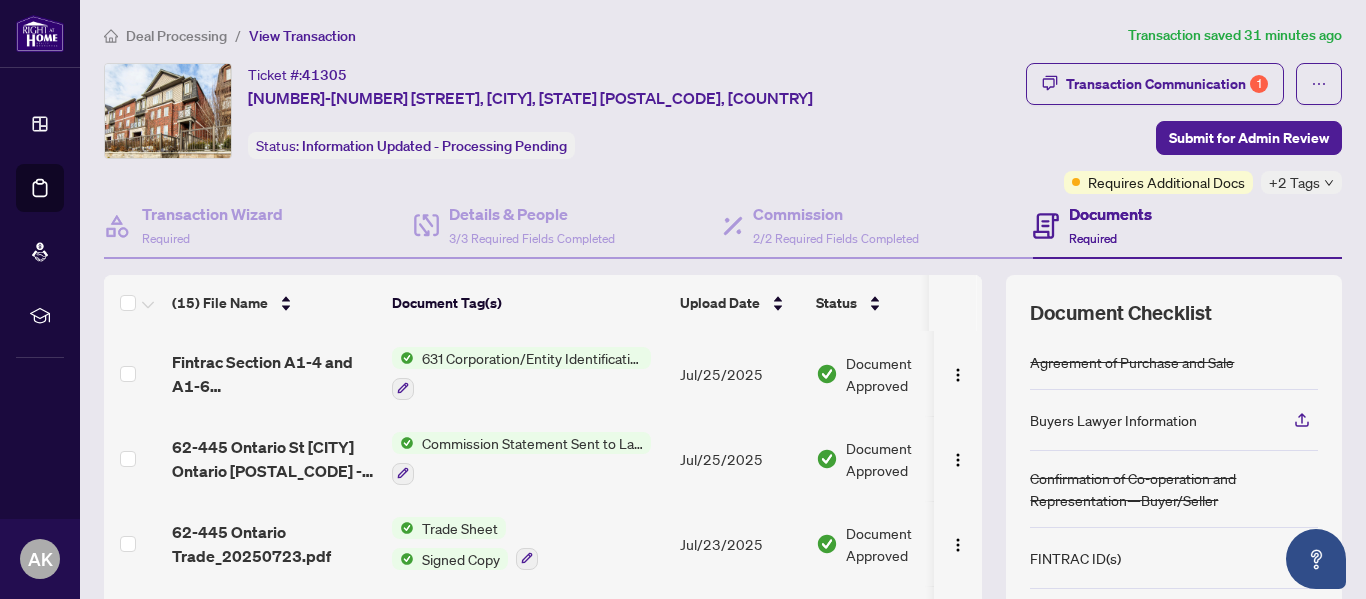 scroll, scrollTop: 100, scrollLeft: 0, axis: vertical 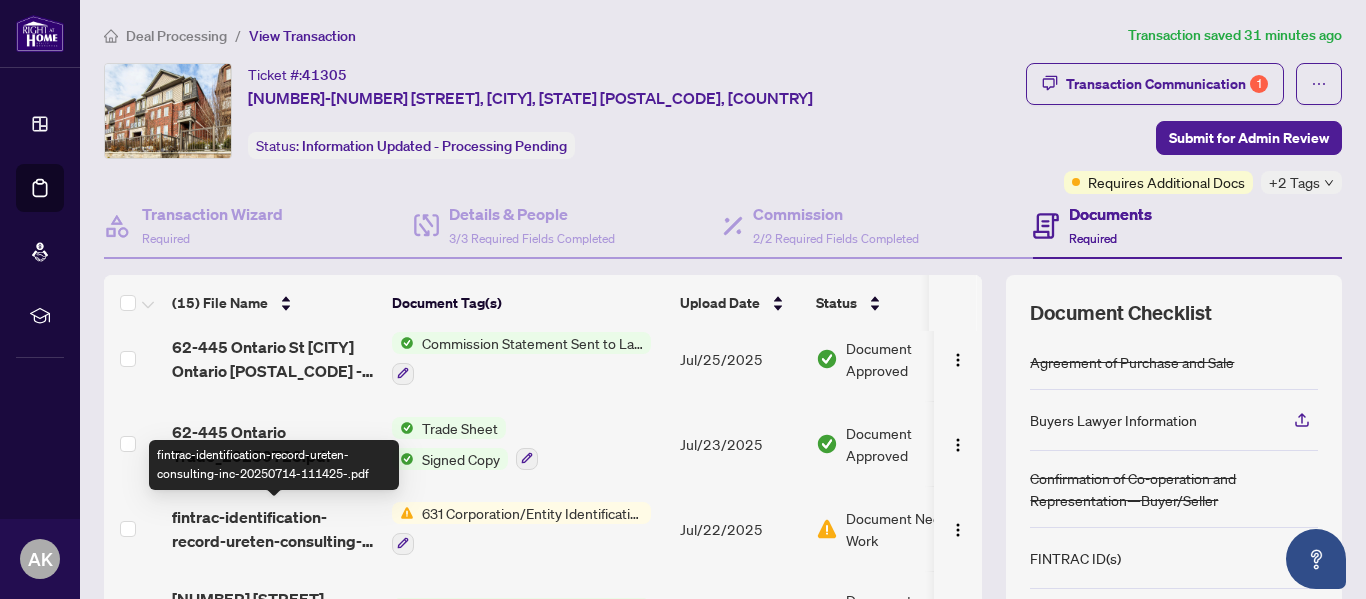 click on "fintrac-identification-record-ureten-consulting-inc-20250714-111425-.pdf" at bounding box center (274, 529) 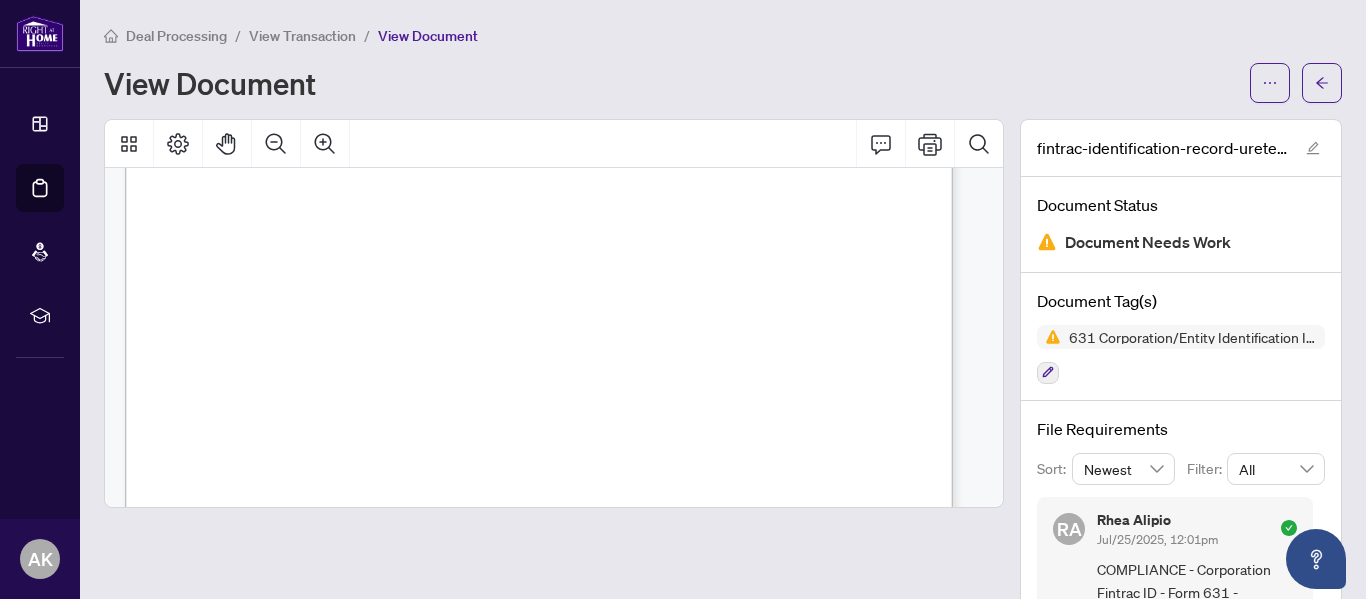 scroll, scrollTop: 16153, scrollLeft: 0, axis: vertical 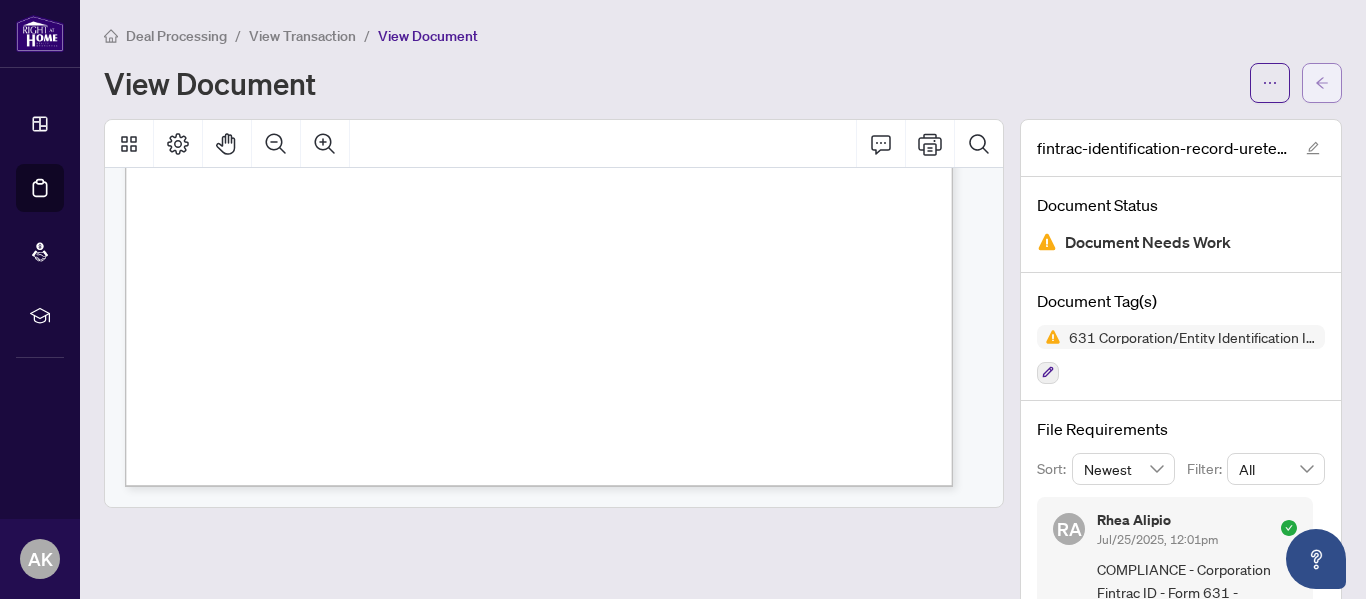 click at bounding box center [1322, 83] 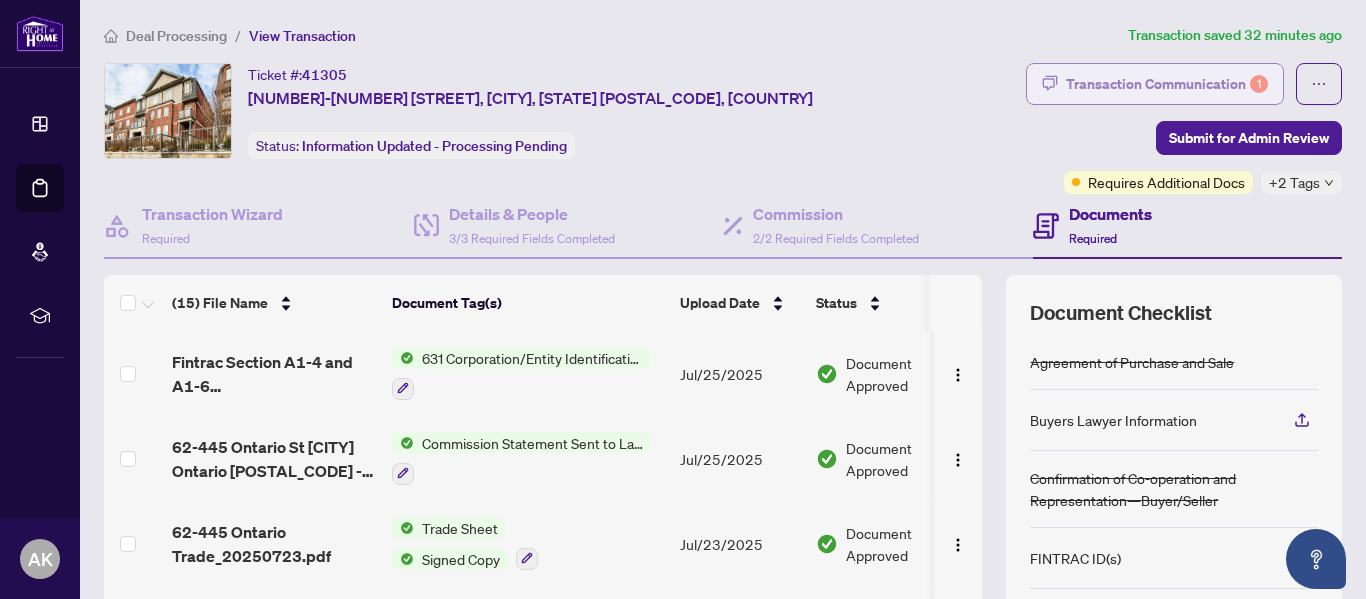 click on "Transaction Communication 1" at bounding box center (1167, 84) 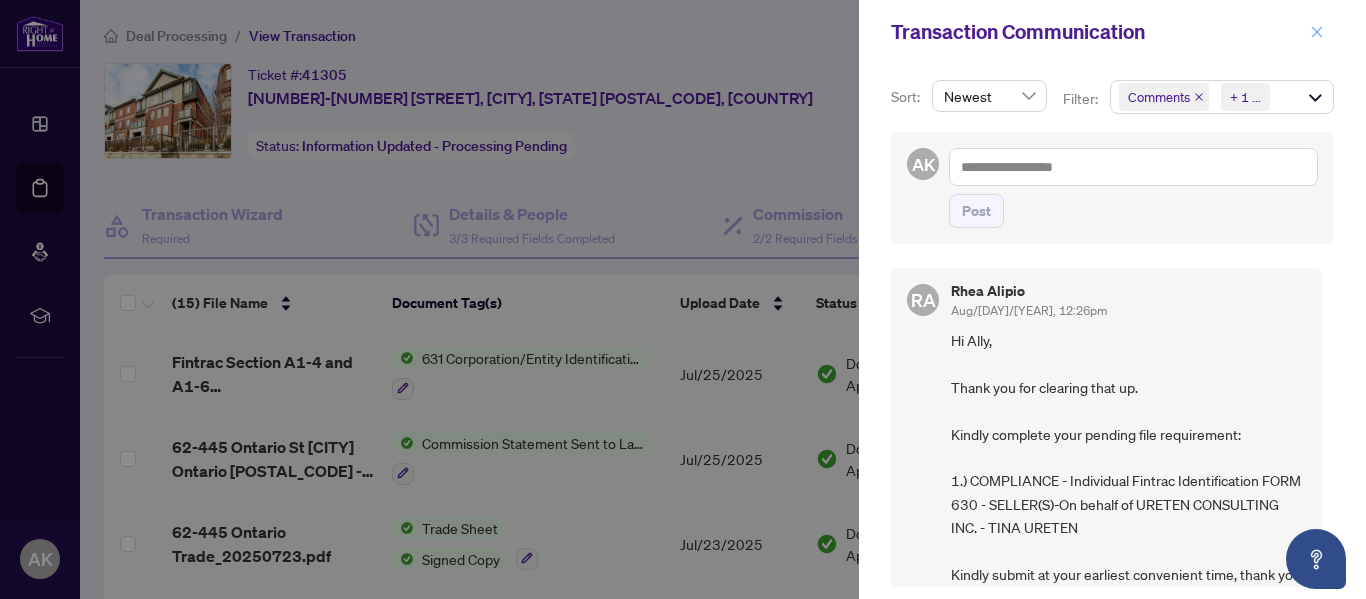 click 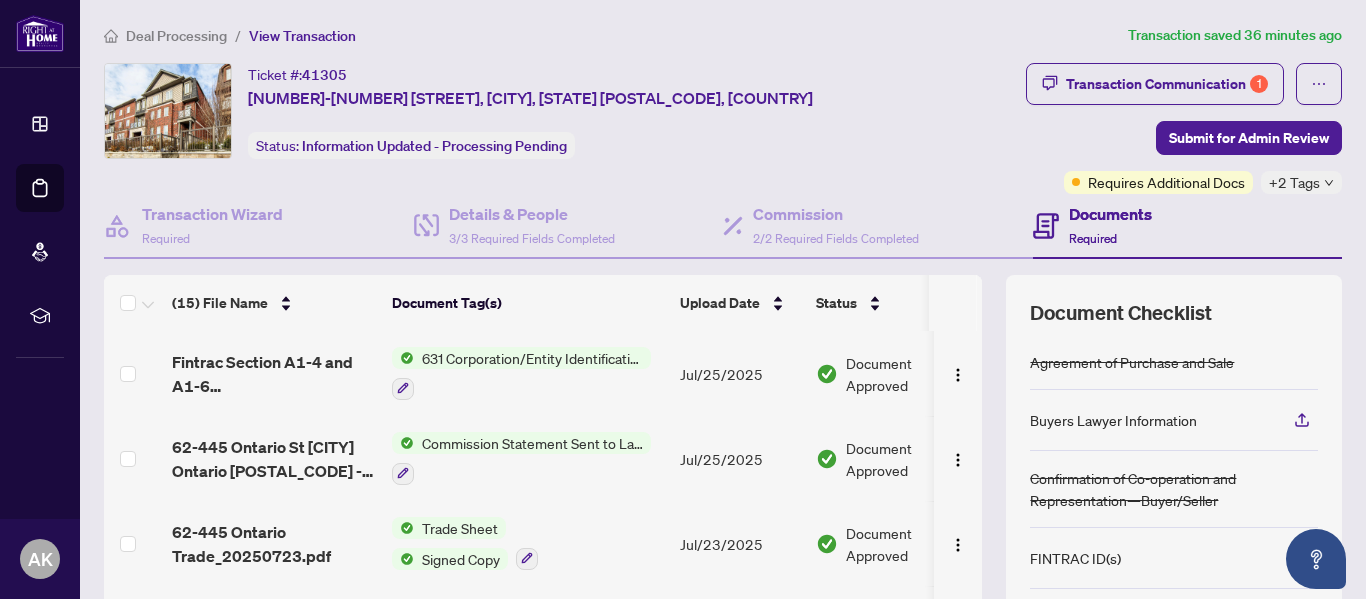 scroll, scrollTop: 100, scrollLeft: 0, axis: vertical 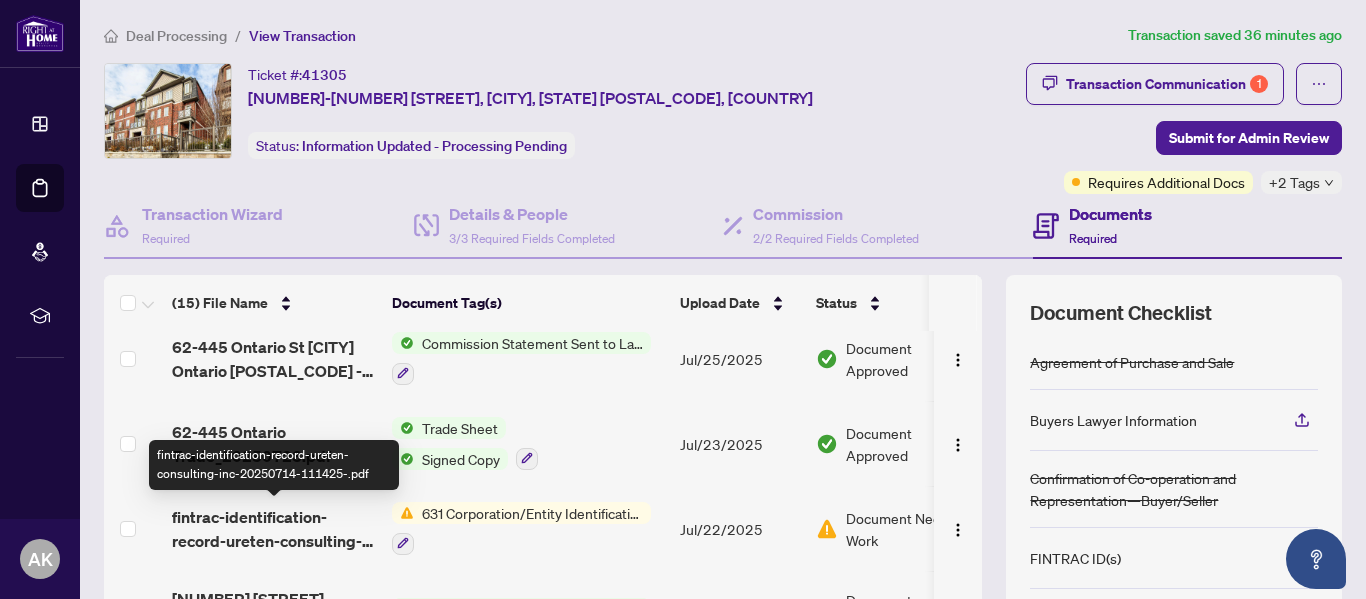 click on "fintrac-identification-record-ureten-consulting-inc-20250714-111425-.pdf" at bounding box center (274, 529) 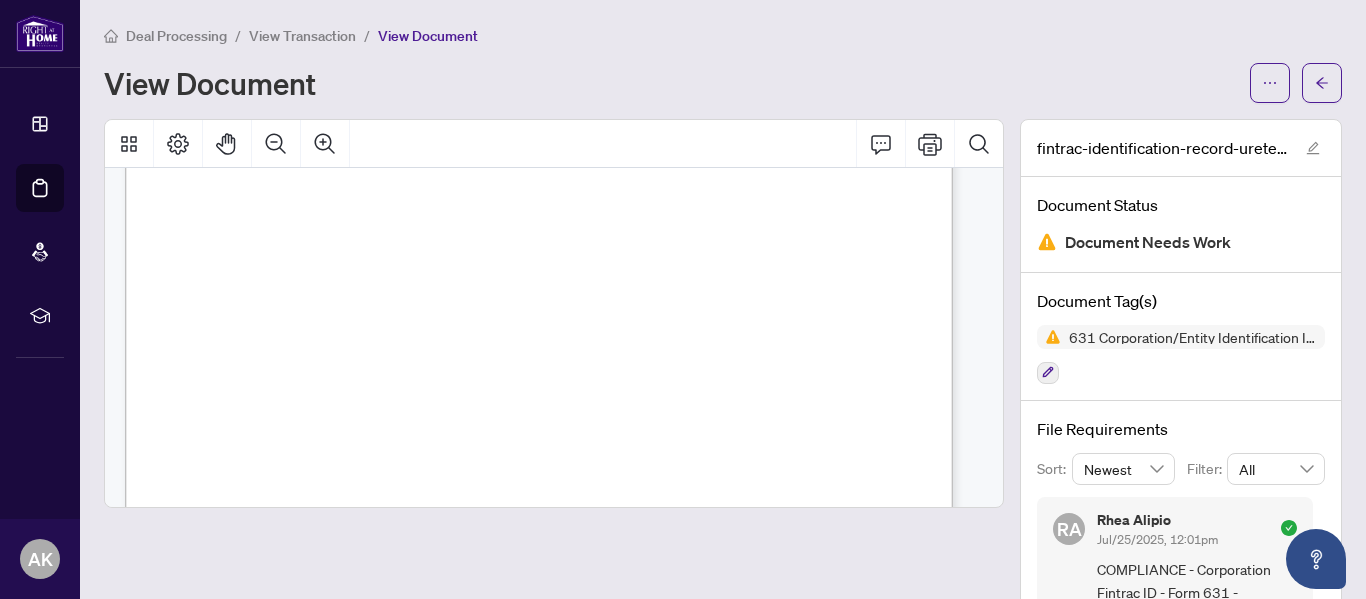 scroll, scrollTop: 0, scrollLeft: 0, axis: both 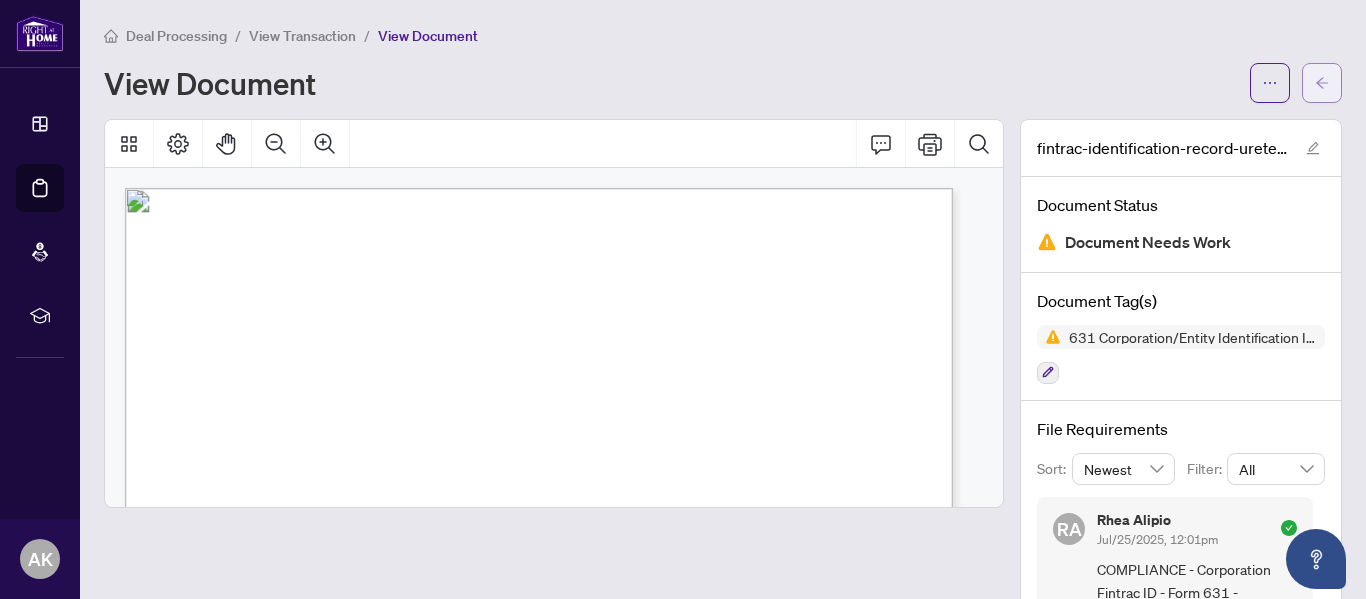 click 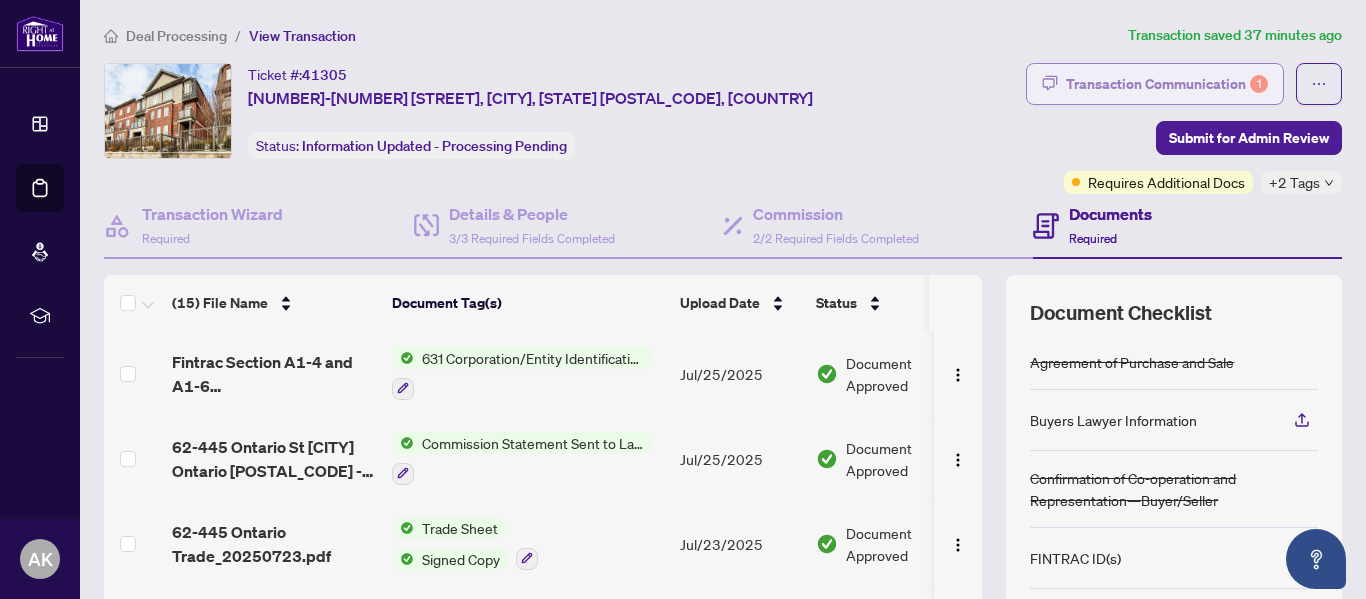 click on "Transaction Communication 1" at bounding box center [1167, 84] 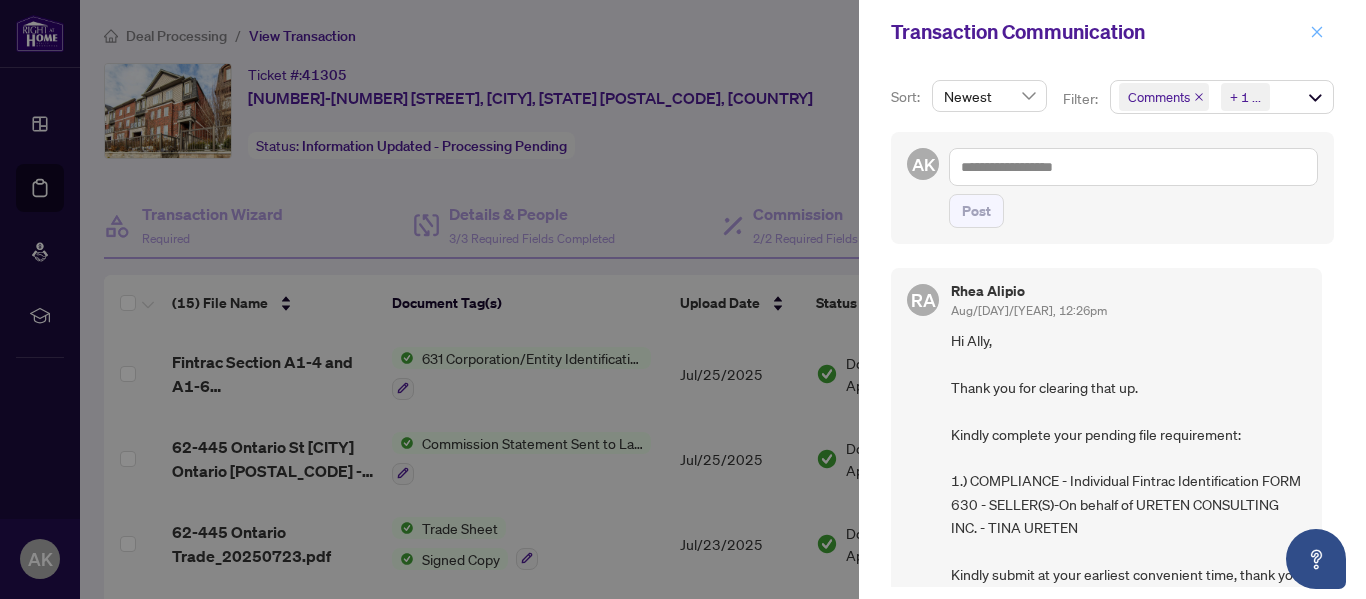 click 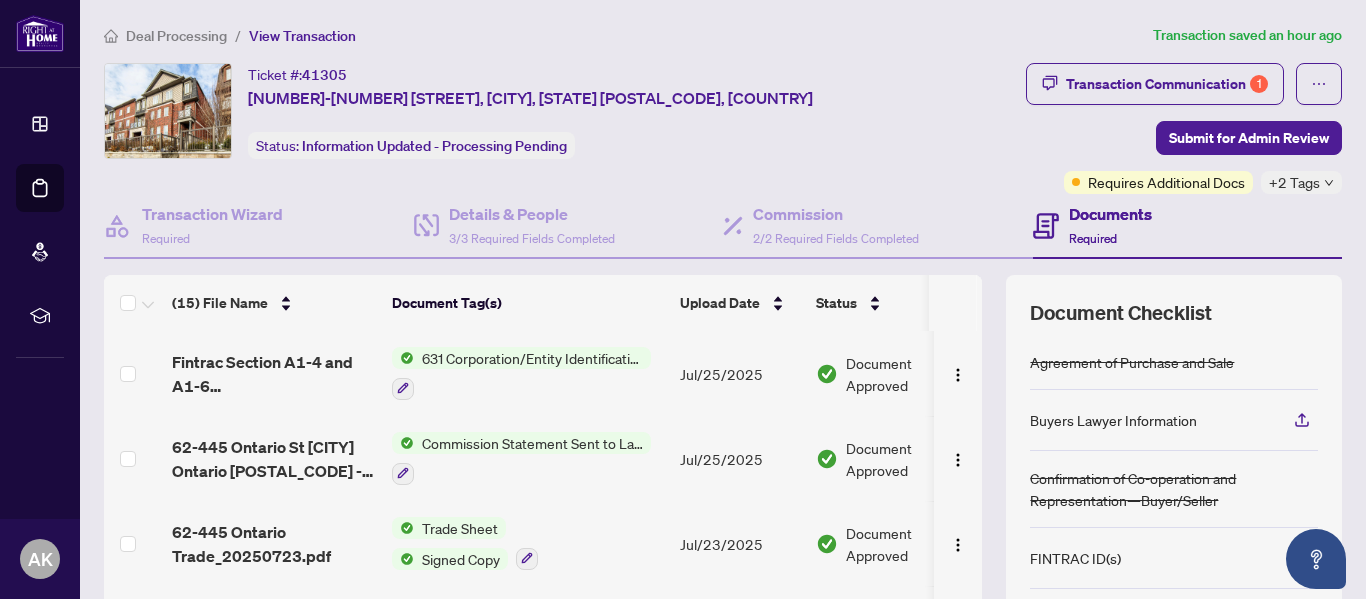 click on "Deal Processing" at bounding box center [176, 36] 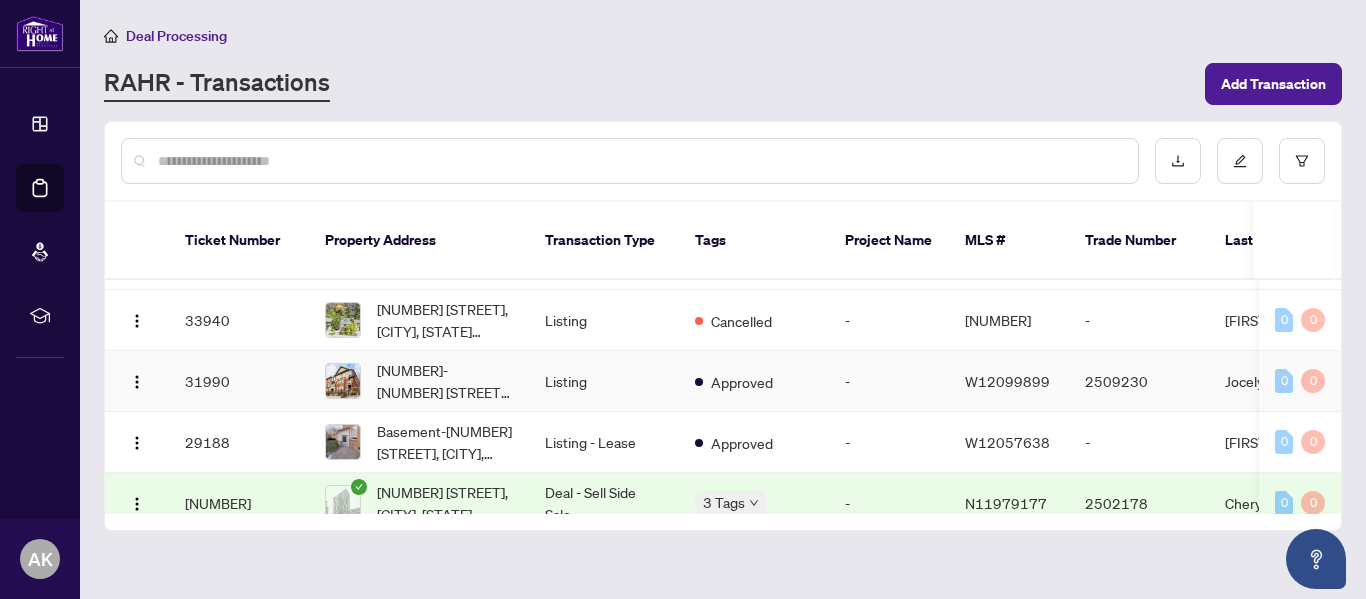 scroll, scrollTop: 700, scrollLeft: 0, axis: vertical 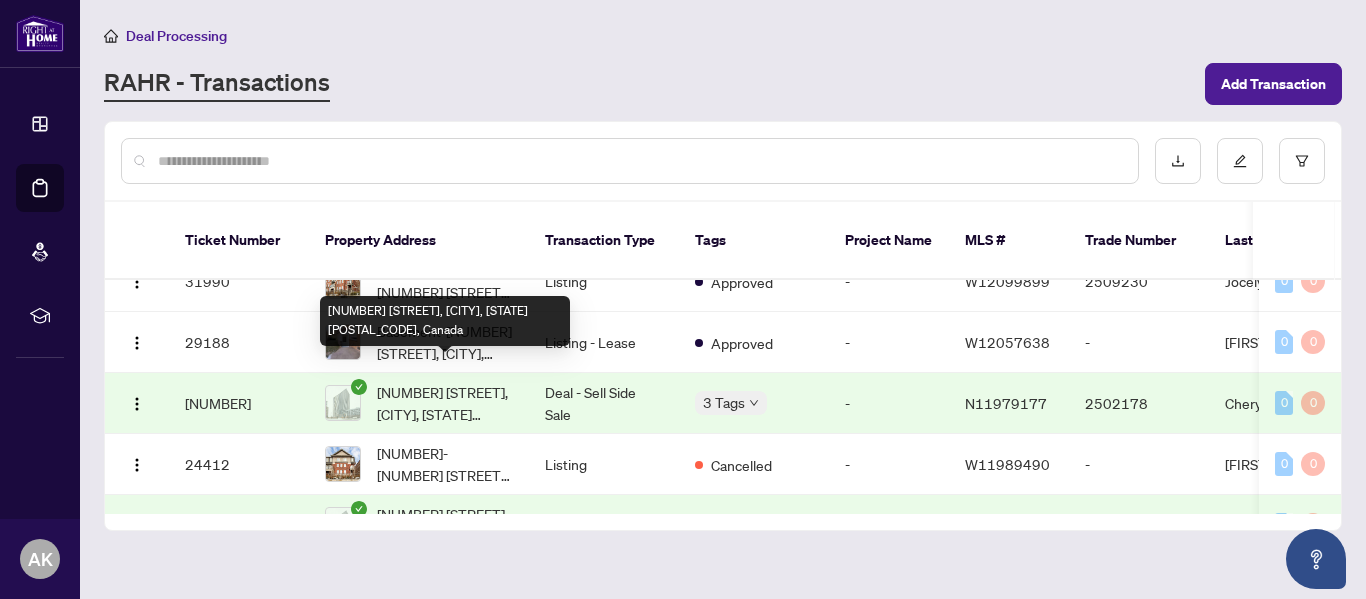 click on "[NUMBER] [STREET], [CITY], [STATE] [POSTAL_CODE], Canada" at bounding box center [445, 403] 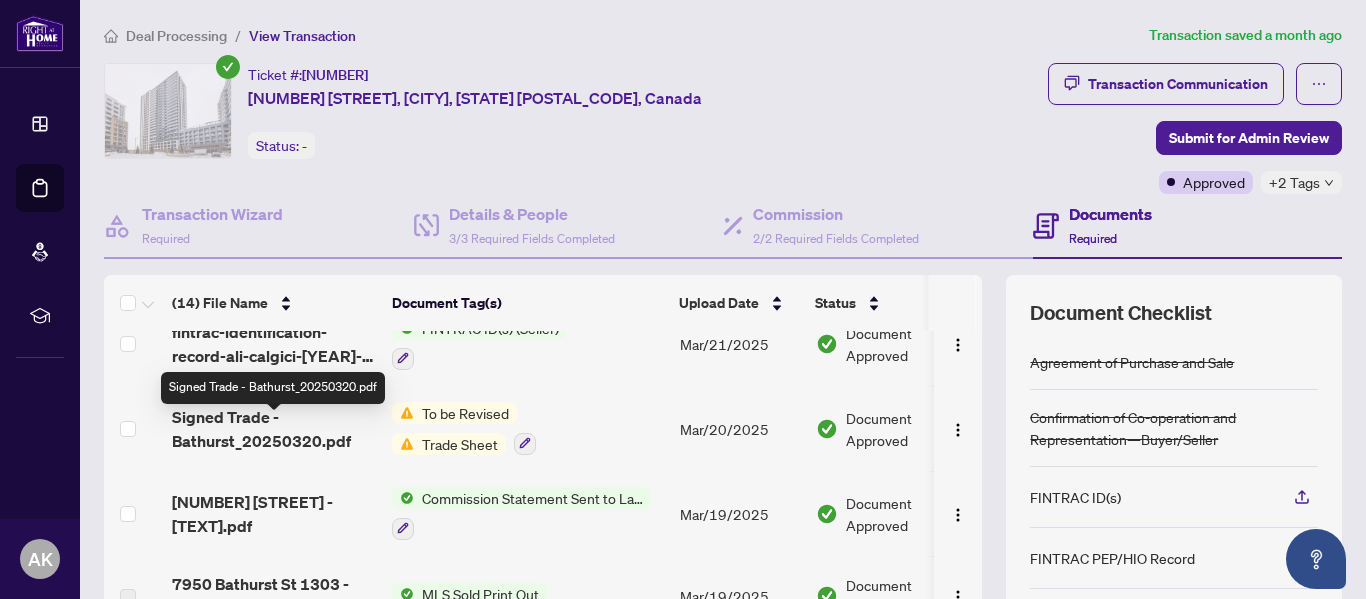 scroll, scrollTop: 100, scrollLeft: 0, axis: vertical 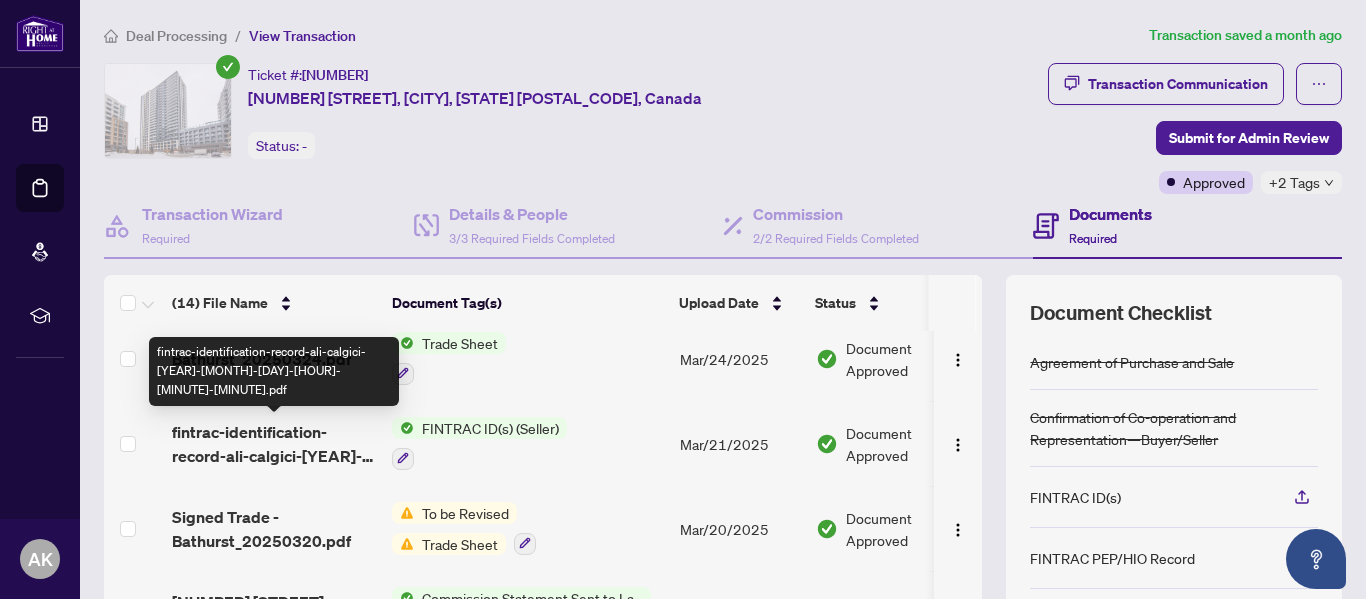 click on "fintrac-identification-record-ali-calgici-[YEAR]-[MONTH]-[DAY]-[HOUR]-[MINUTE]-[MINUTE].pdf" at bounding box center (274, 444) 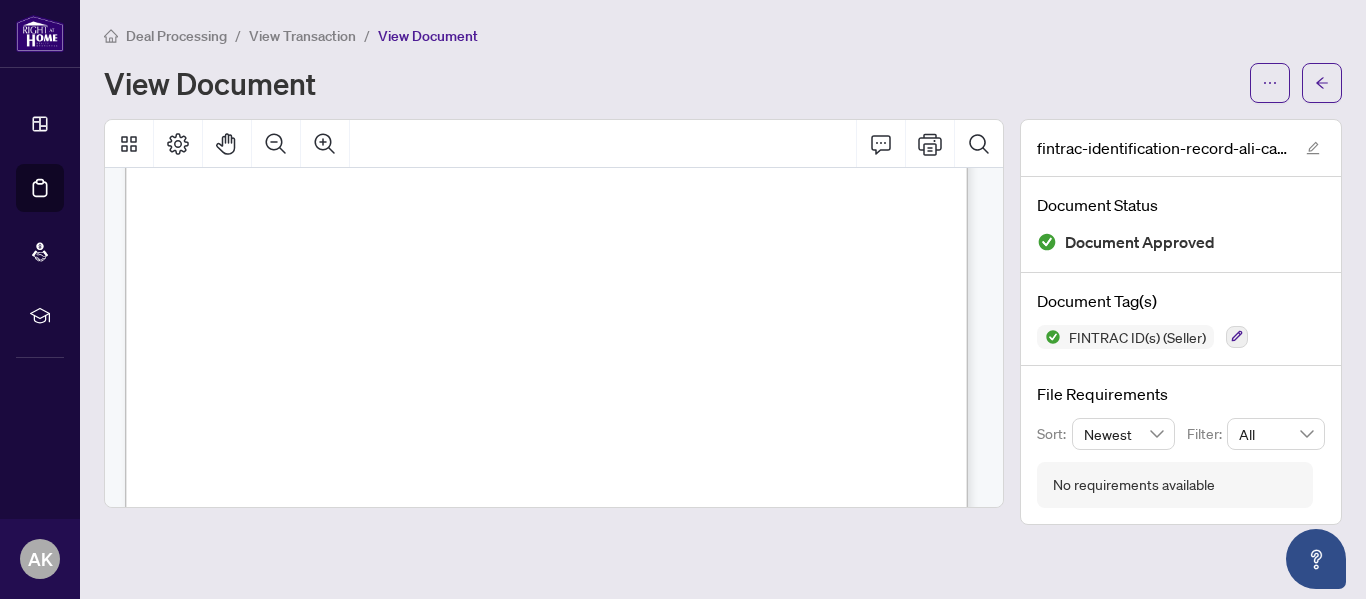 scroll, scrollTop: 3600, scrollLeft: 0, axis: vertical 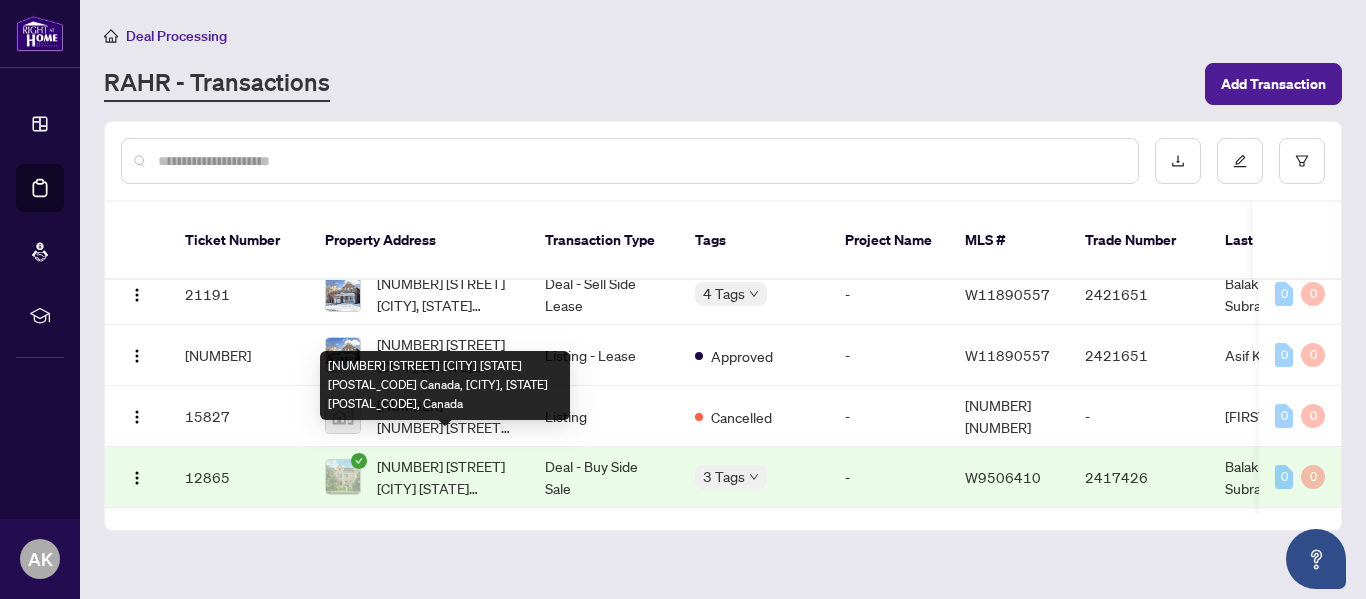 click on "[NUMBER] [STREET] [CITY] [STATE] [POSTAL_CODE] Canada, [CITY], [STATE] [POSTAL_CODE], Canada" at bounding box center (445, 477) 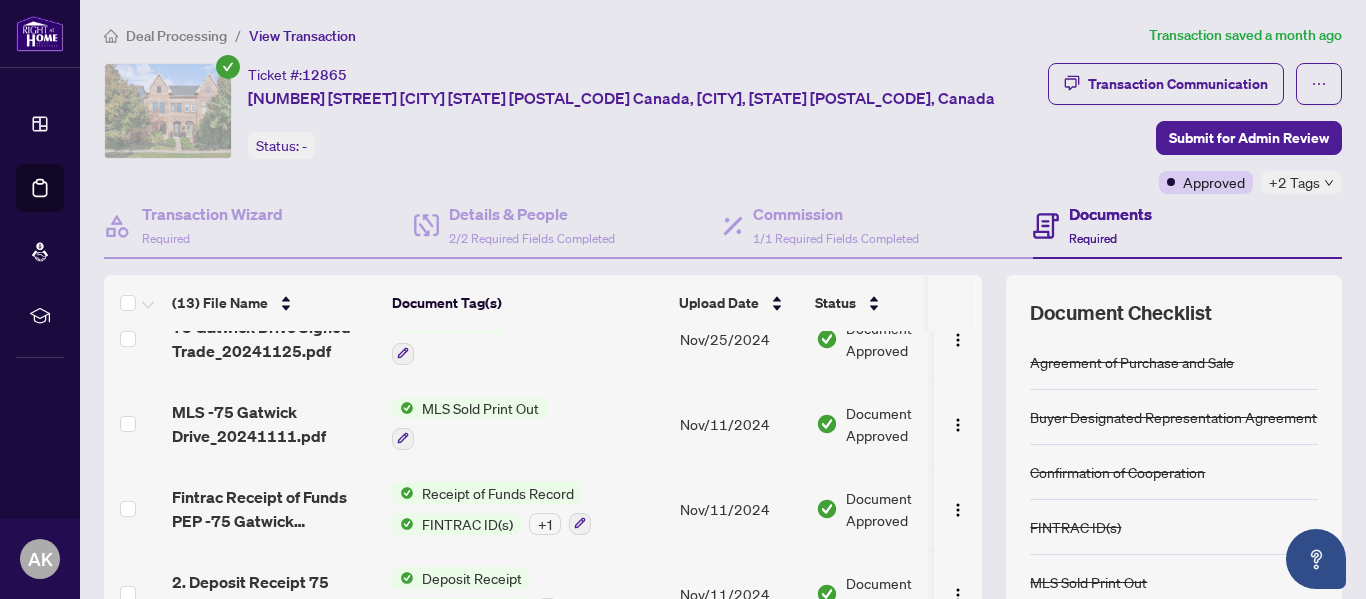 scroll, scrollTop: 300, scrollLeft: 0, axis: vertical 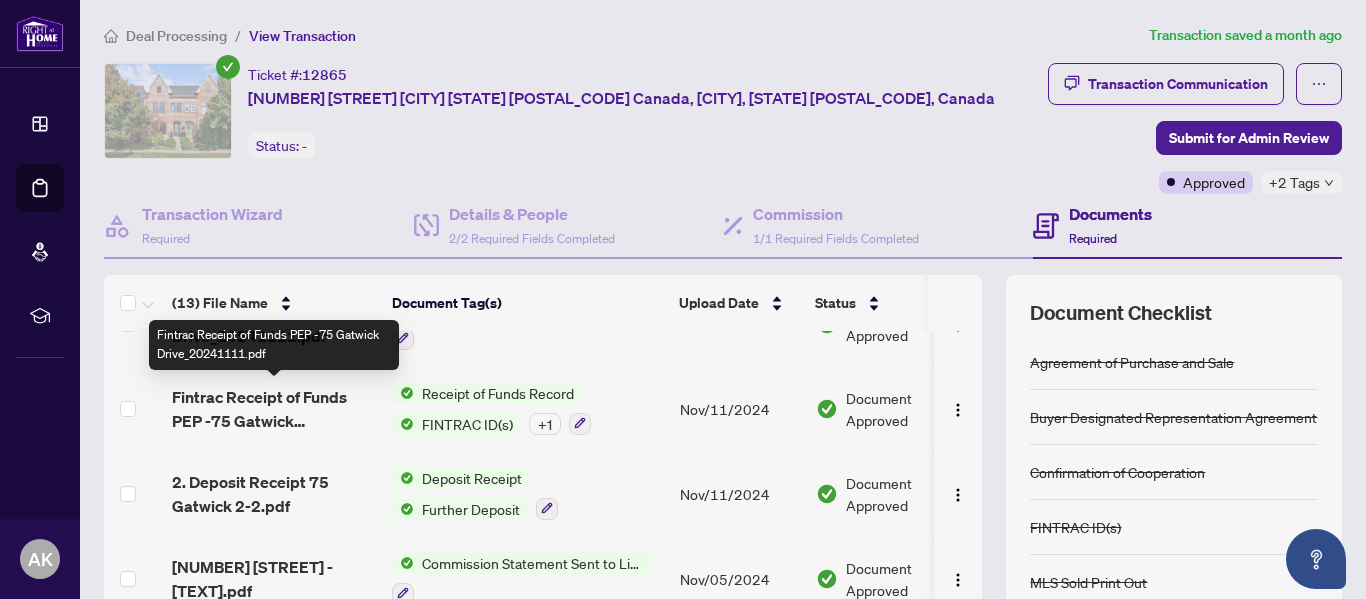 click on "Fintrac Receipt of Funds PEP -75 Gatwick Drive_20241111.pdf" at bounding box center [274, 409] 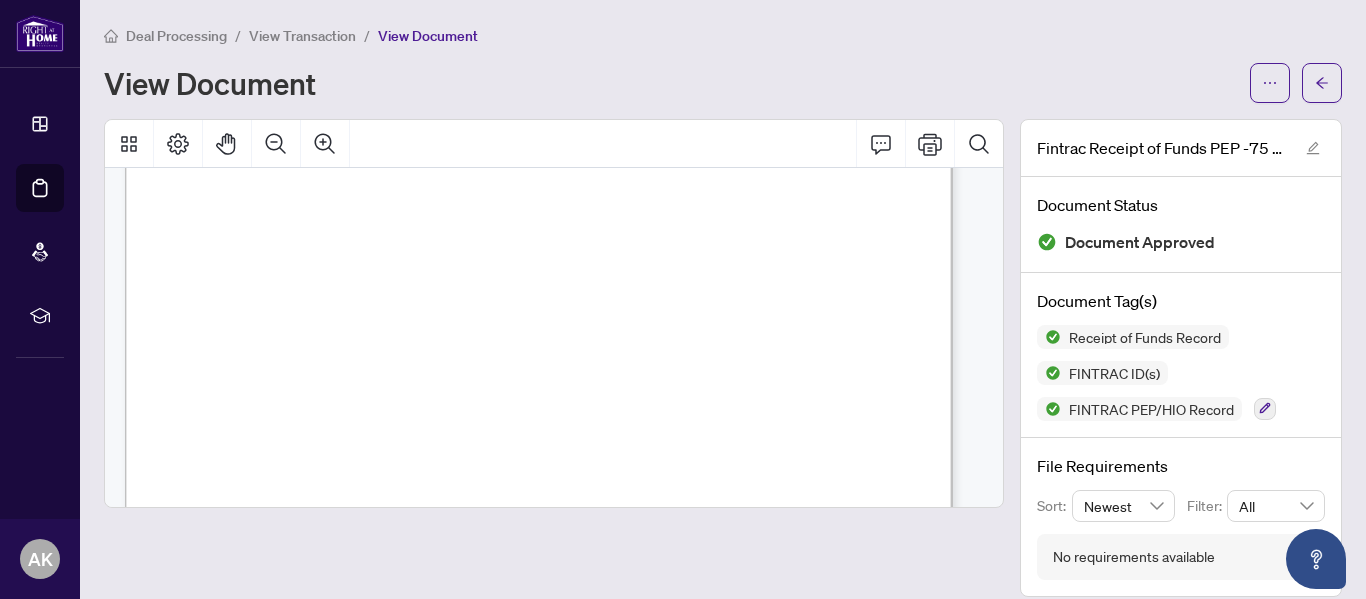 scroll, scrollTop: 5900, scrollLeft: 0, axis: vertical 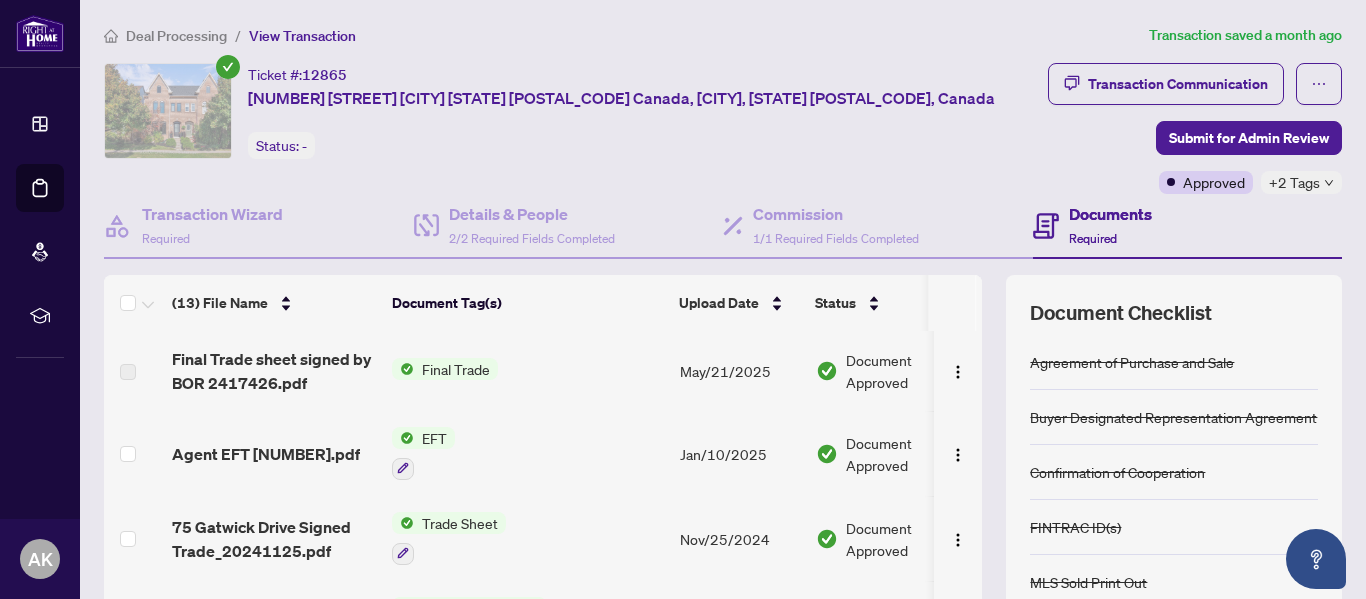 click on "Deal Processing" at bounding box center (176, 36) 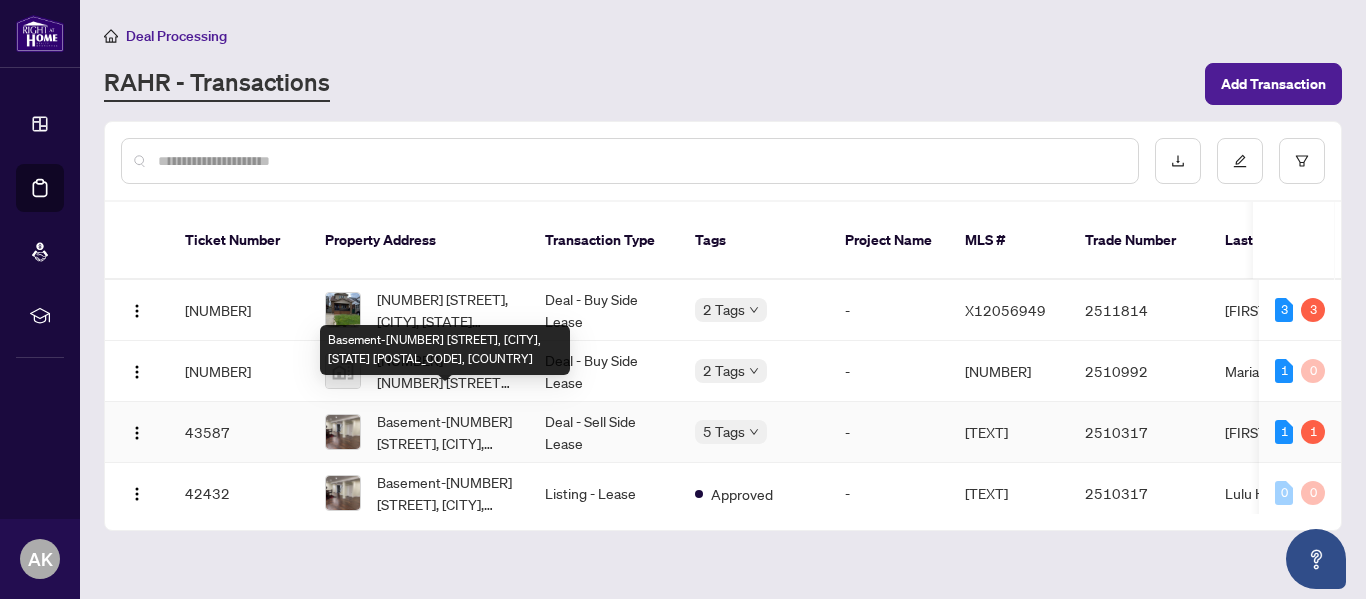 click on "Basement-[NUMBER] [STREET], [CITY], [STATE] [POSTAL_CODE], [COUNTRY]" at bounding box center [445, 432] 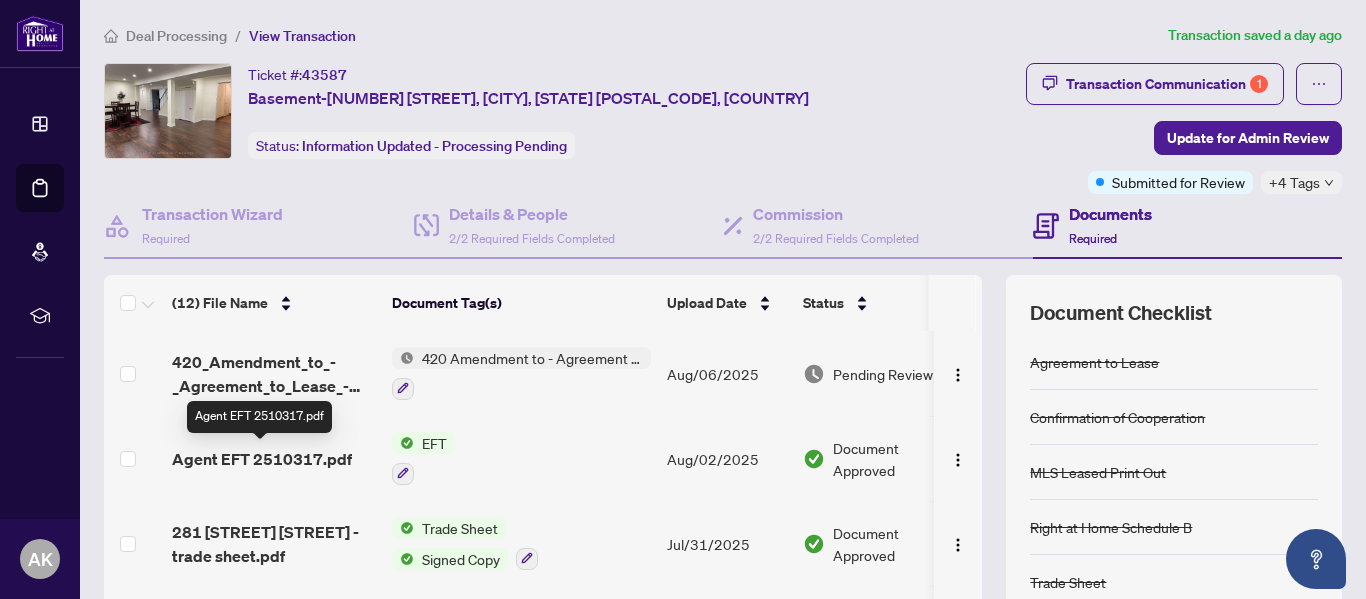 click on "Agent EFT 2510317.pdf" at bounding box center [262, 459] 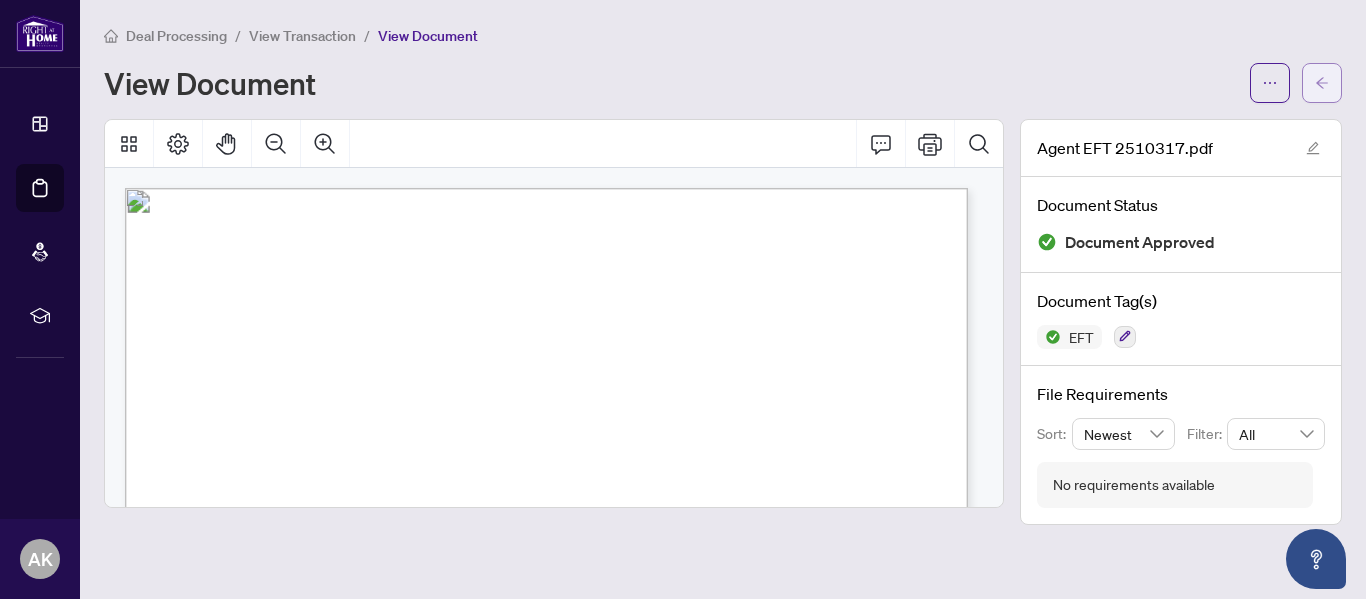 click at bounding box center [1322, 83] 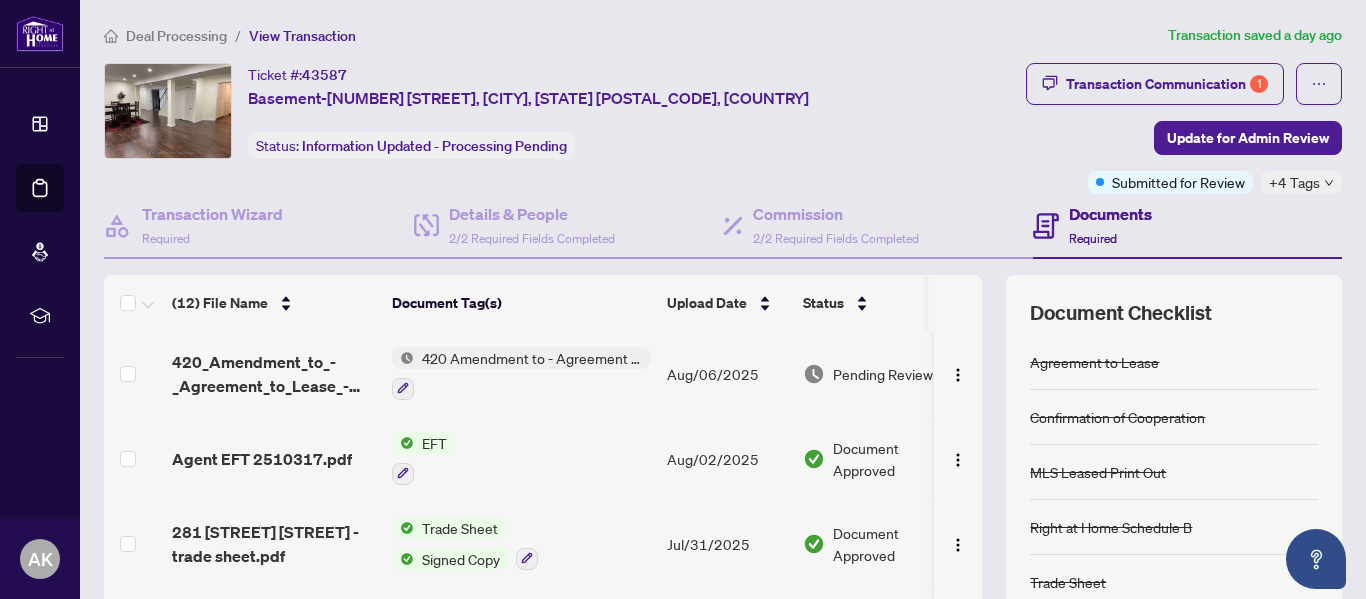 click on "Deal Processing" at bounding box center (176, 36) 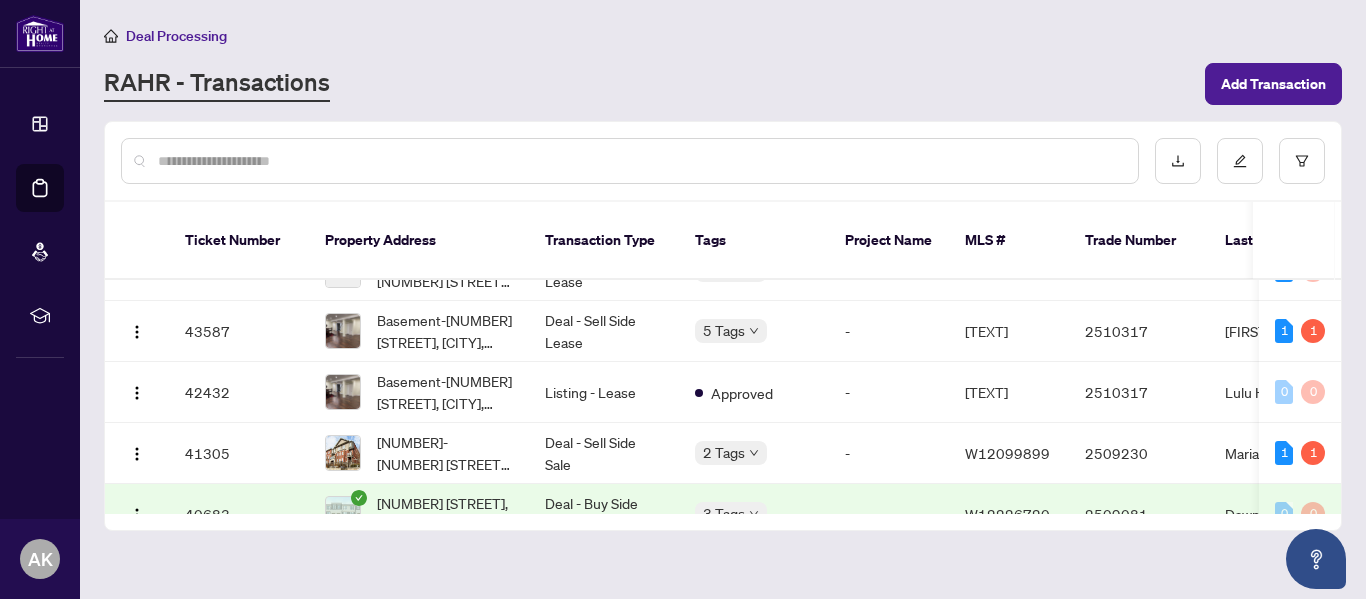 scroll, scrollTop: 200, scrollLeft: 0, axis: vertical 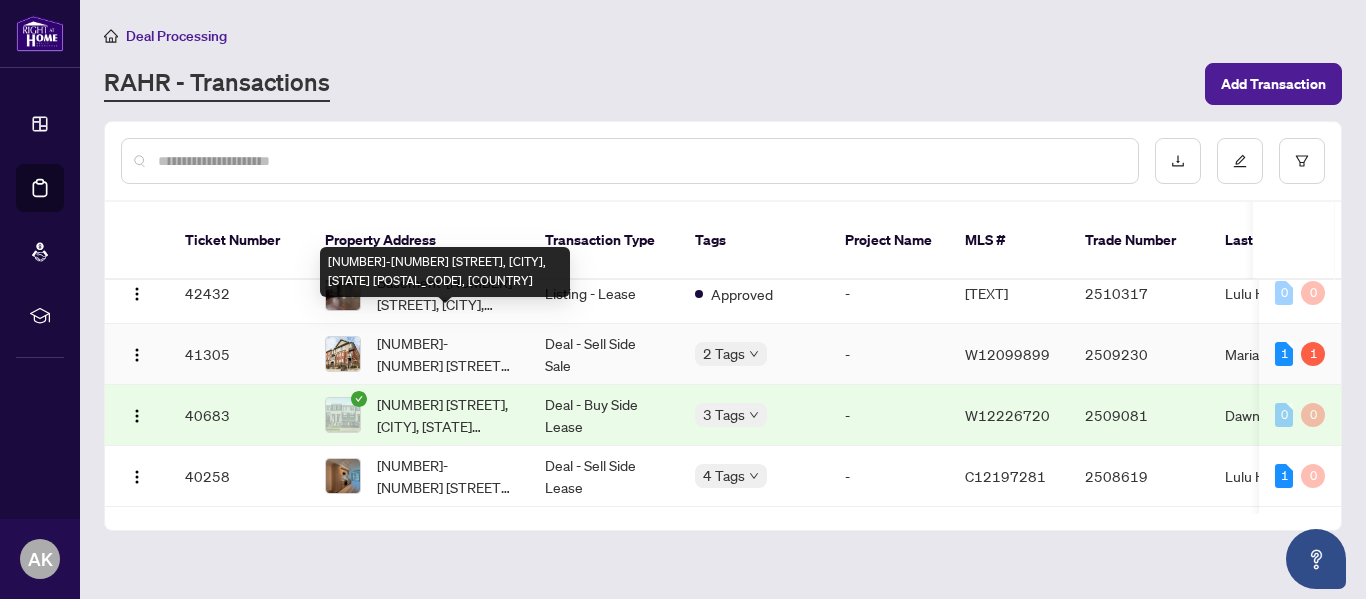 click on "[NUMBER]-[NUMBER] [STREET], [CITY], [STATE] [POSTAL_CODE], [COUNTRY]" at bounding box center [445, 354] 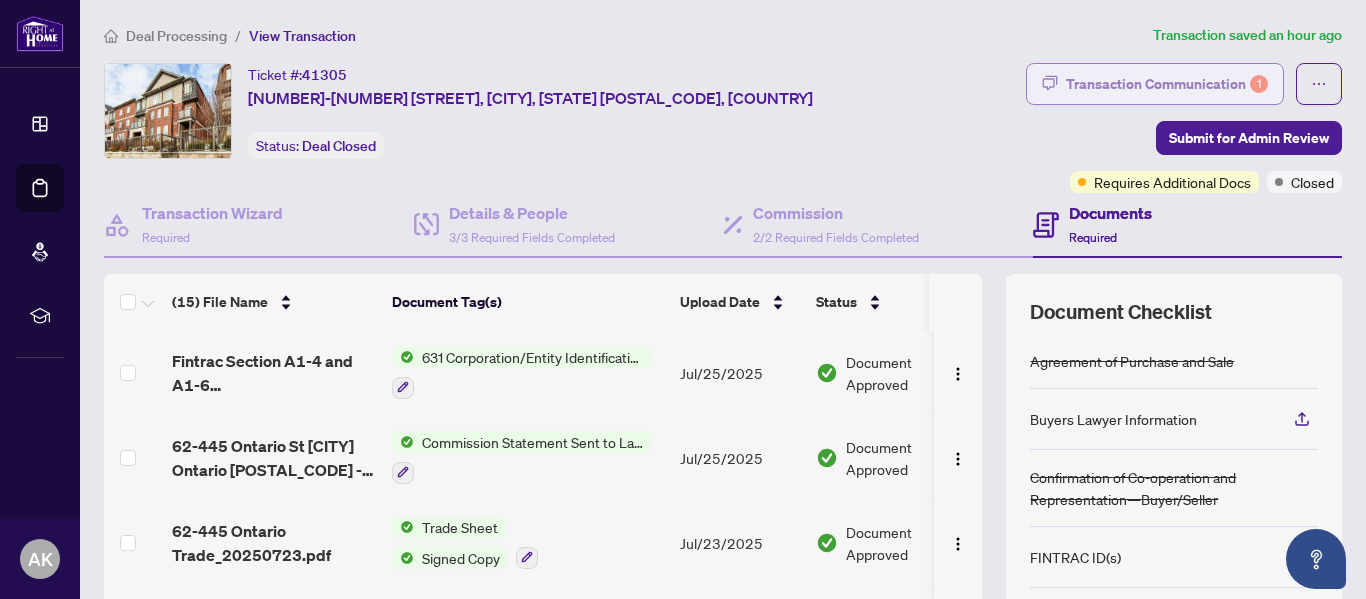 click on "Transaction Communication 1" at bounding box center [1167, 84] 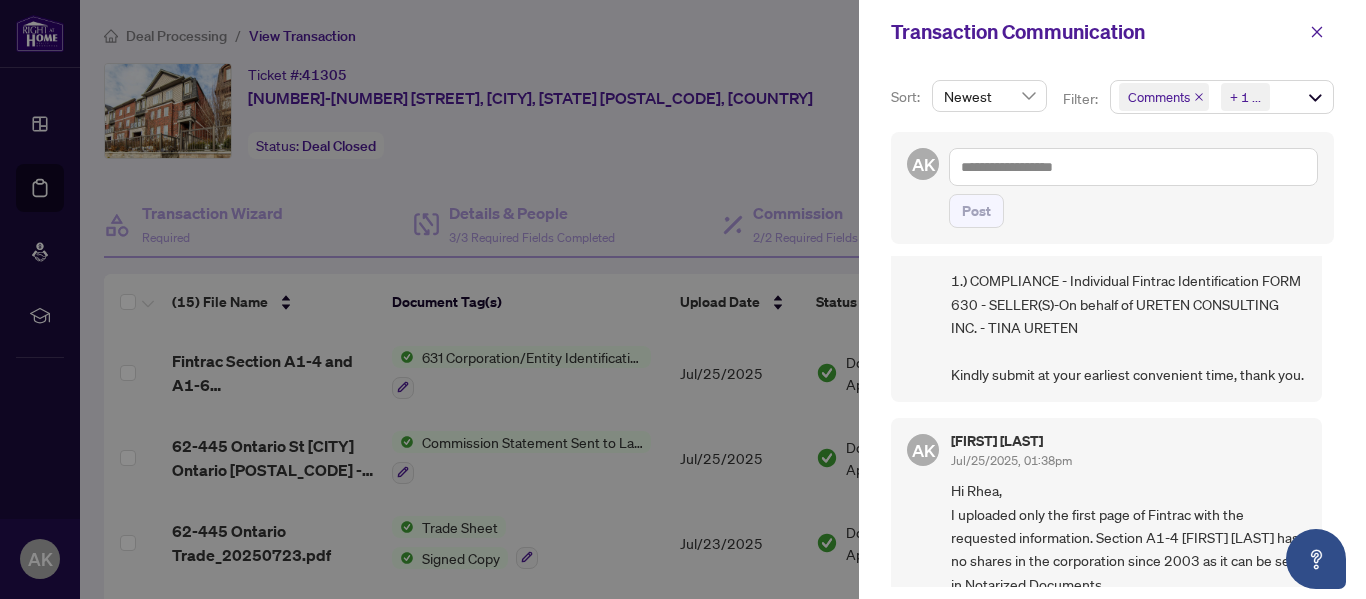 scroll, scrollTop: 0, scrollLeft: 0, axis: both 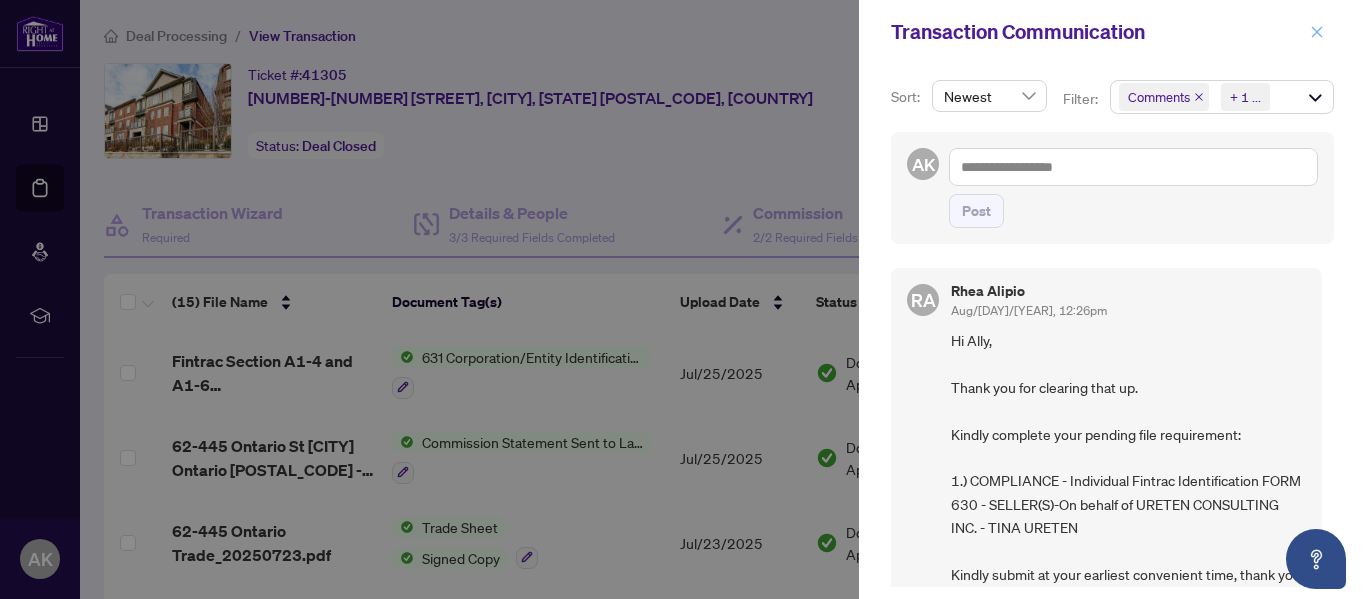 click 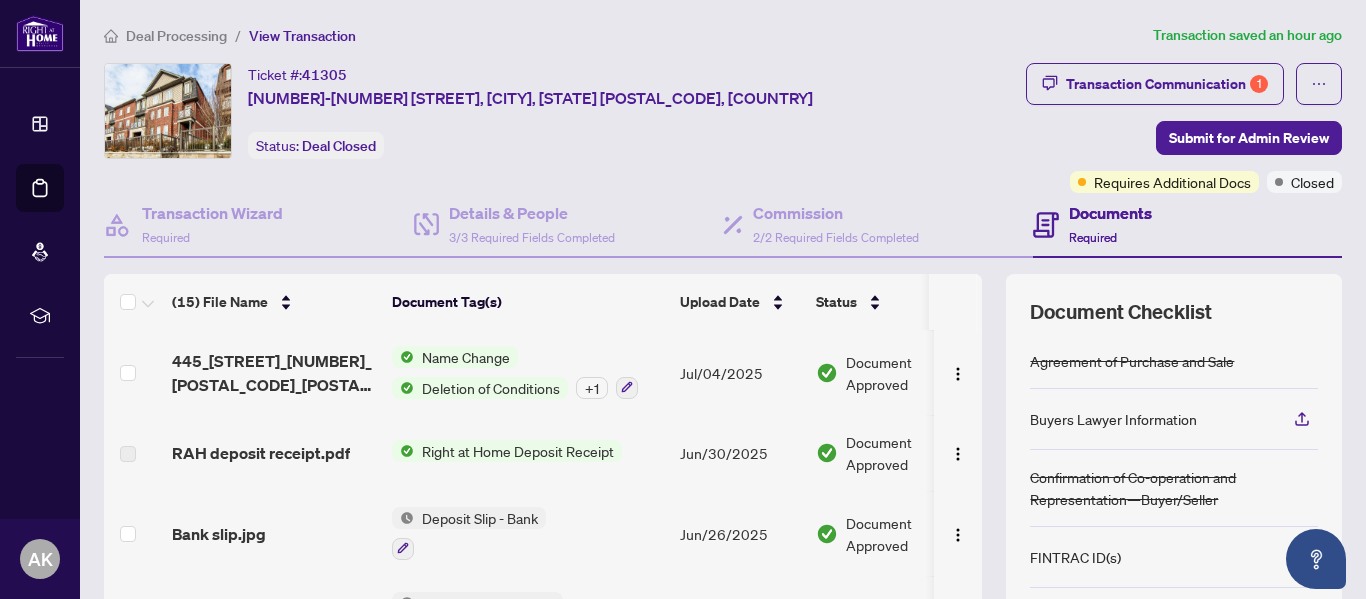 scroll, scrollTop: 951, scrollLeft: 0, axis: vertical 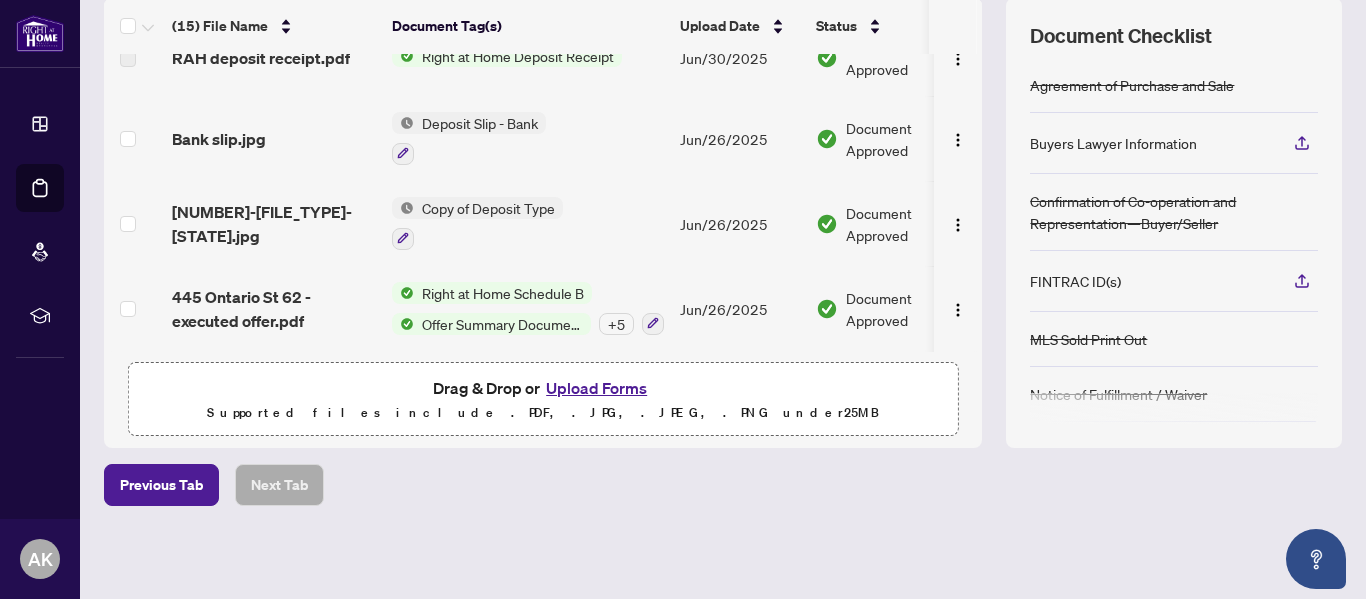 click on "Upload Forms" at bounding box center [596, 388] 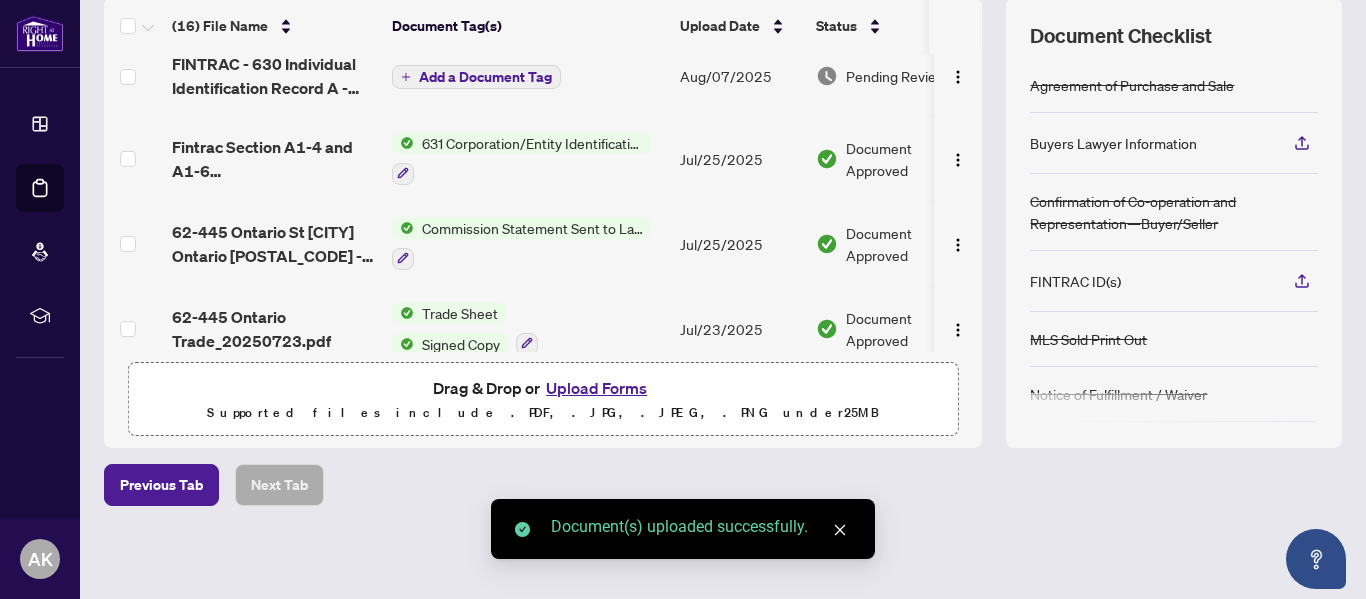 scroll, scrollTop: 0, scrollLeft: 0, axis: both 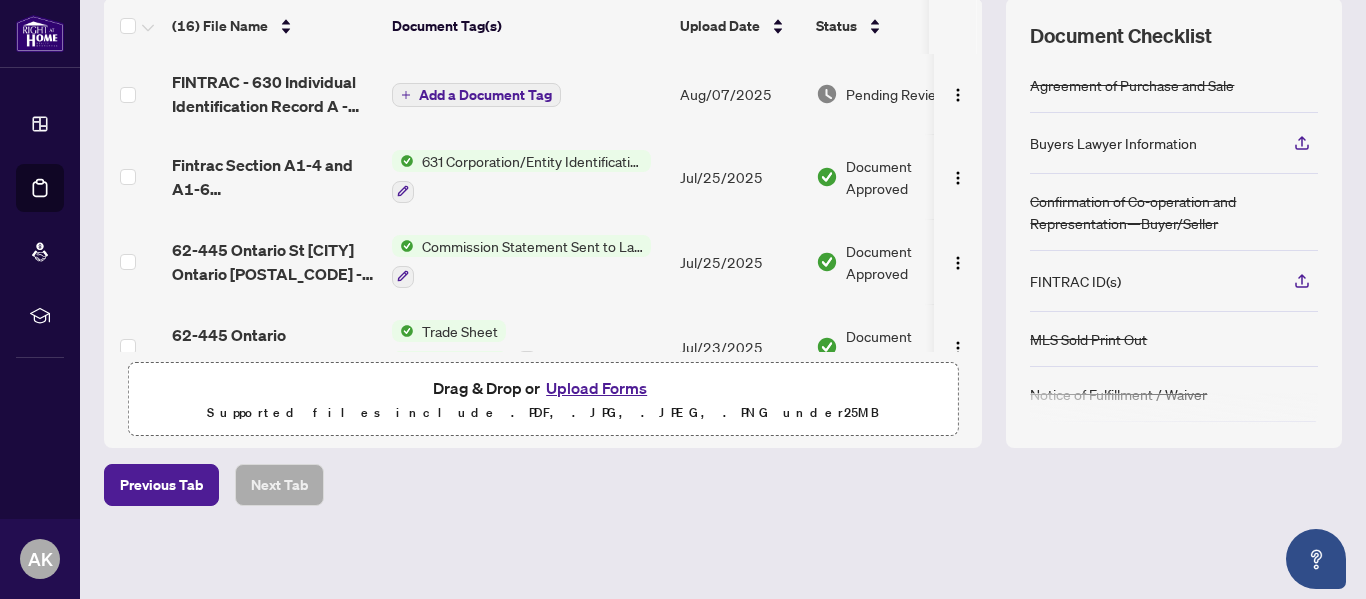click on "Add a Document Tag" at bounding box center [485, 95] 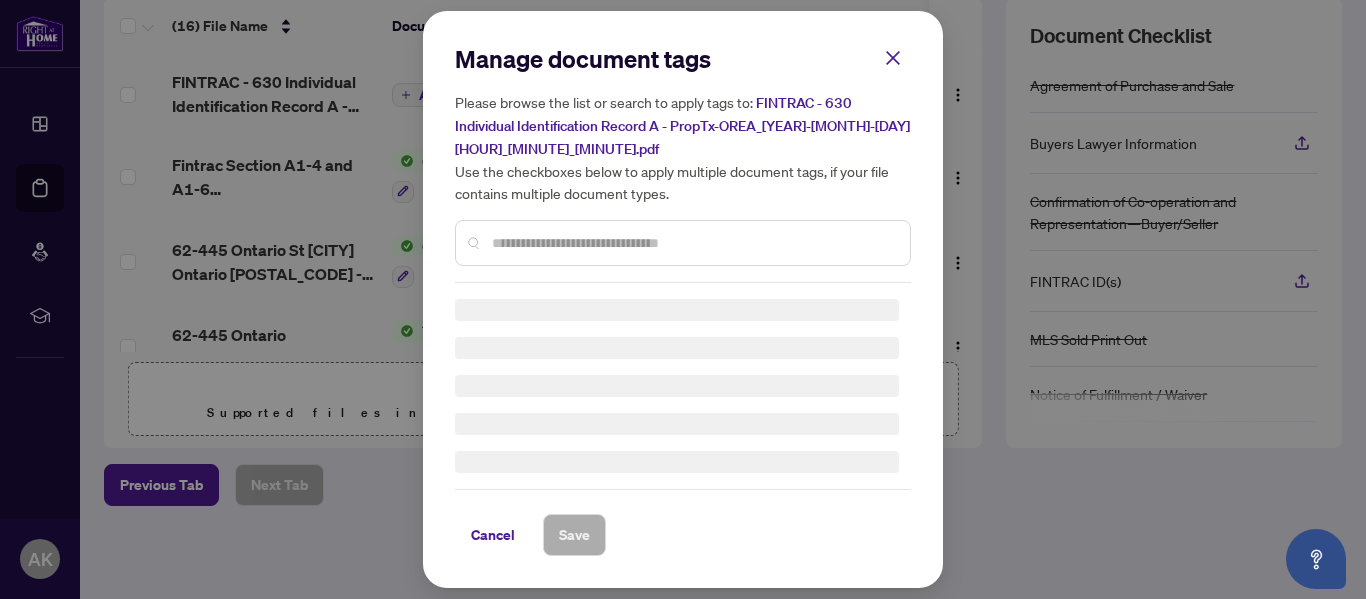 click at bounding box center (693, 243) 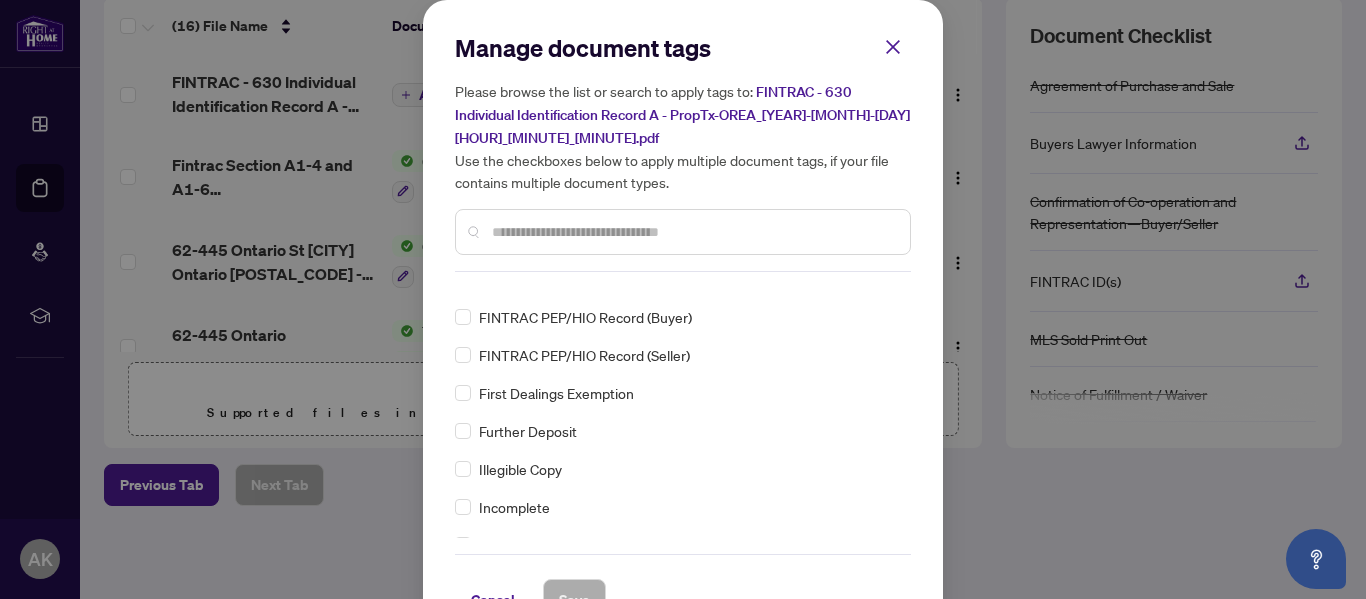 scroll, scrollTop: 2200, scrollLeft: 0, axis: vertical 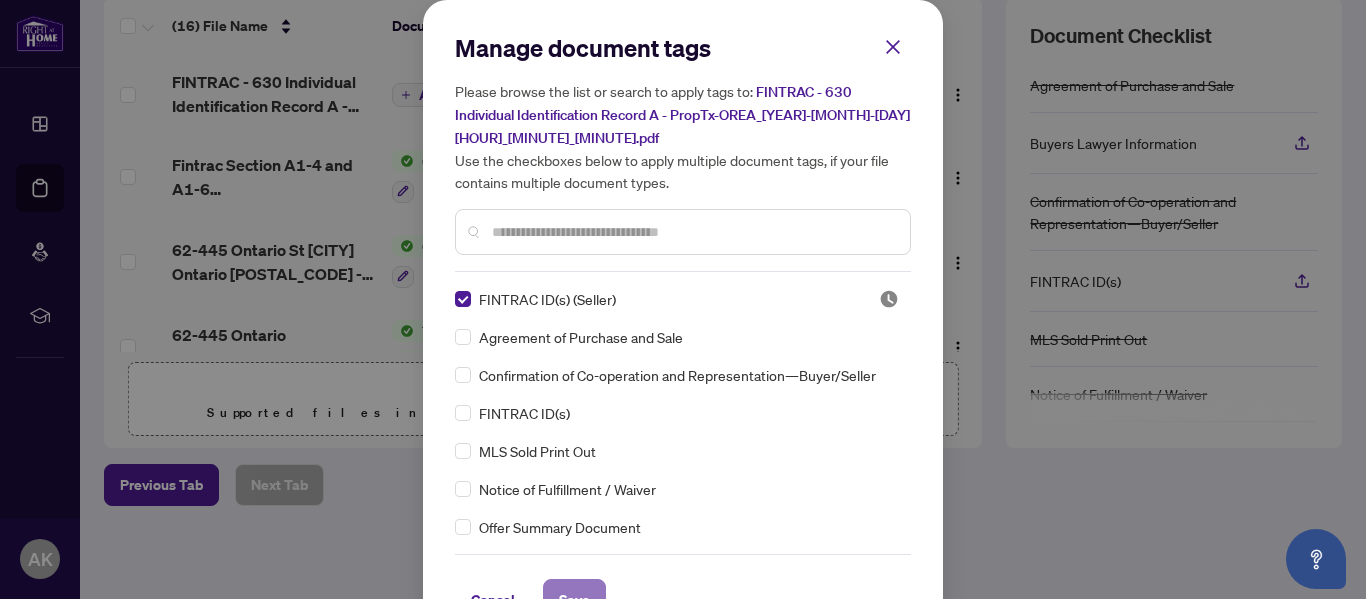 click on "Save" at bounding box center [574, 600] 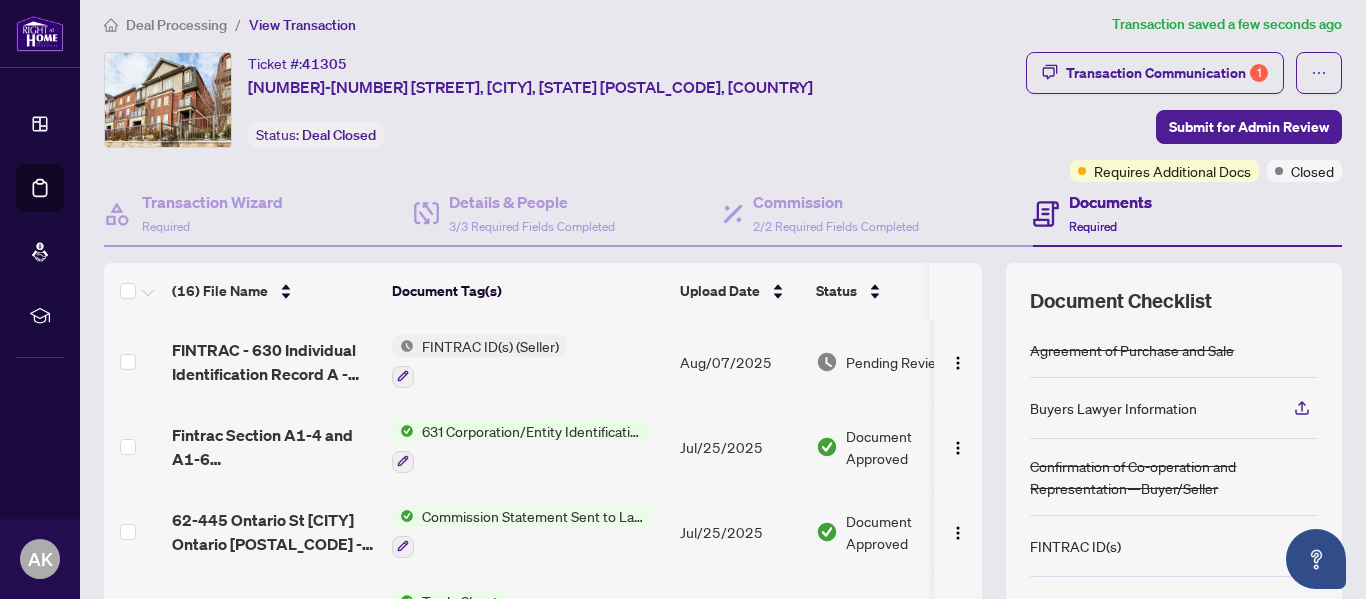 scroll, scrollTop: 0, scrollLeft: 0, axis: both 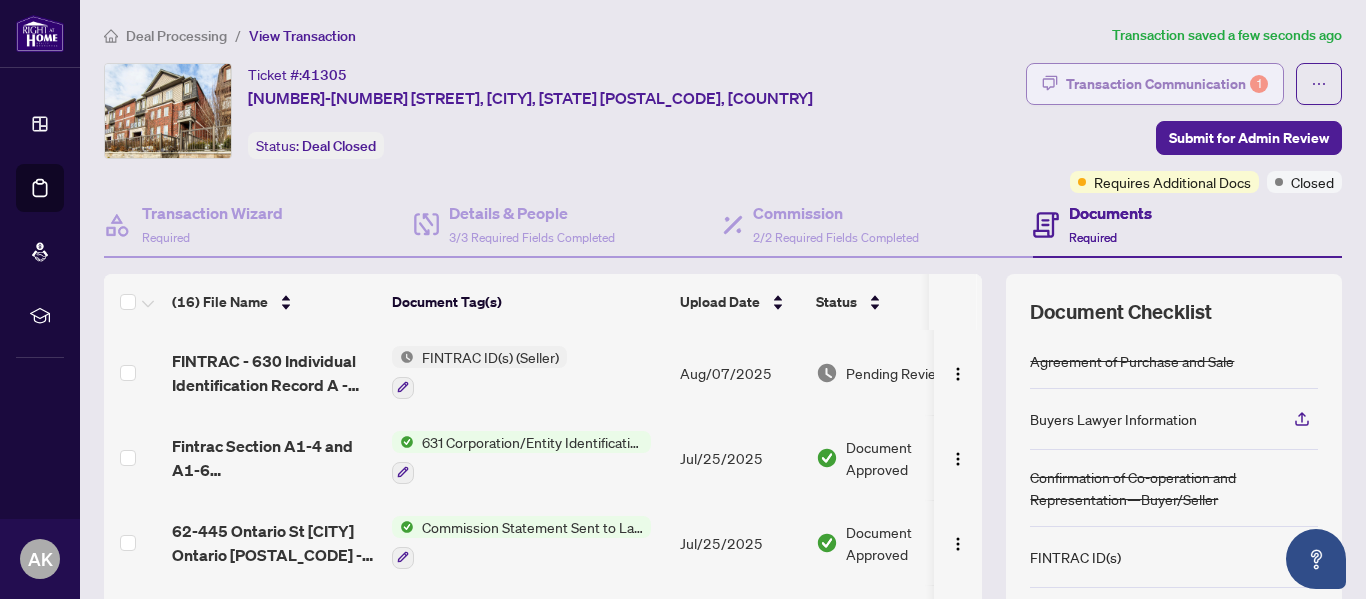 click on "Transaction Communication 1" at bounding box center (1167, 84) 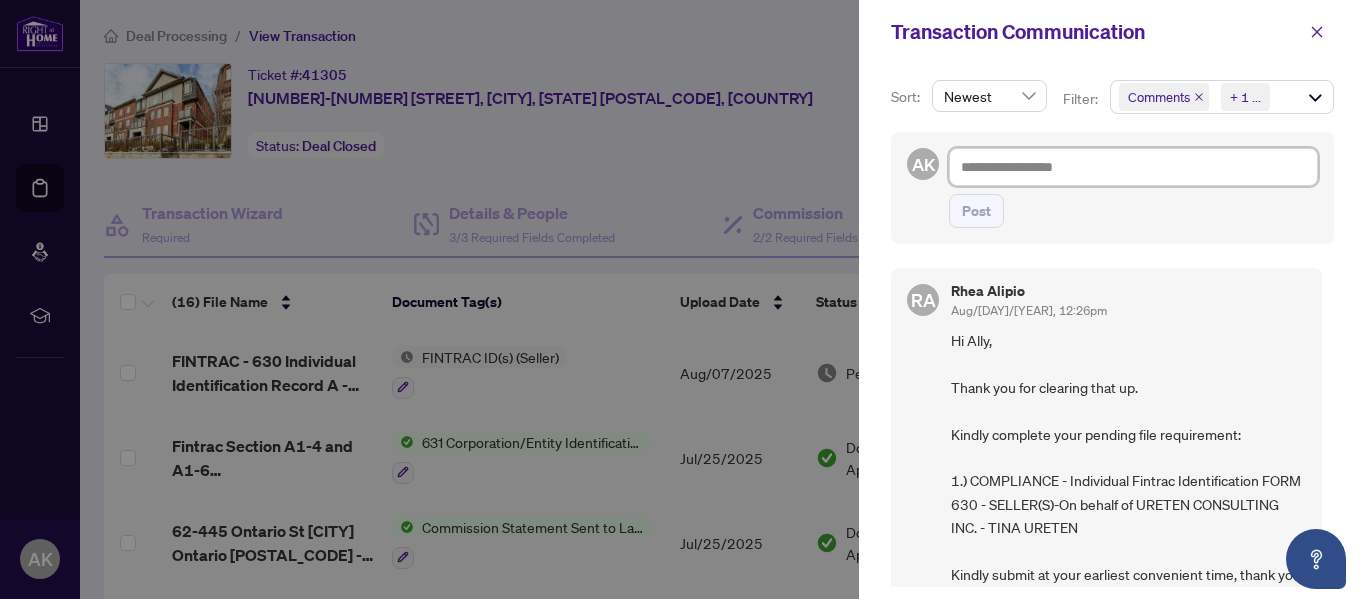 click at bounding box center (1133, 167) 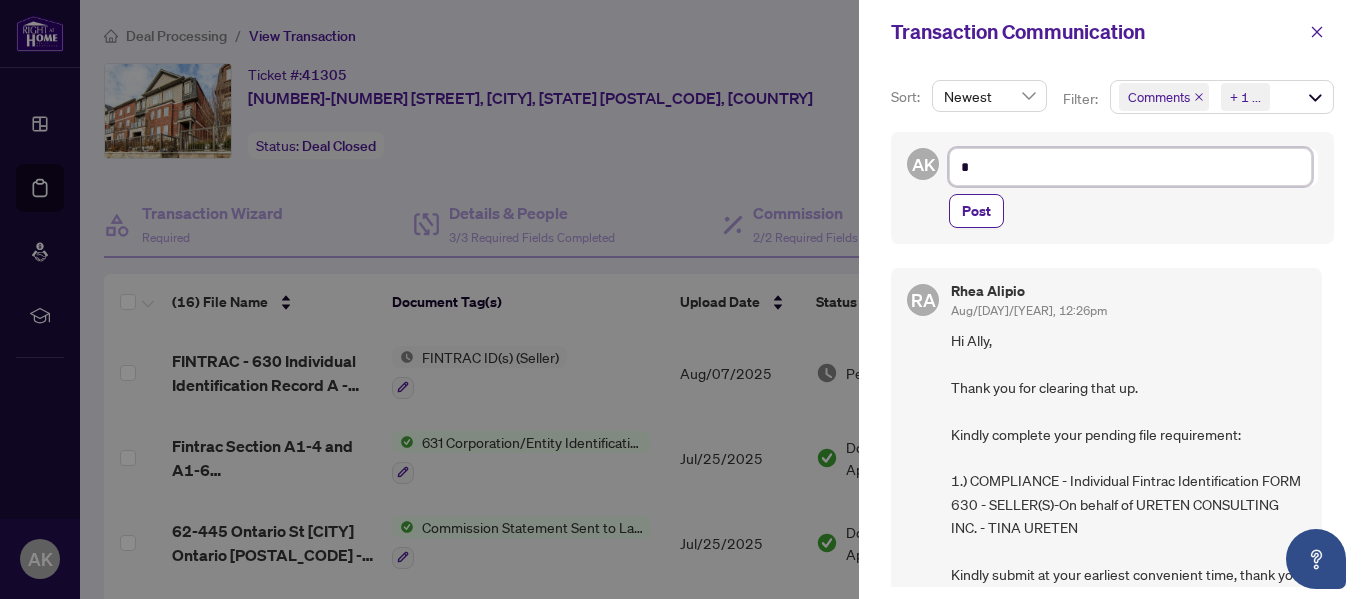 type on "**" 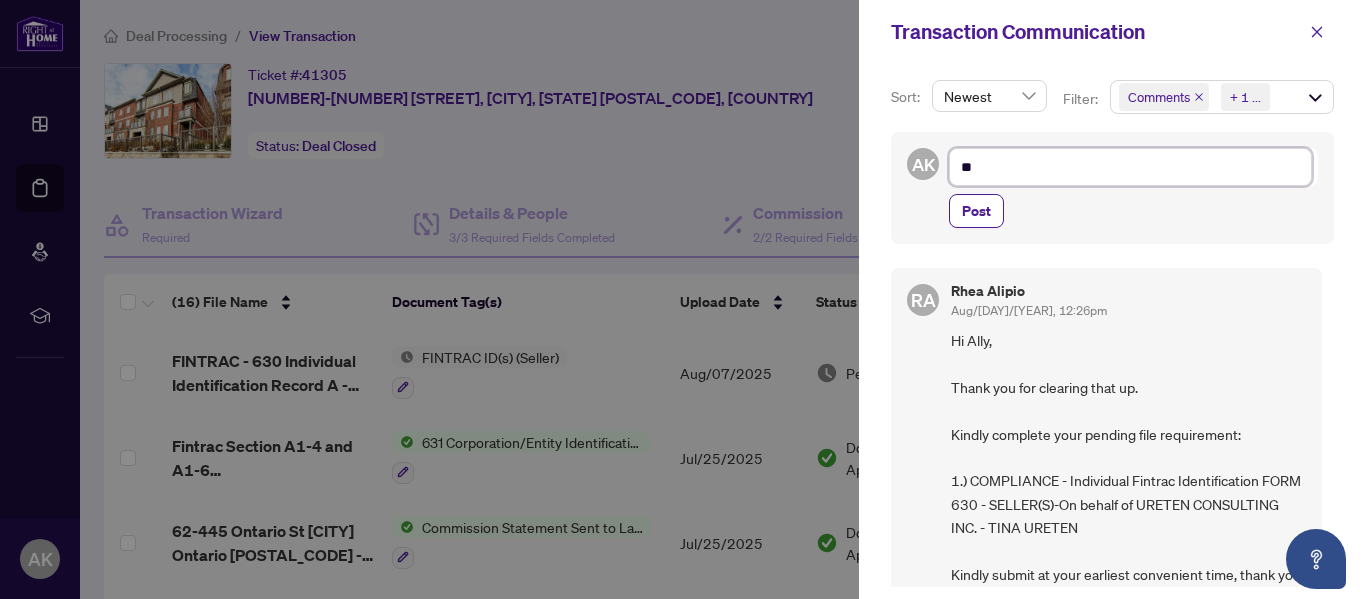 type on "**" 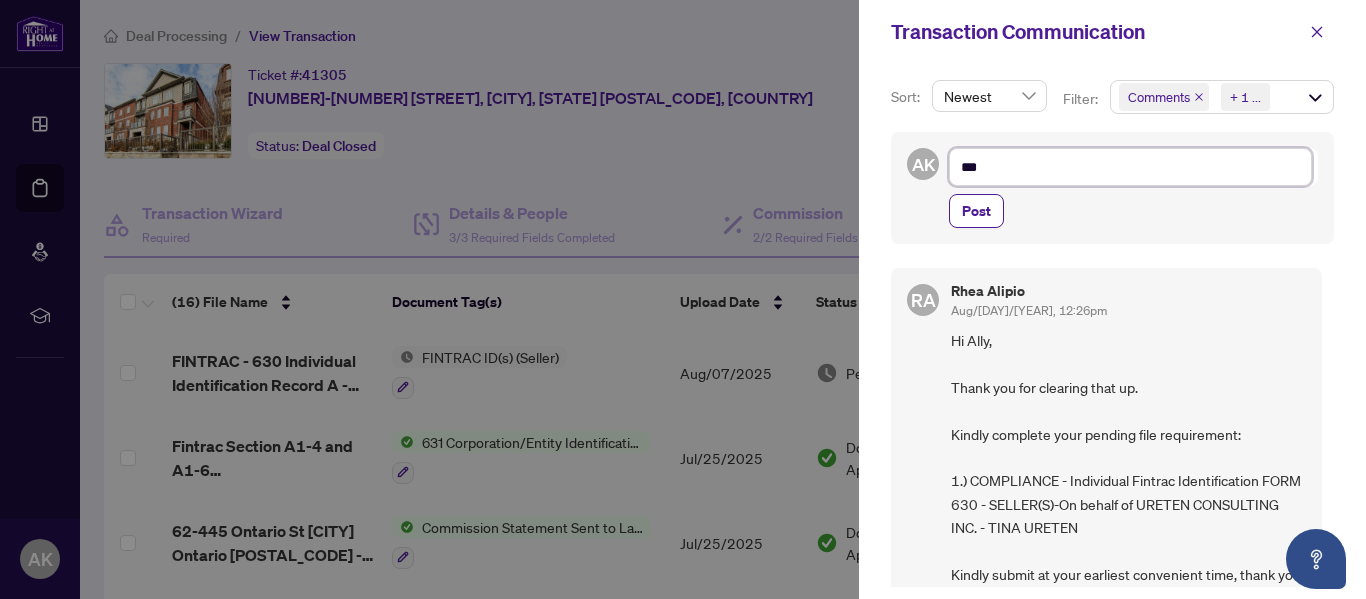type on "****" 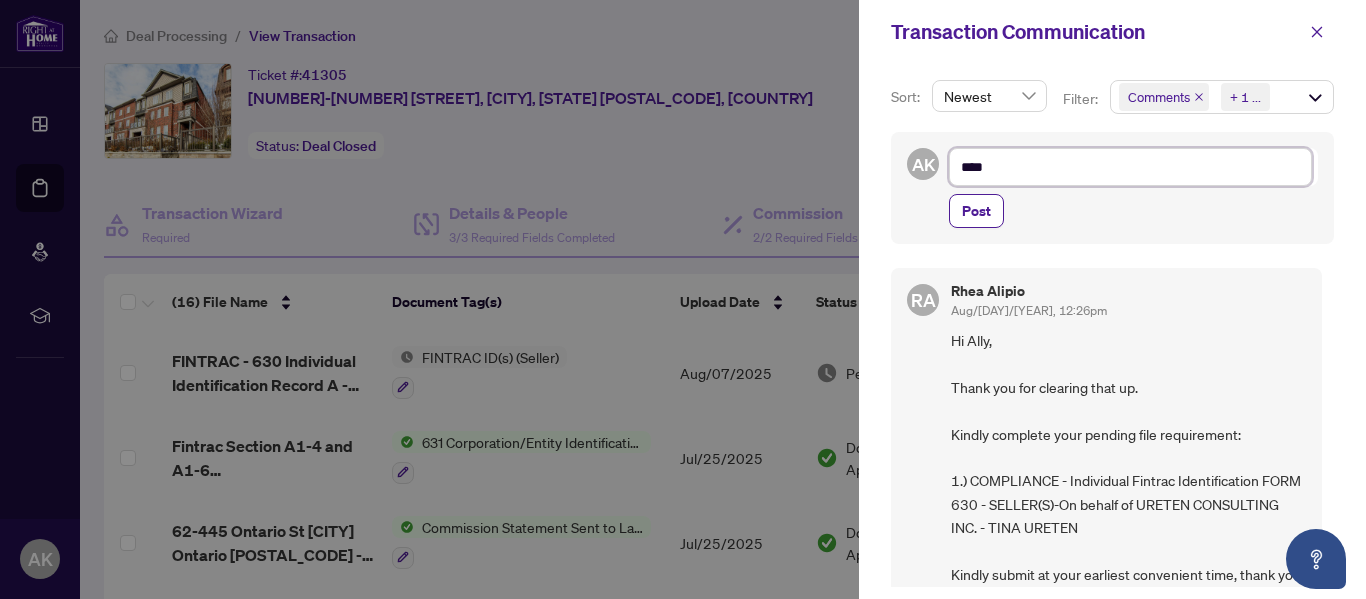 type on "*****" 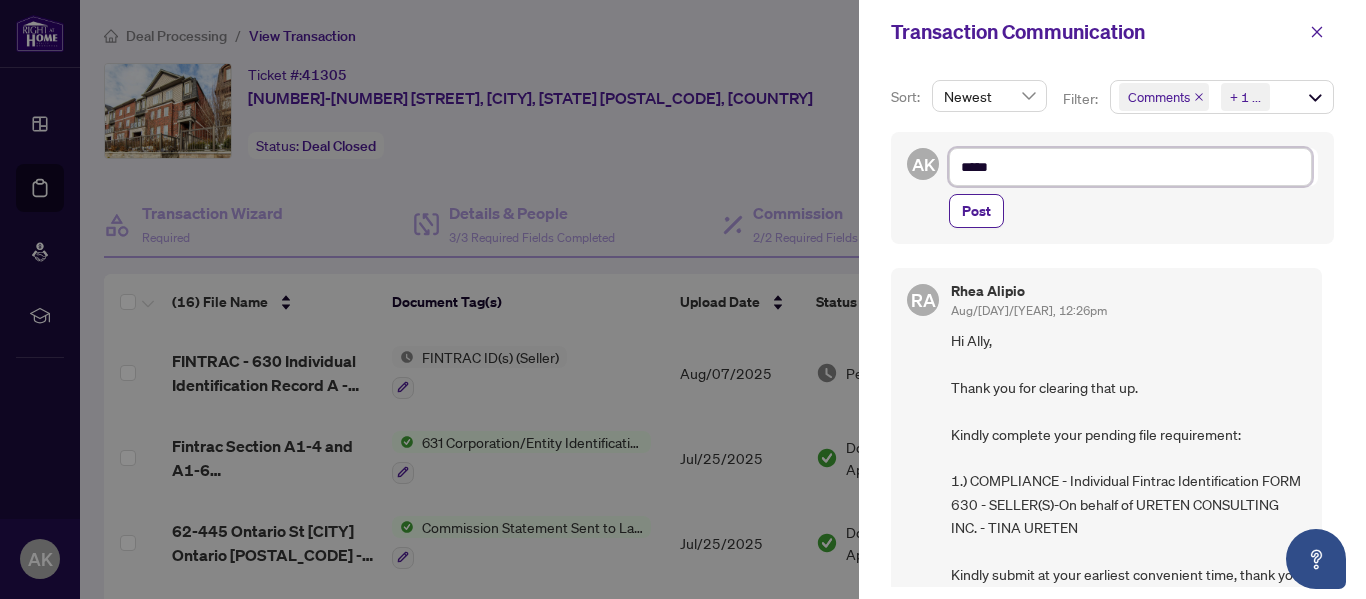 type on "******" 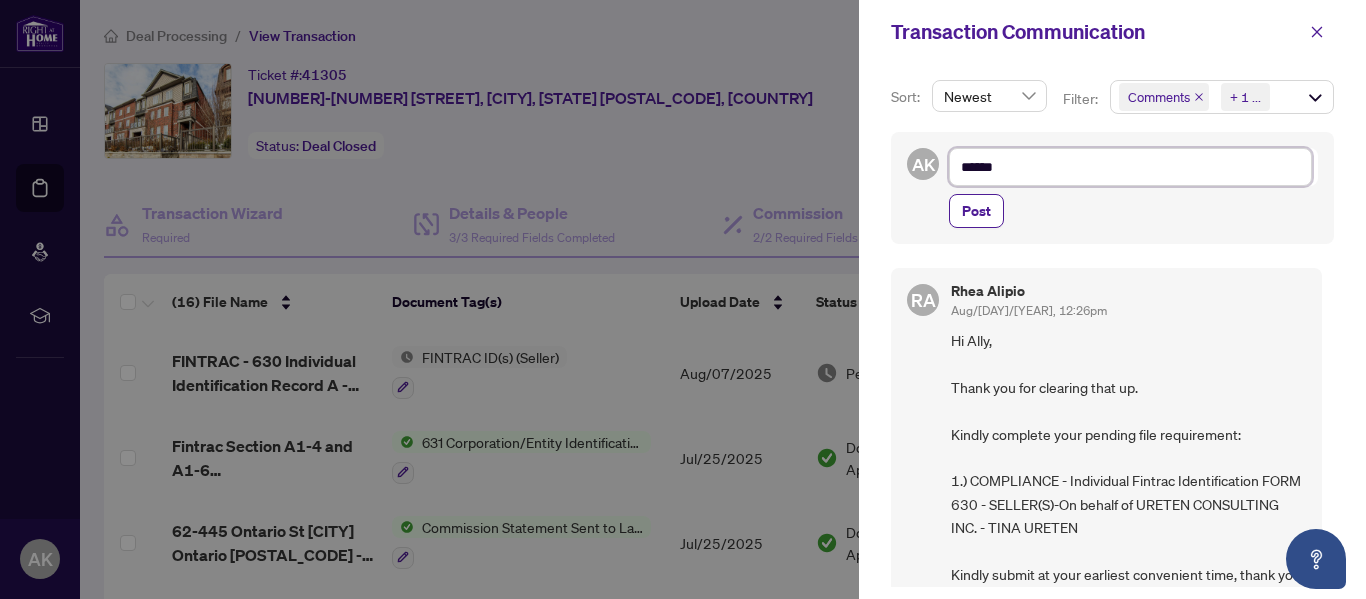 type on "*******" 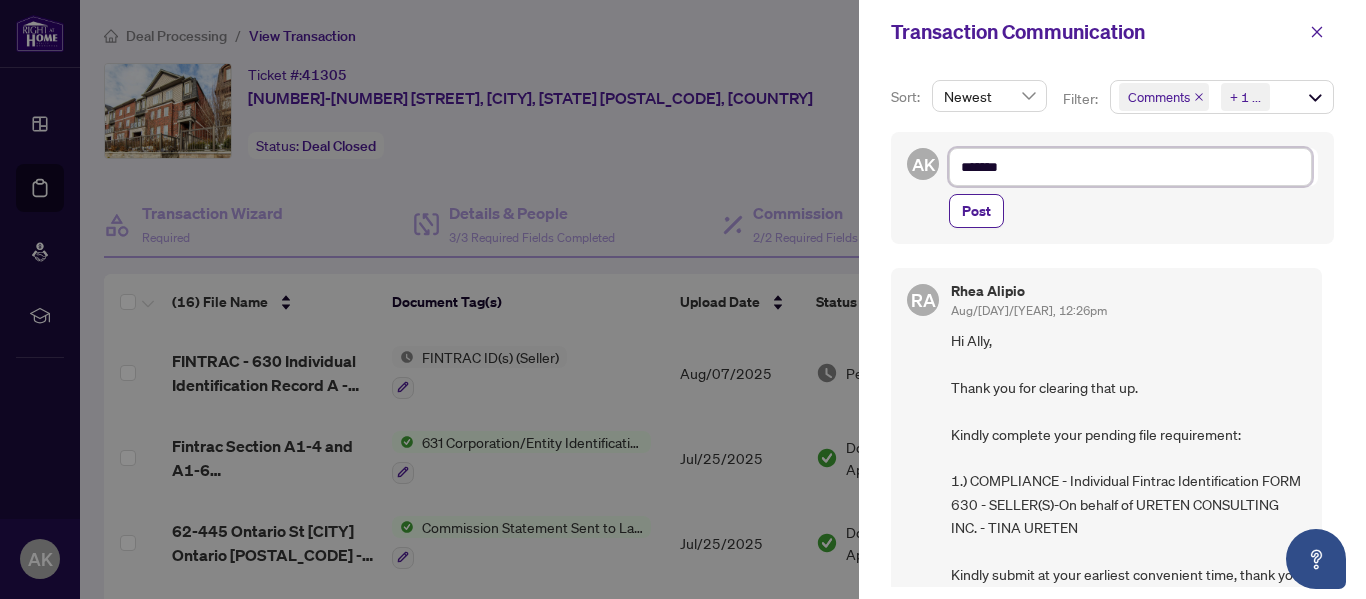 type on "********" 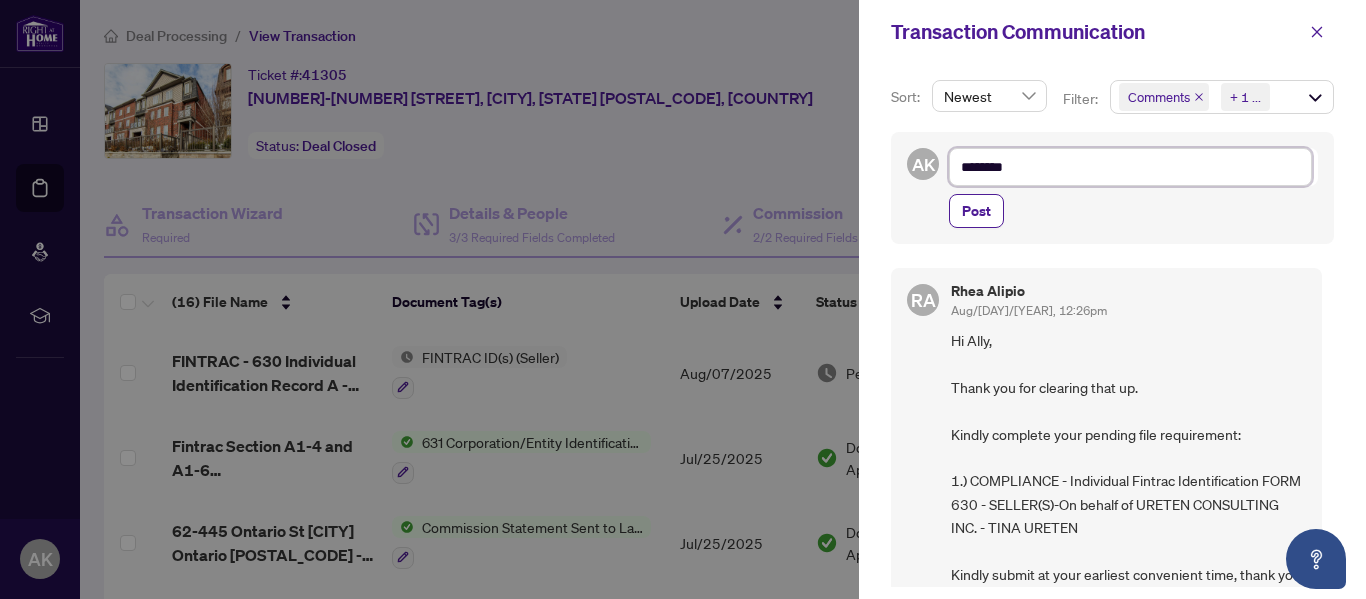 type on "********" 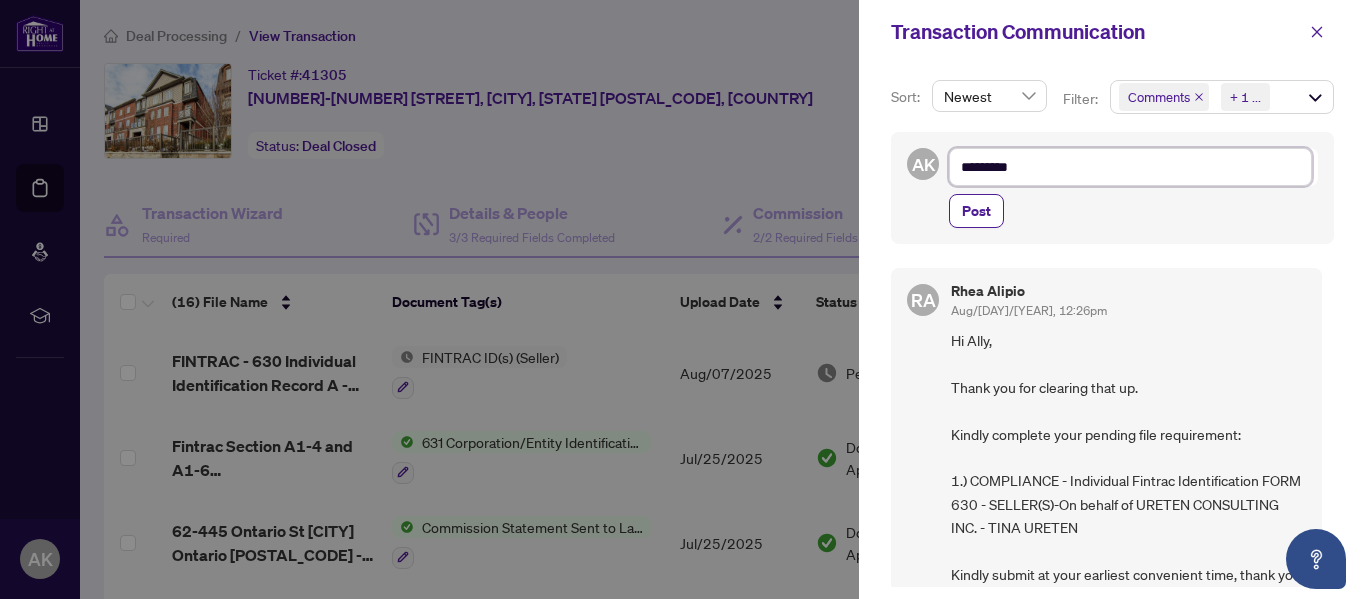 type on "**********" 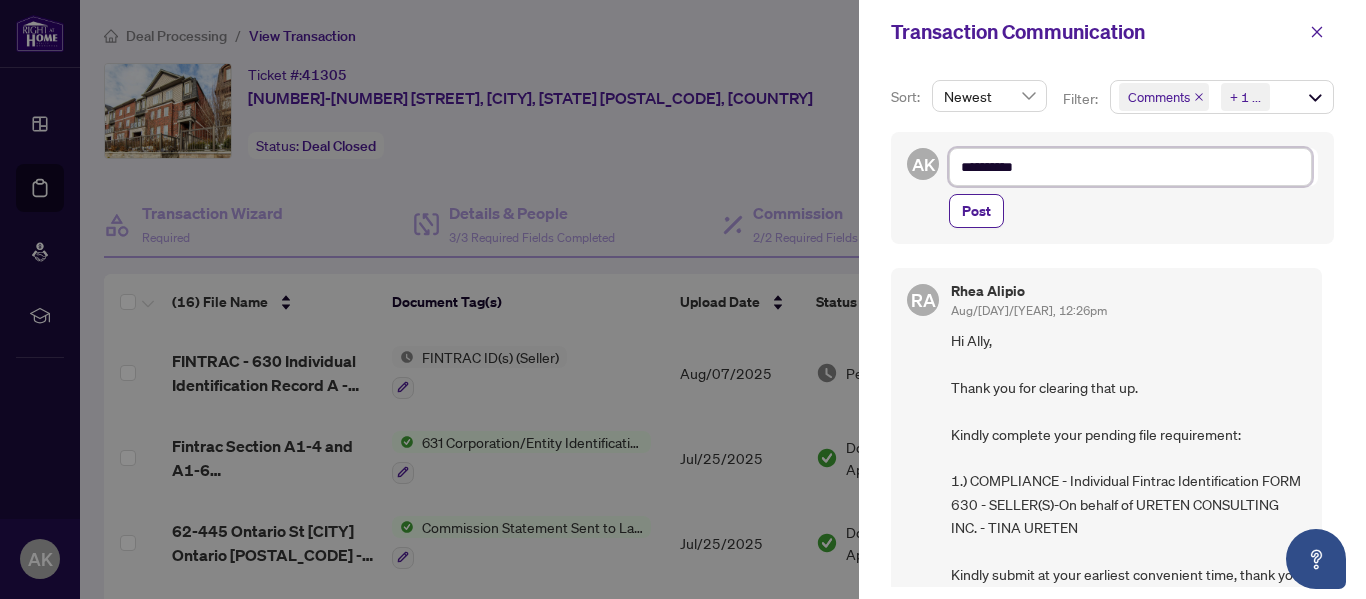 type on "**********" 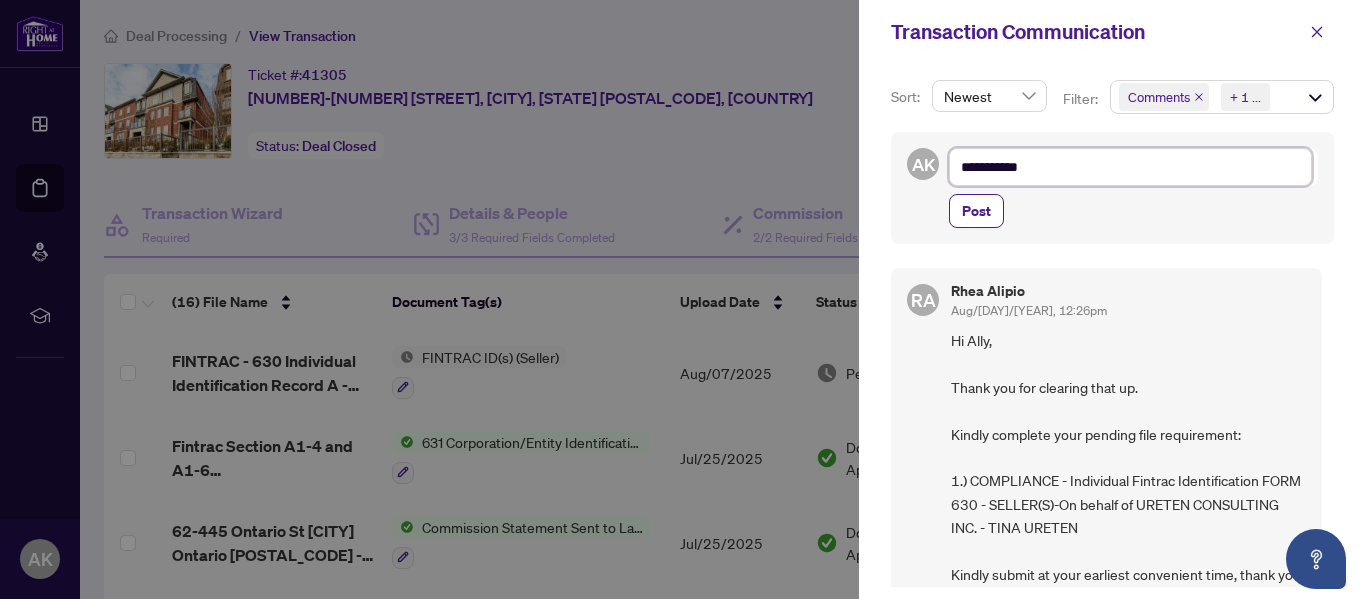 type on "**********" 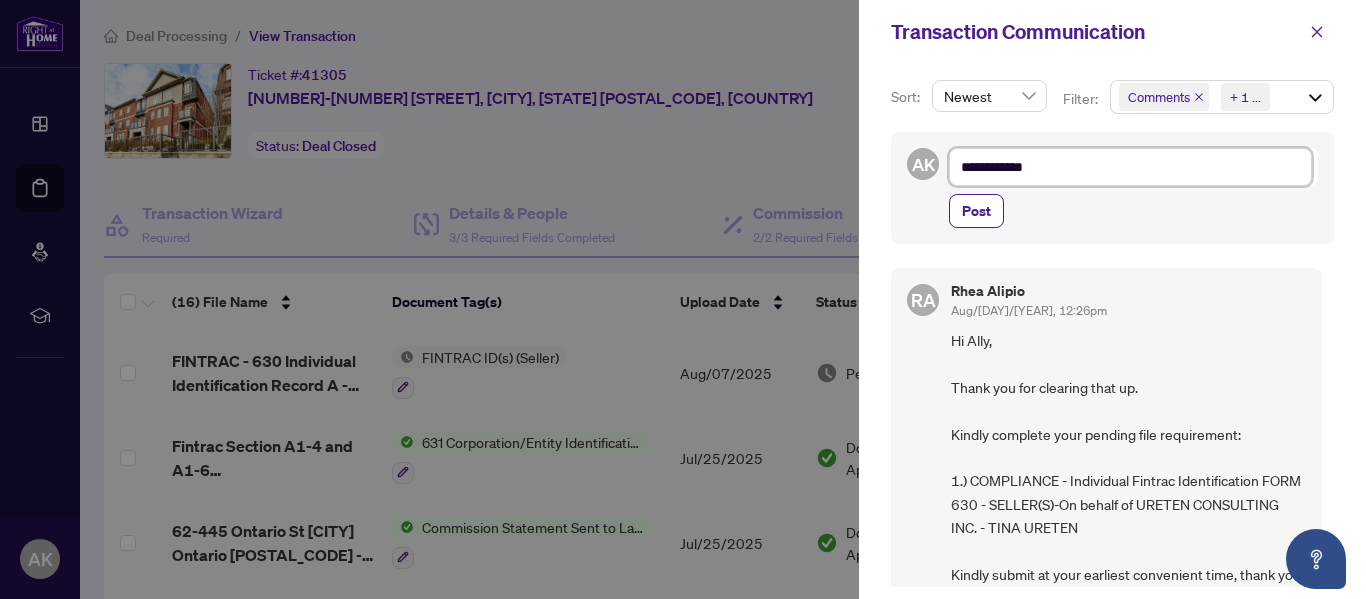 type on "**********" 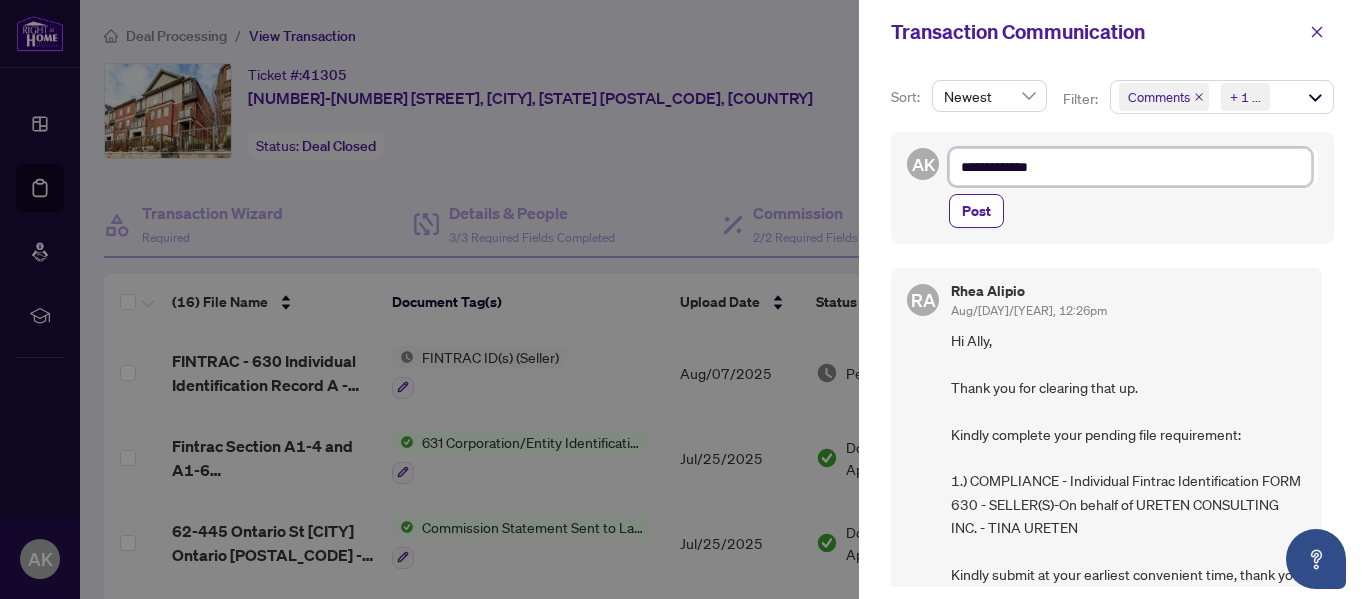 type on "**********" 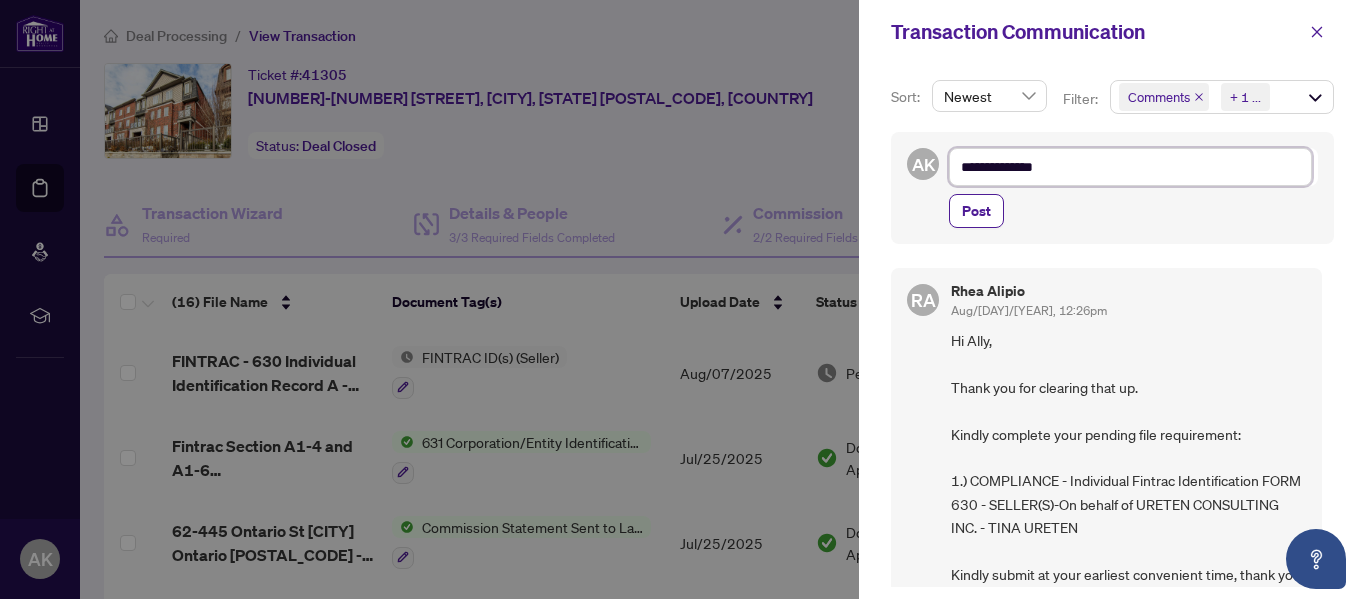 type on "**********" 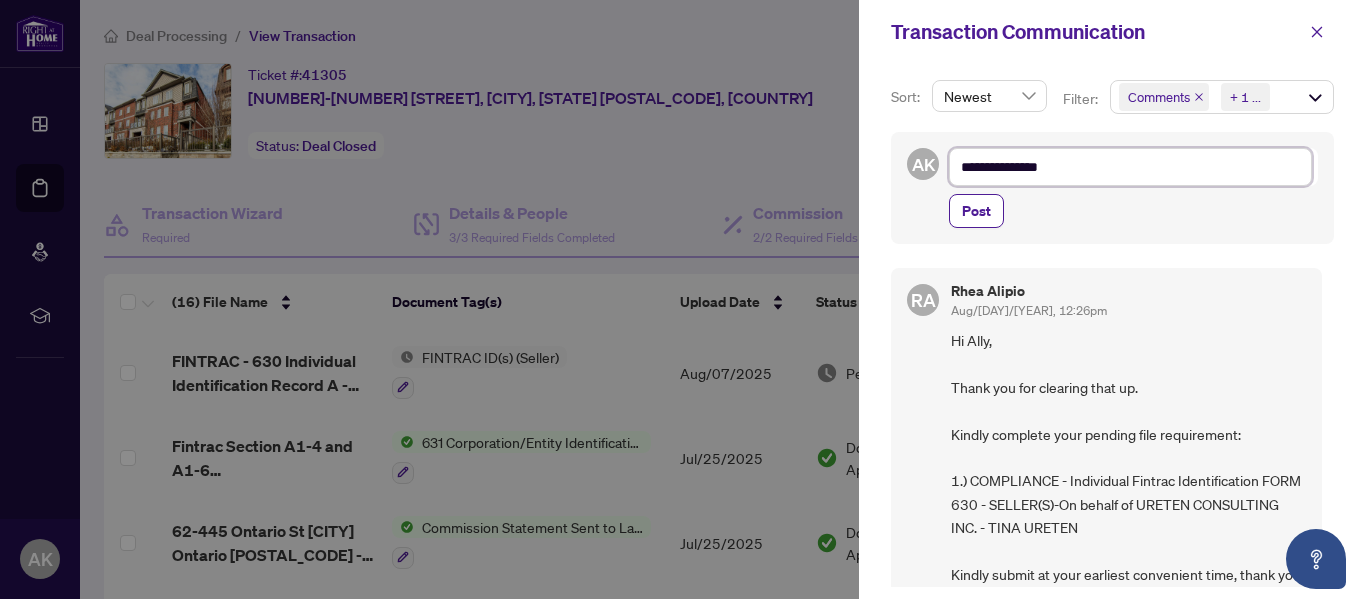 type on "**********" 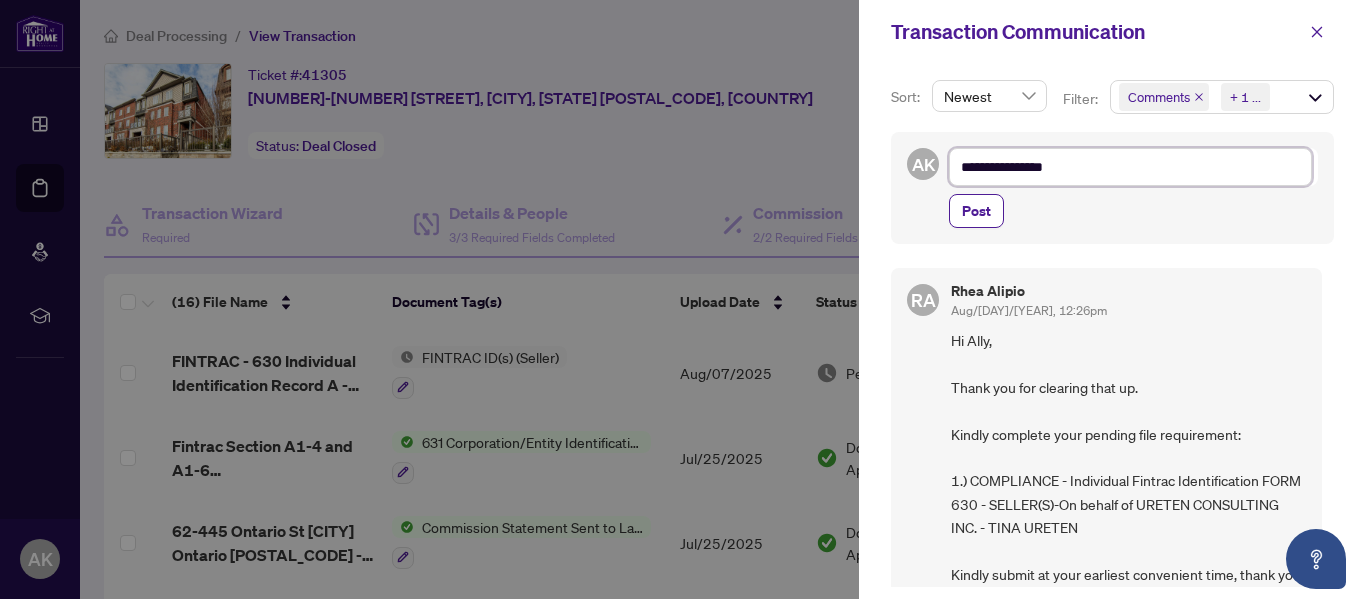 type on "**********" 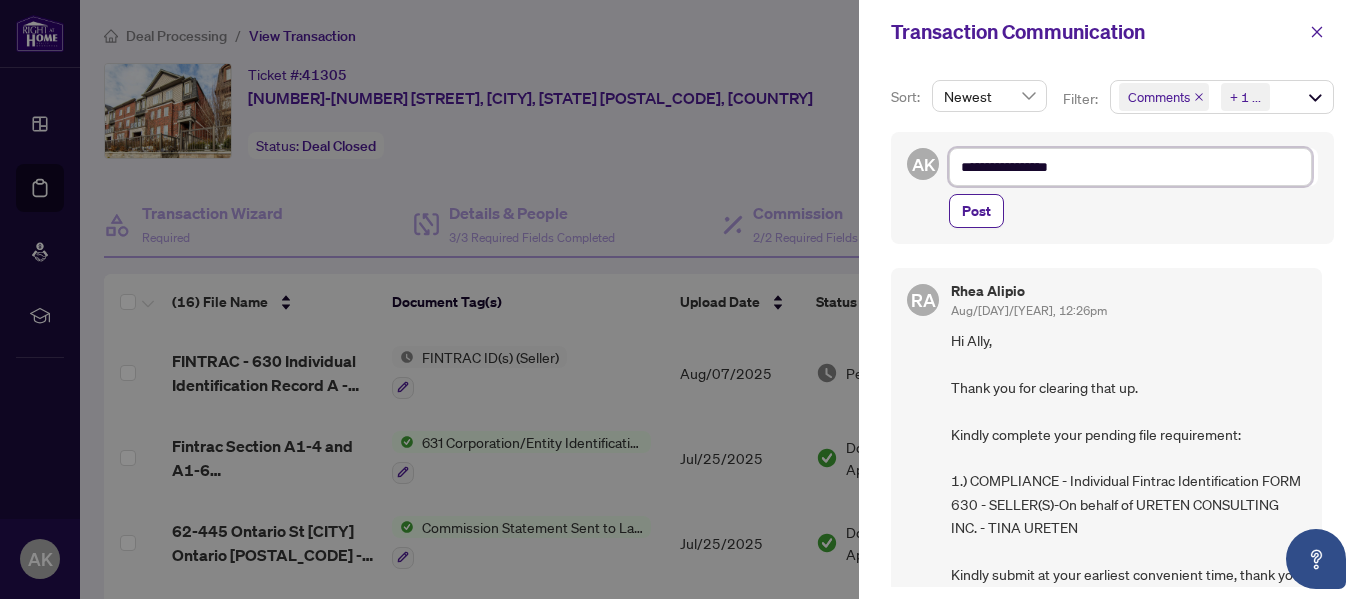 type on "**********" 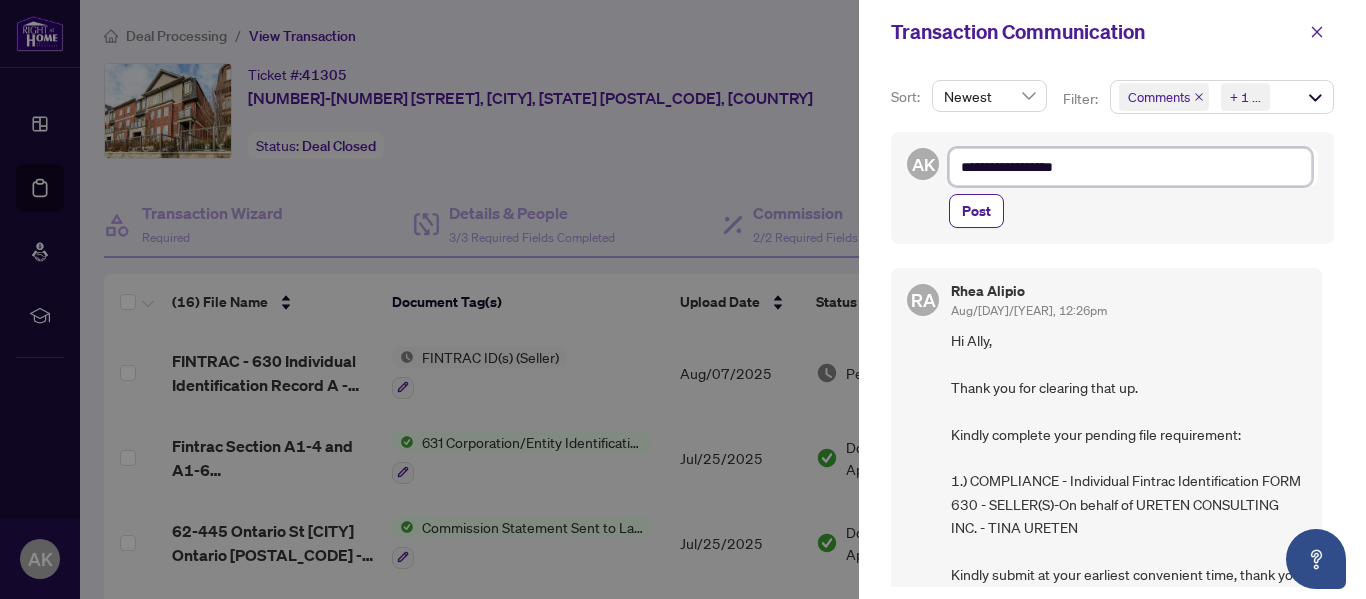 type on "**********" 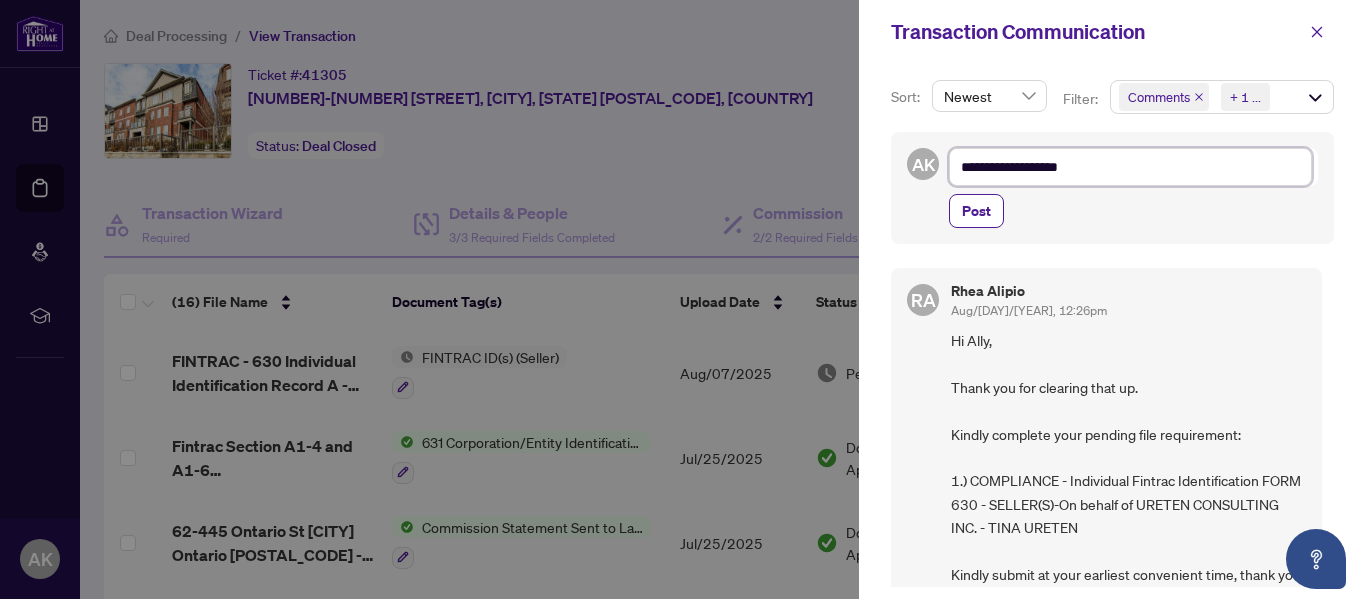 type on "**********" 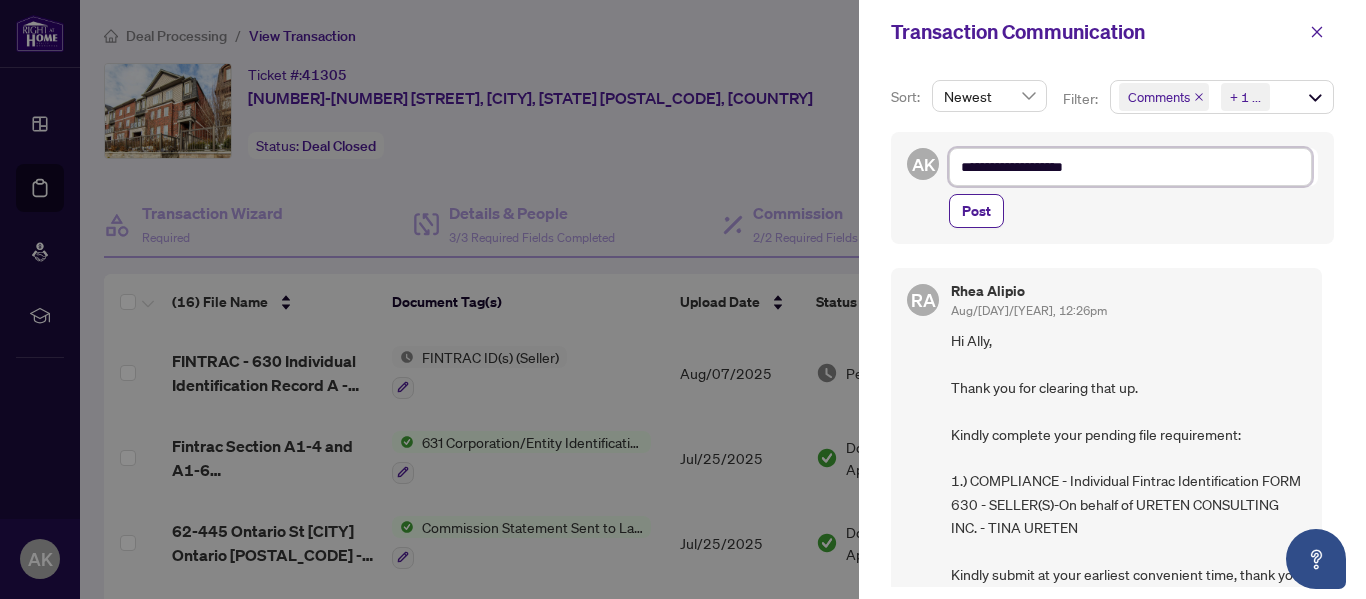 type on "**********" 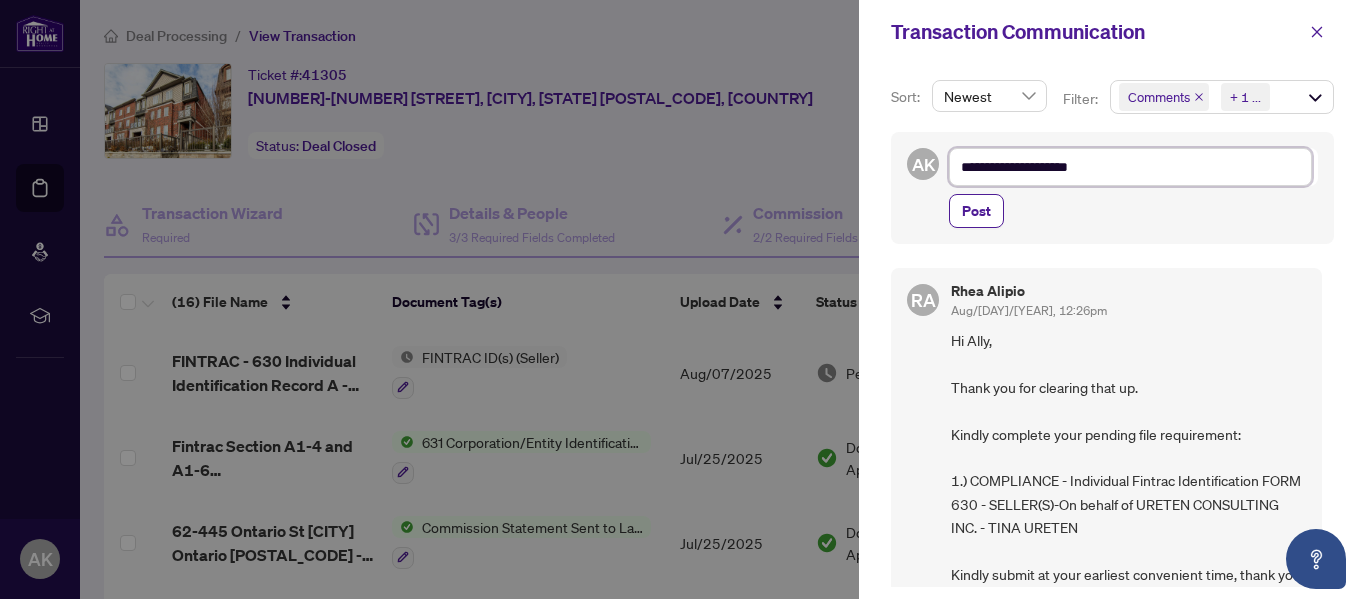 type on "**********" 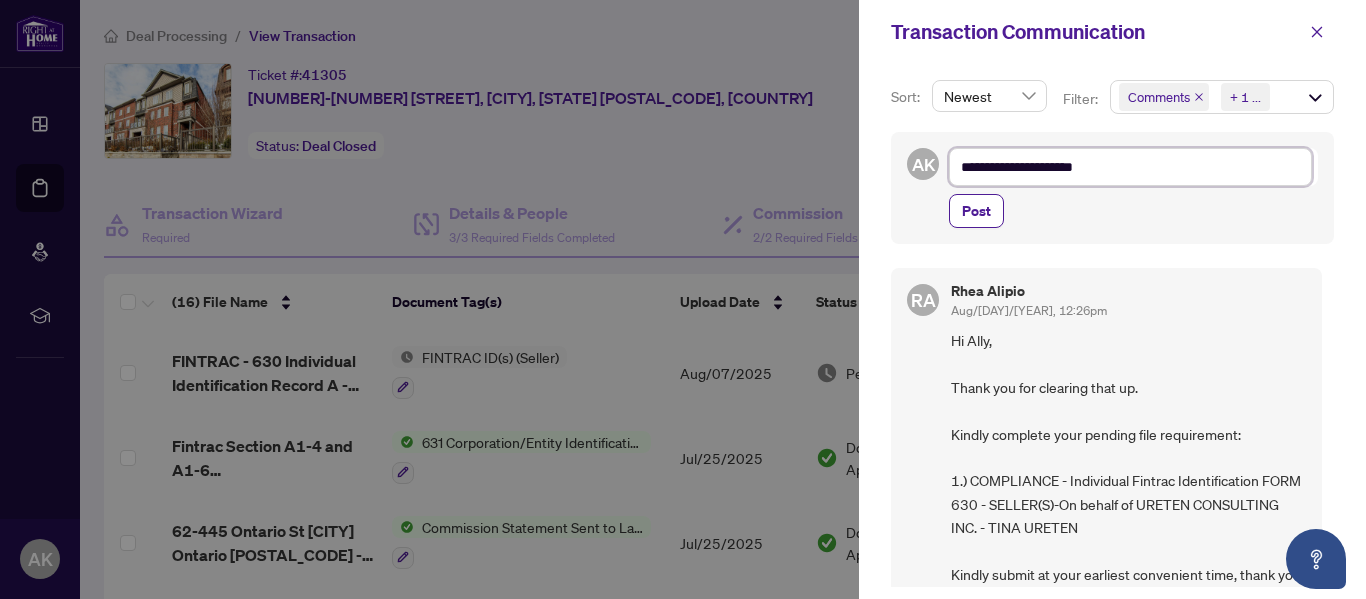 type on "**********" 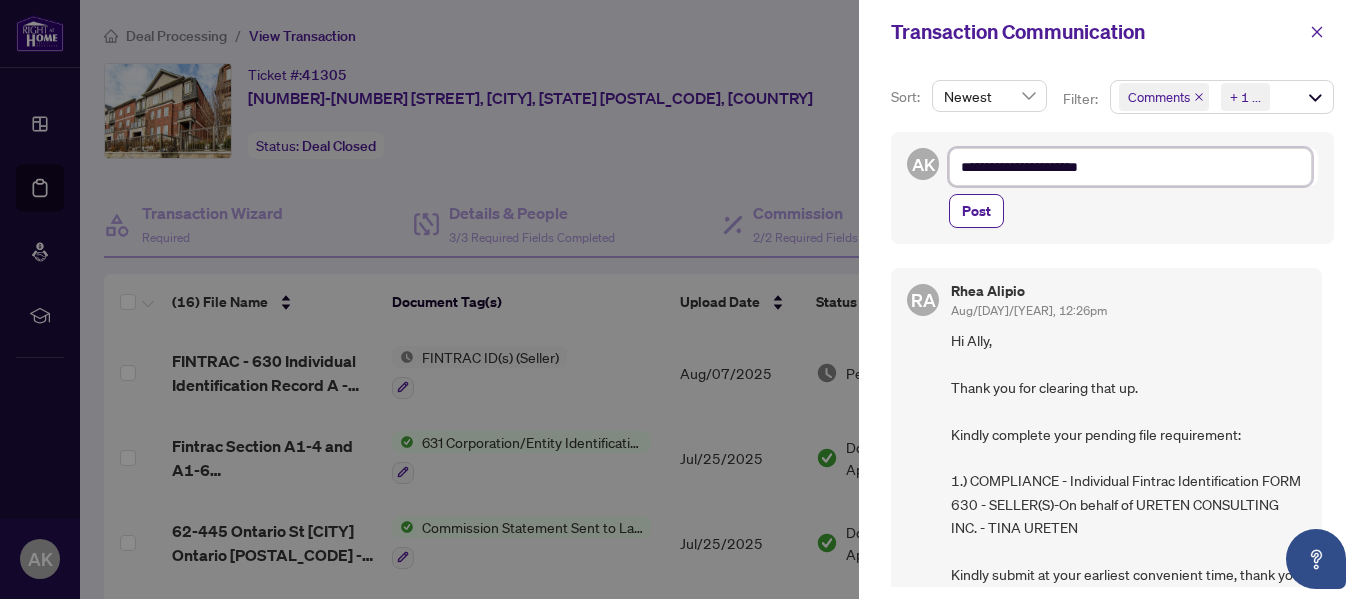 type on "**********" 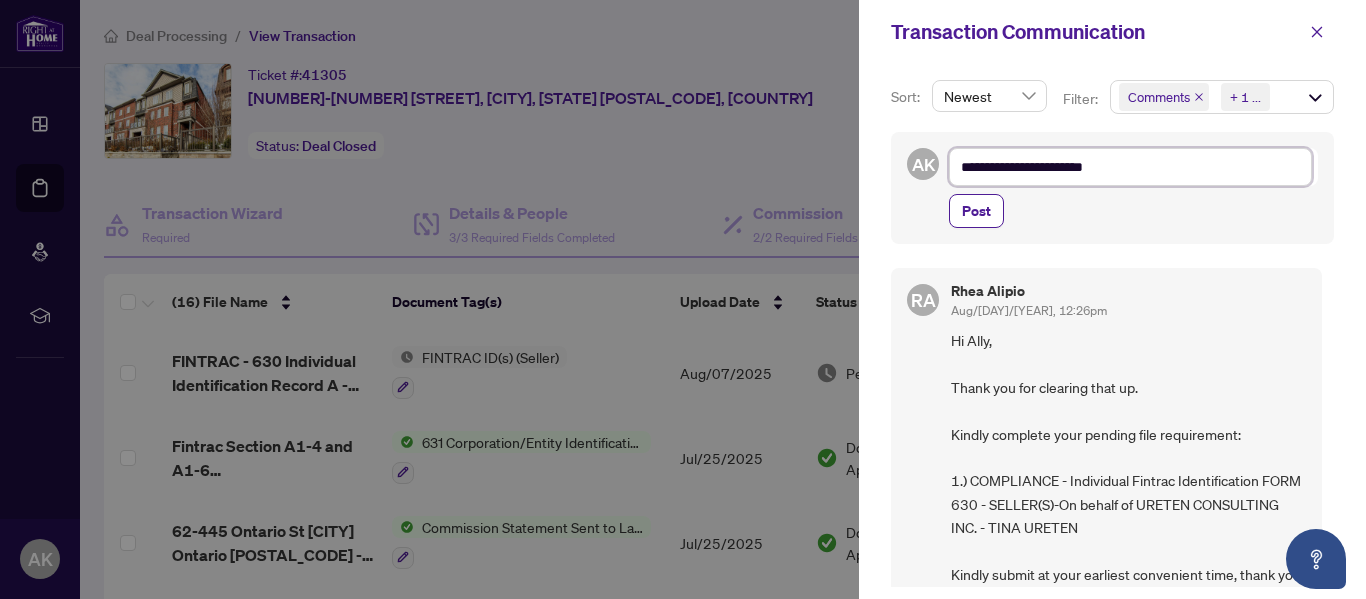 type on "**********" 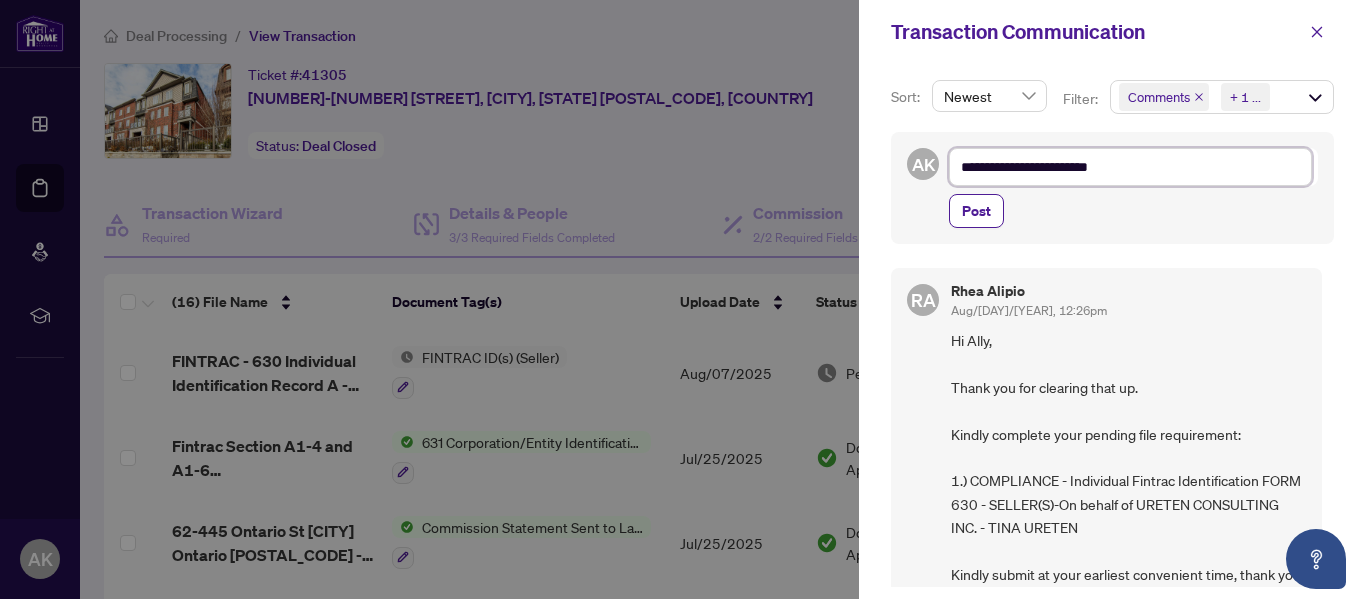 type on "**********" 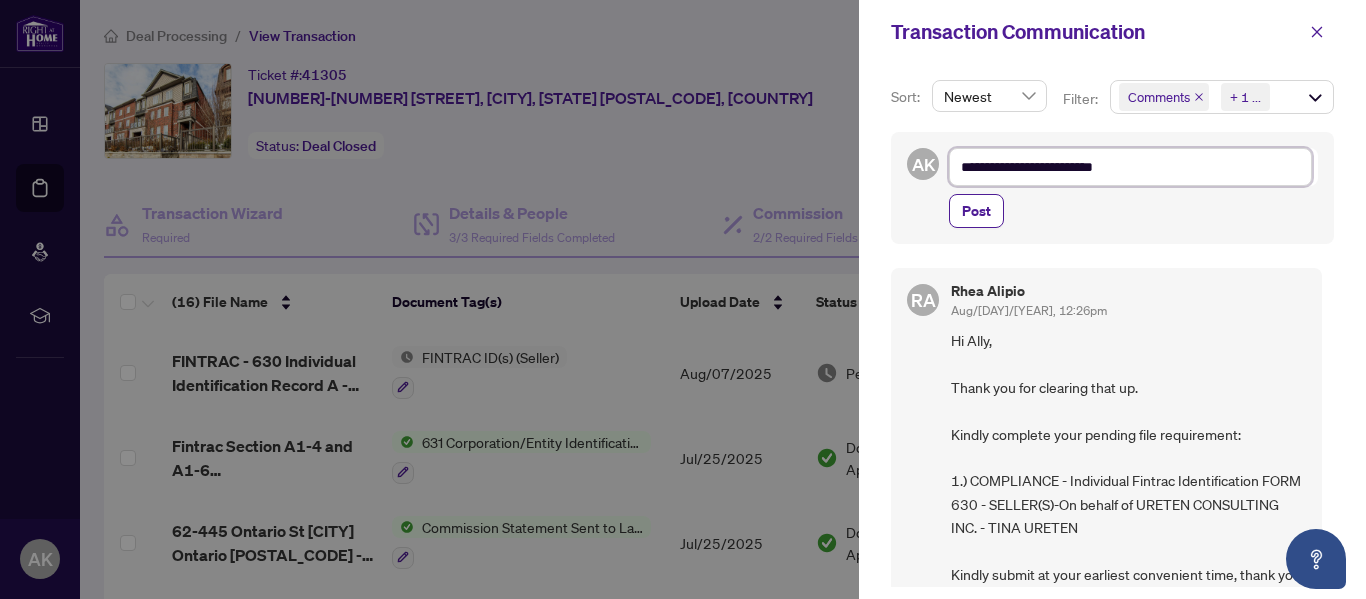 type on "**********" 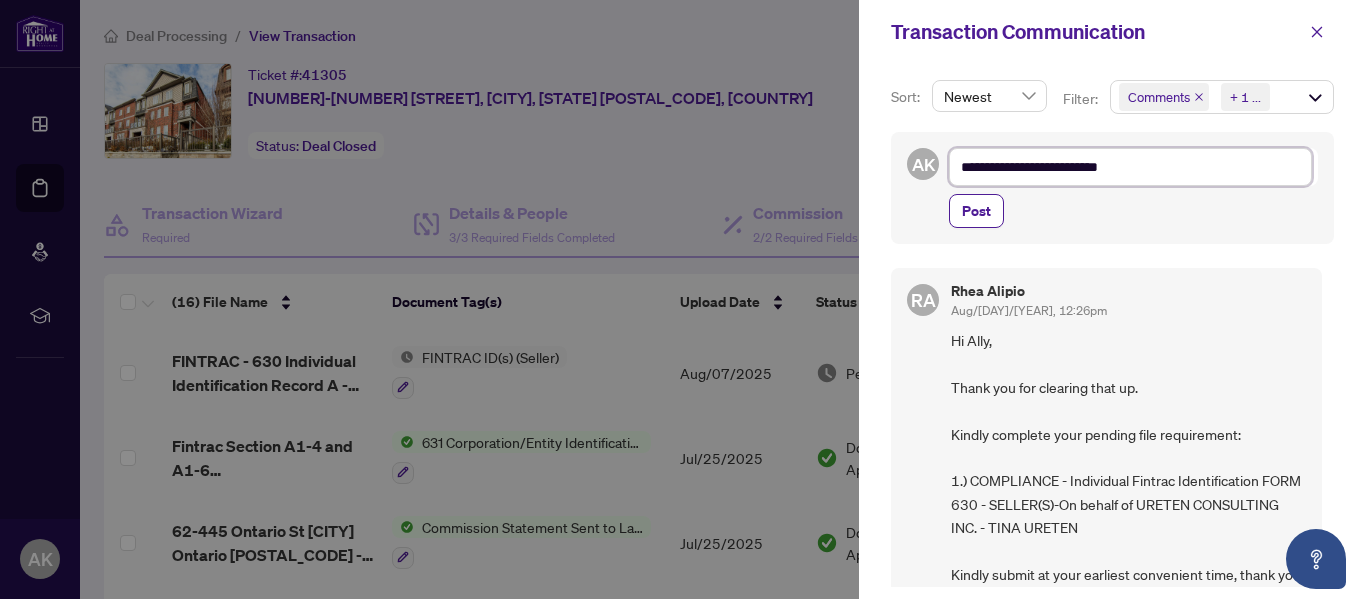 type on "**********" 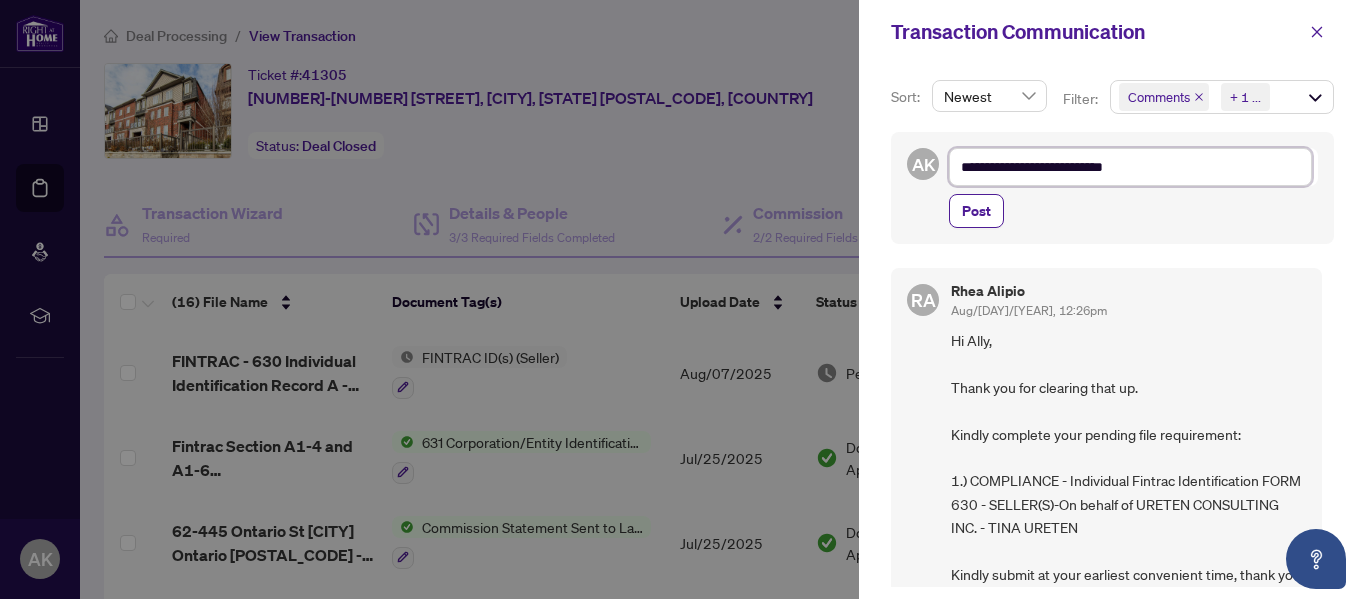 type on "**********" 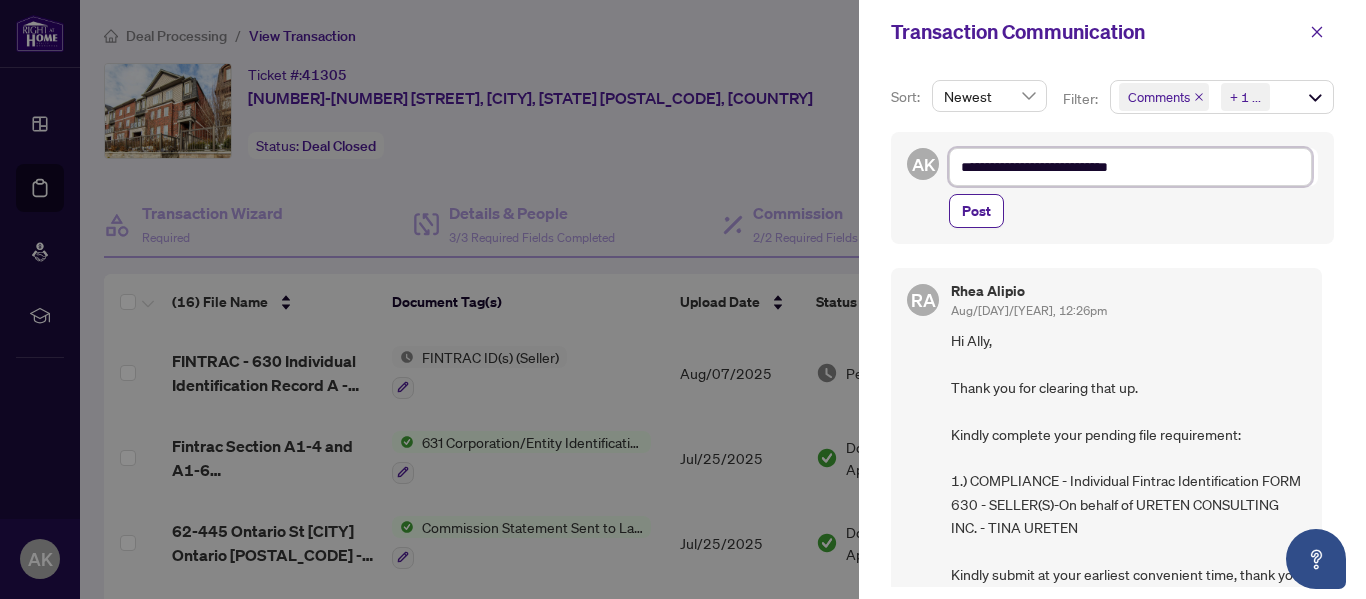 type on "**********" 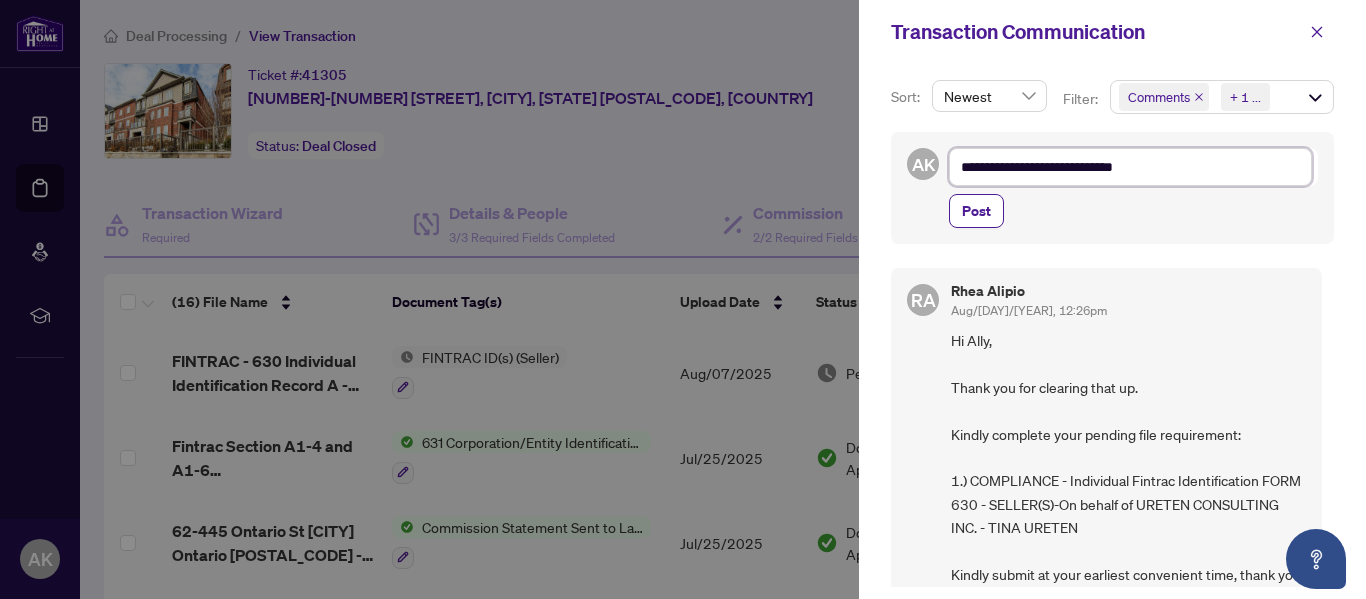 type on "**********" 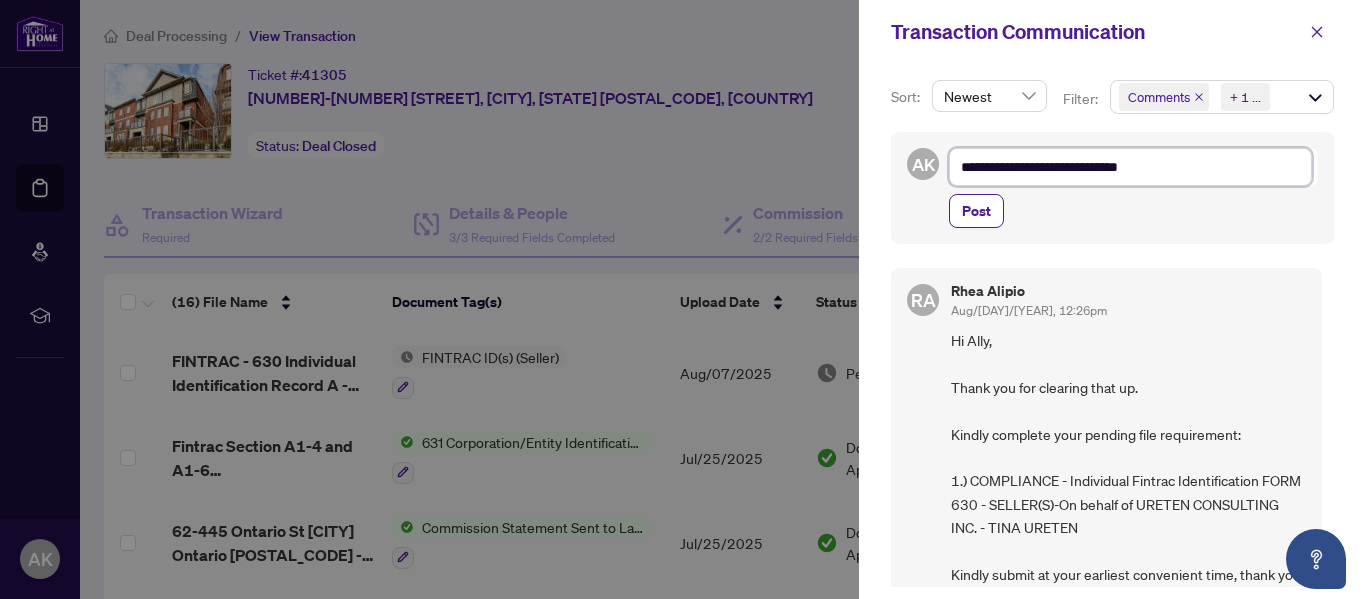 type on "**********" 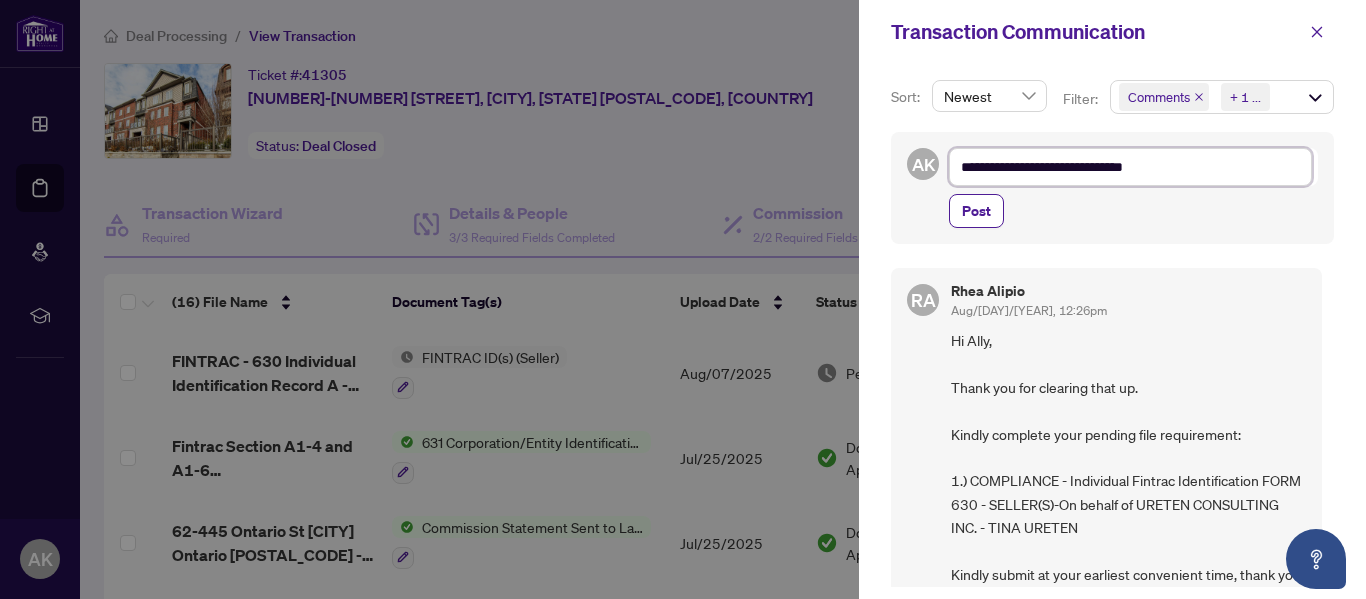 type on "**********" 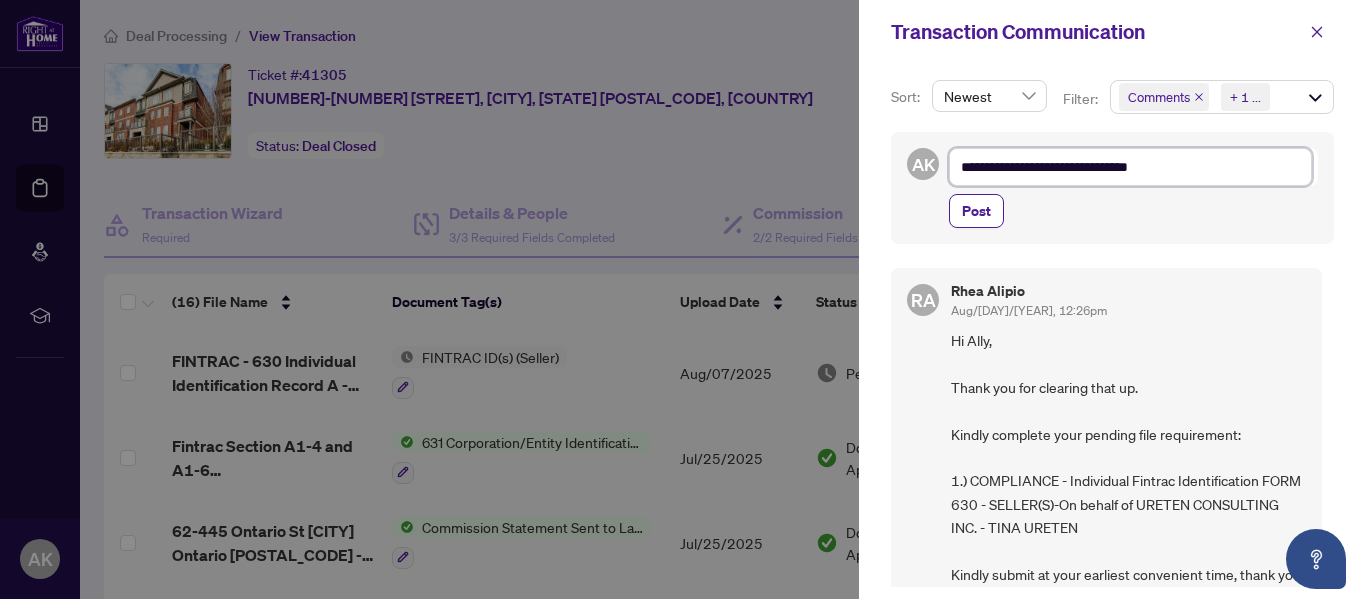 type on "**********" 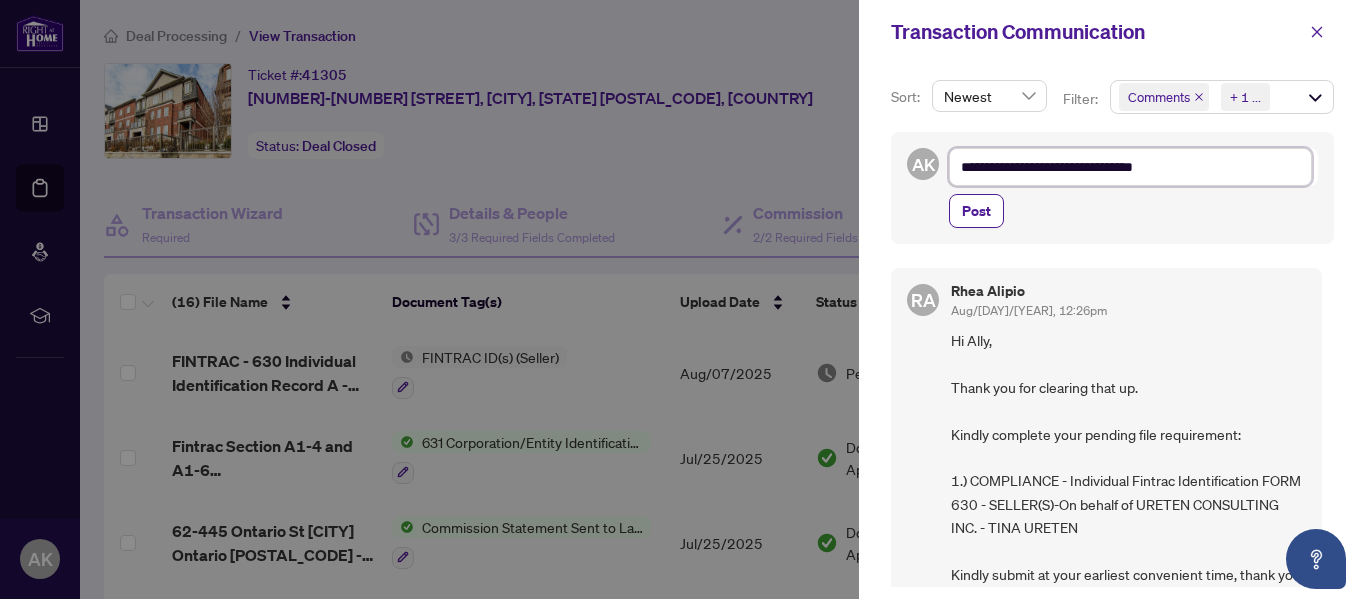 type on "**********" 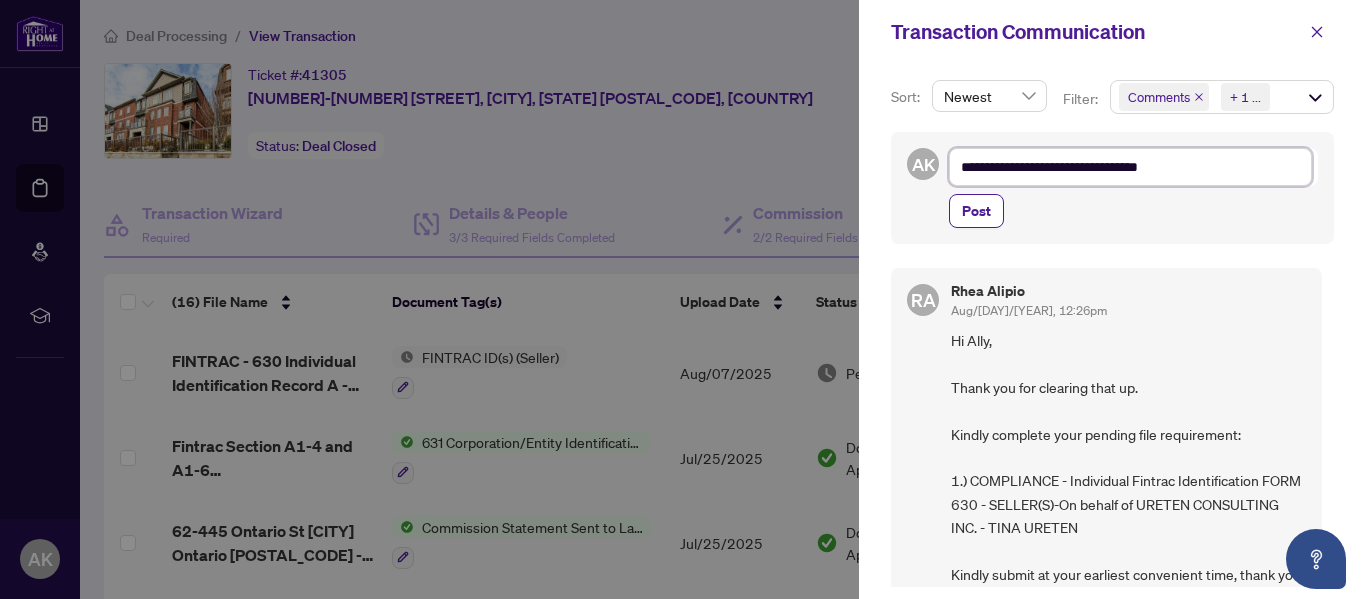 type on "**********" 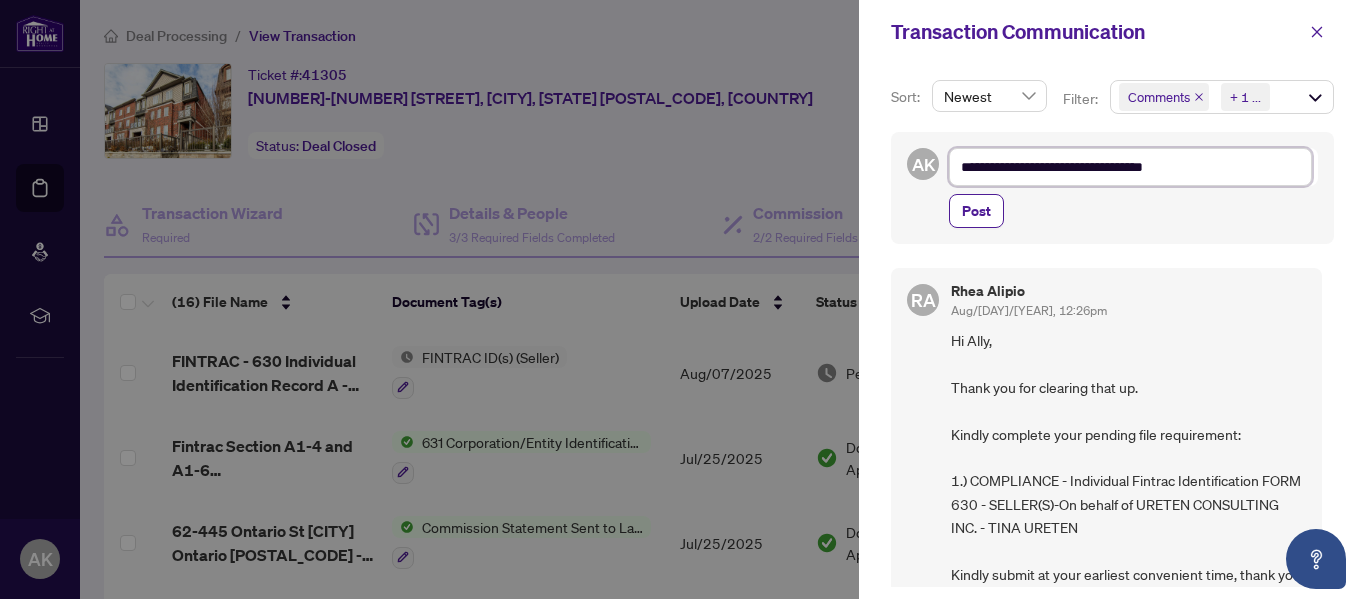 type on "**********" 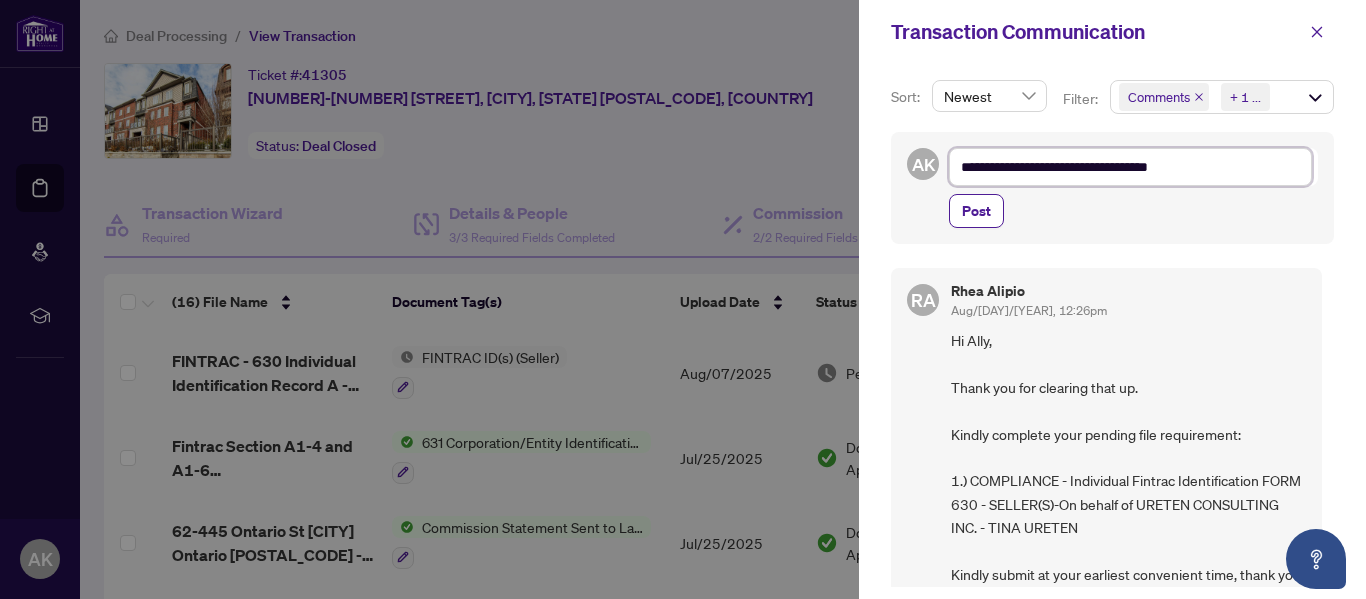 type on "**********" 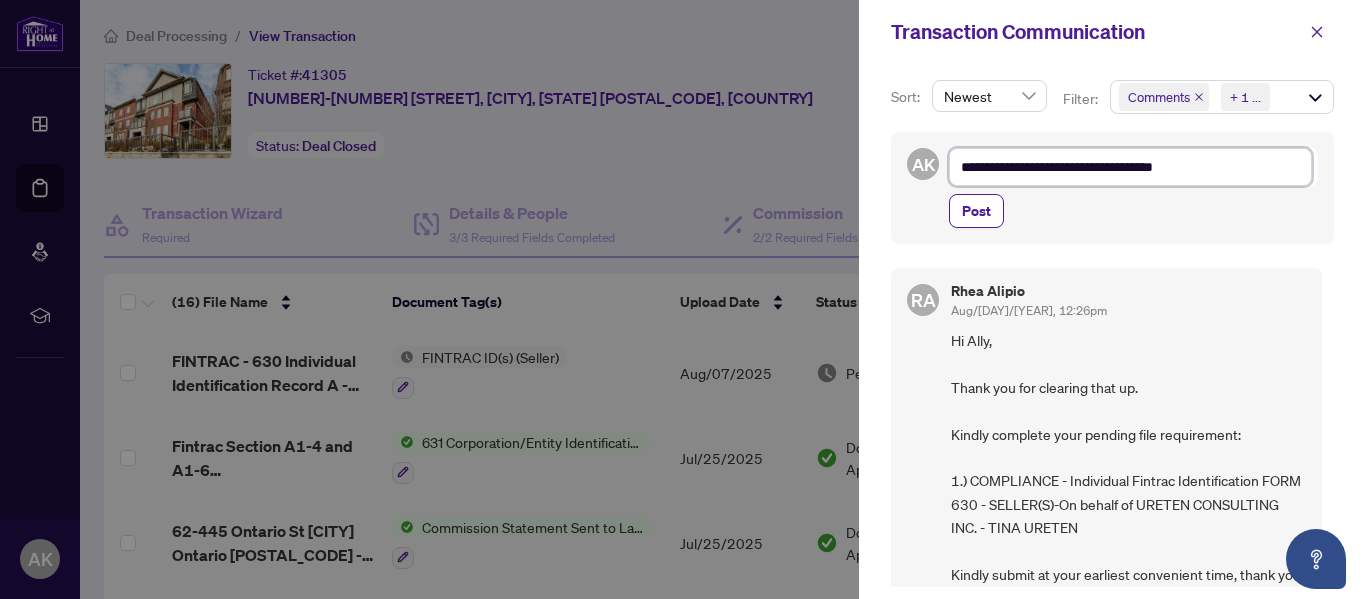 type on "**********" 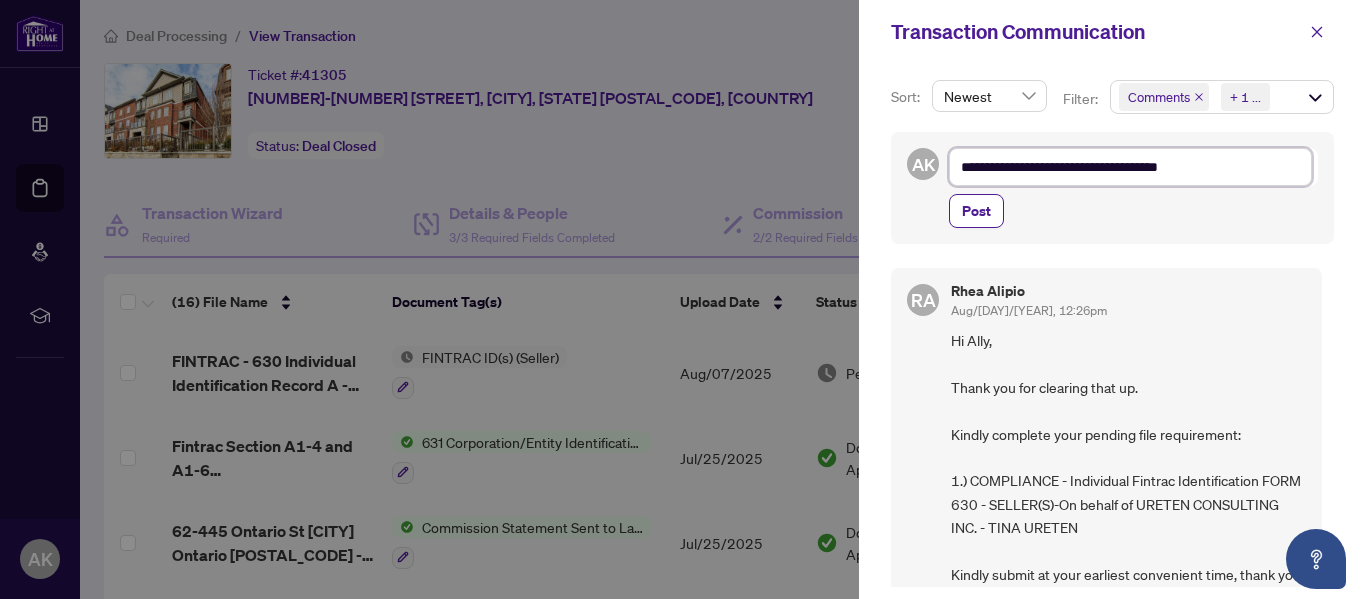 type on "**********" 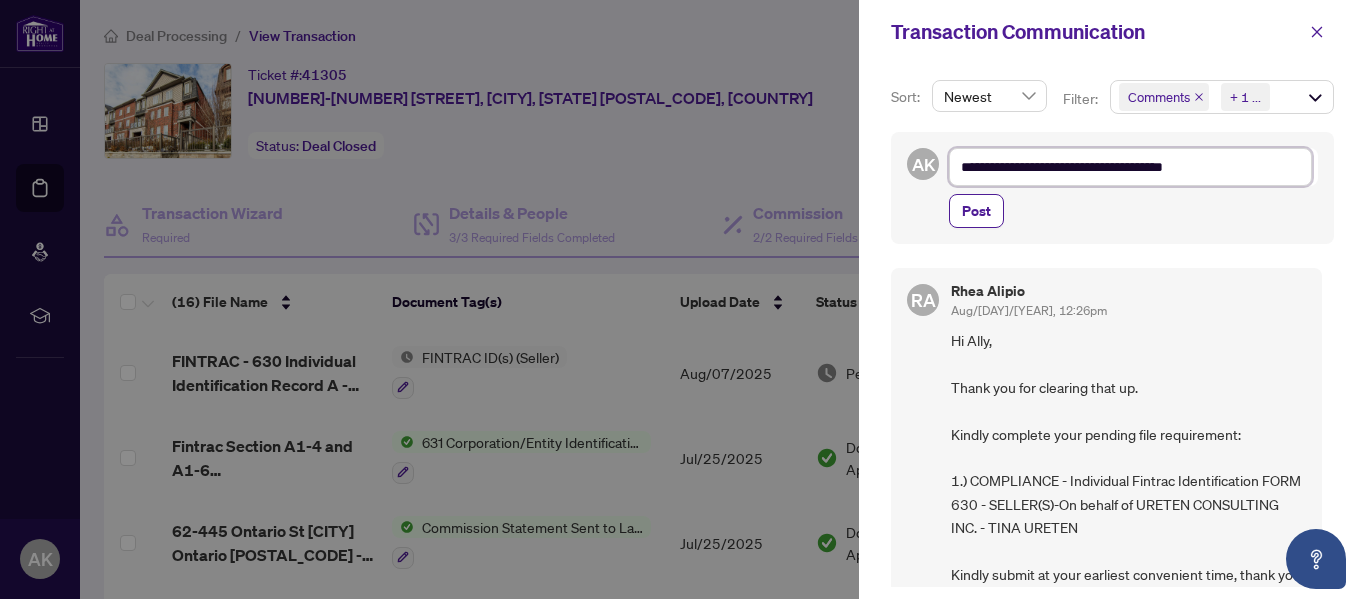 type on "**********" 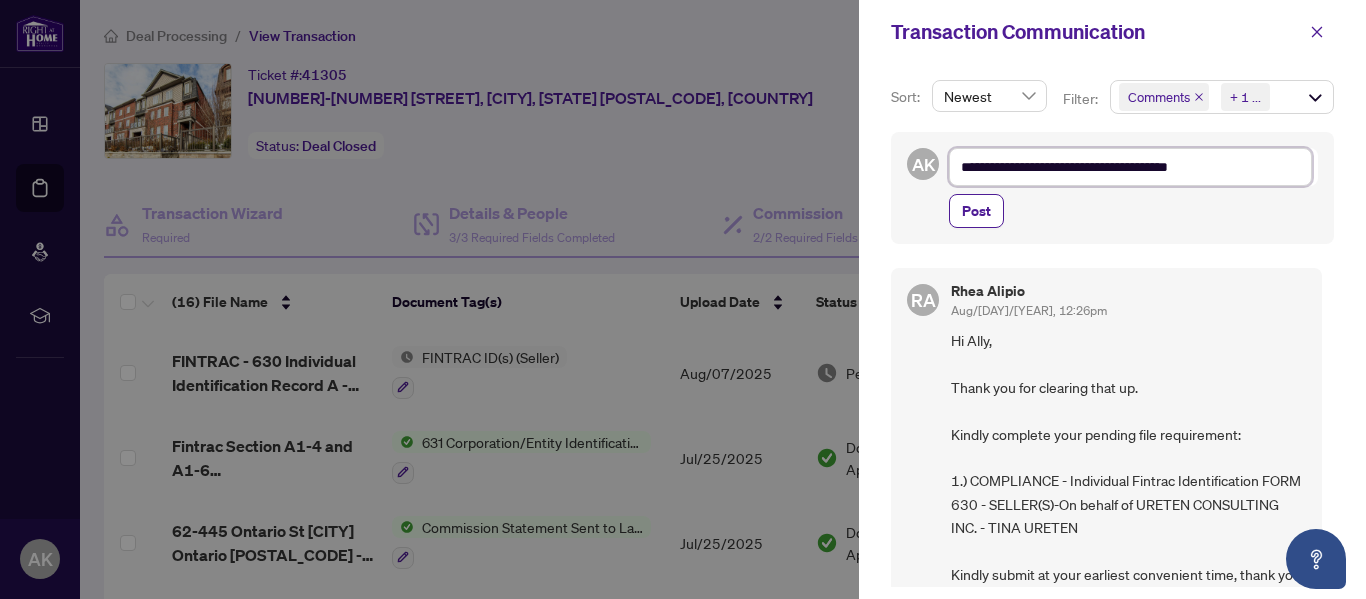 type on "**********" 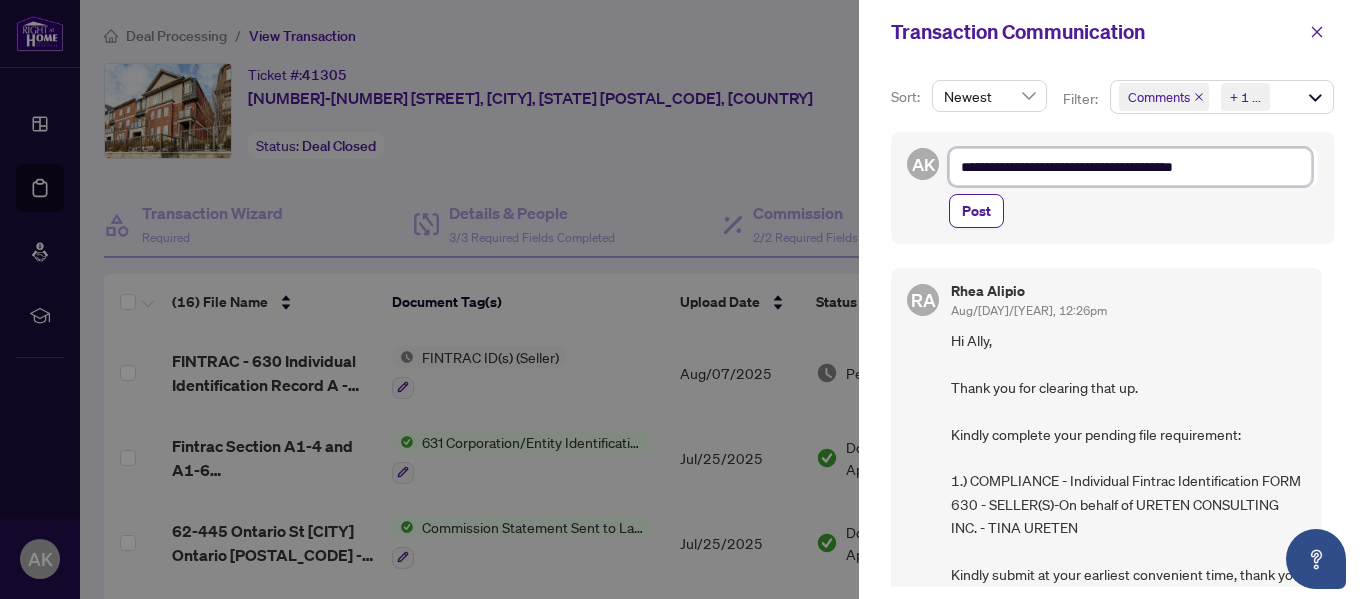 type on "**********" 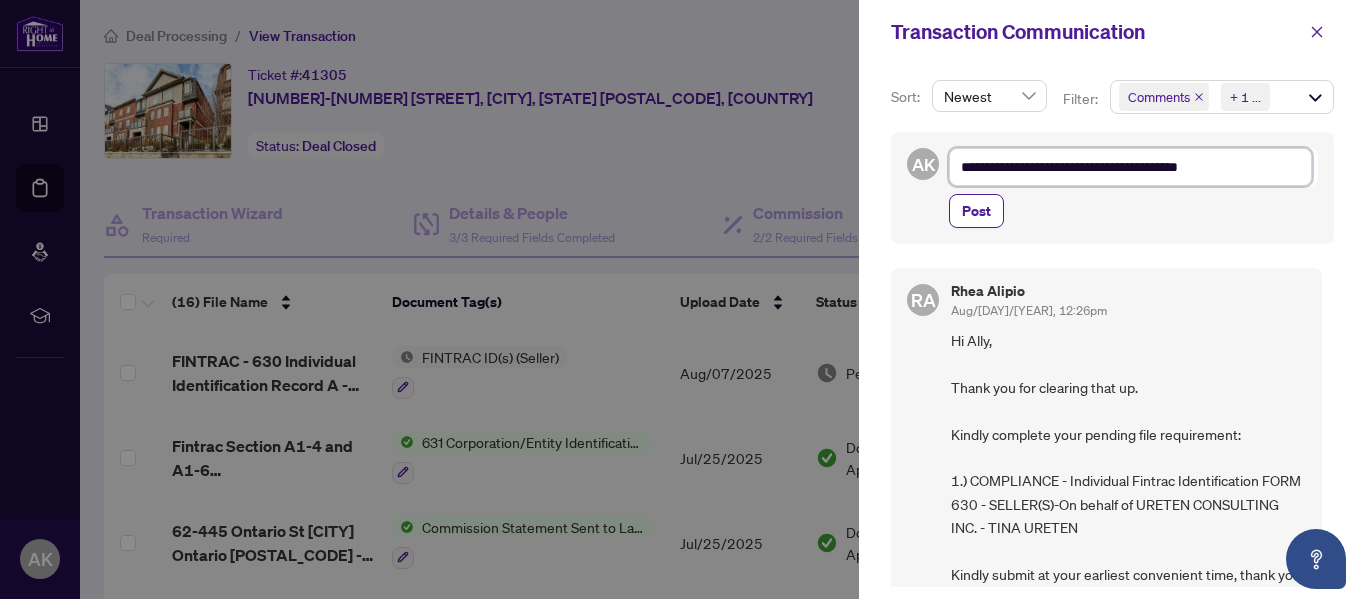 type on "**********" 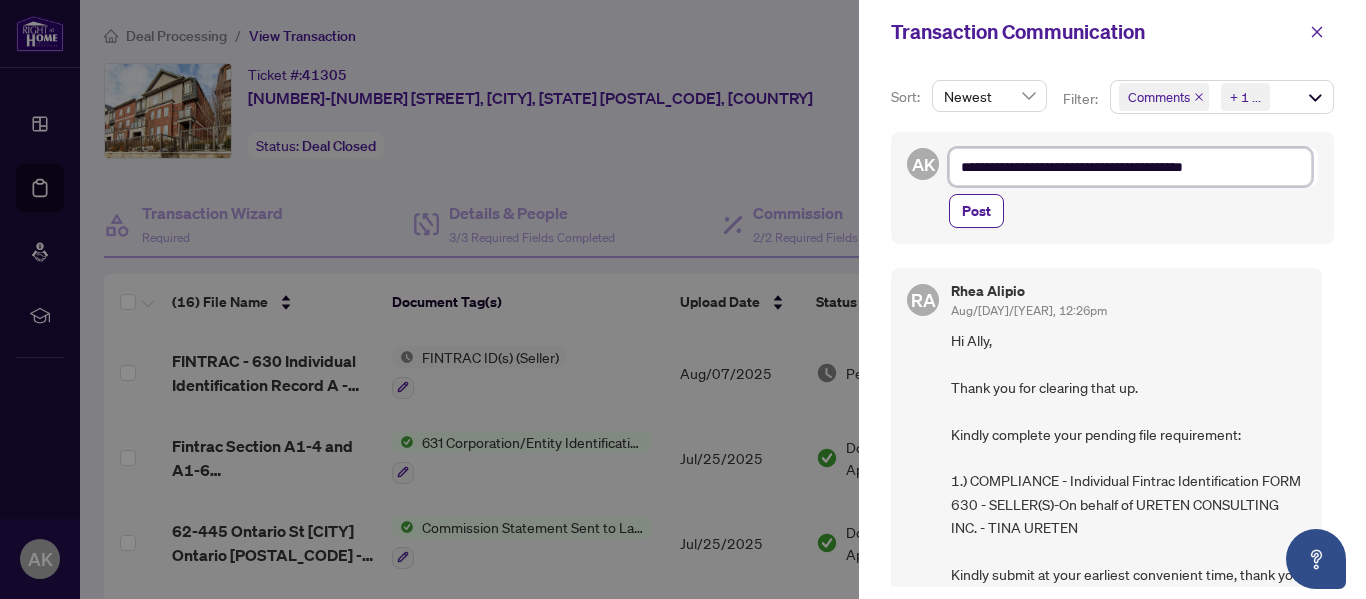 type on "**********" 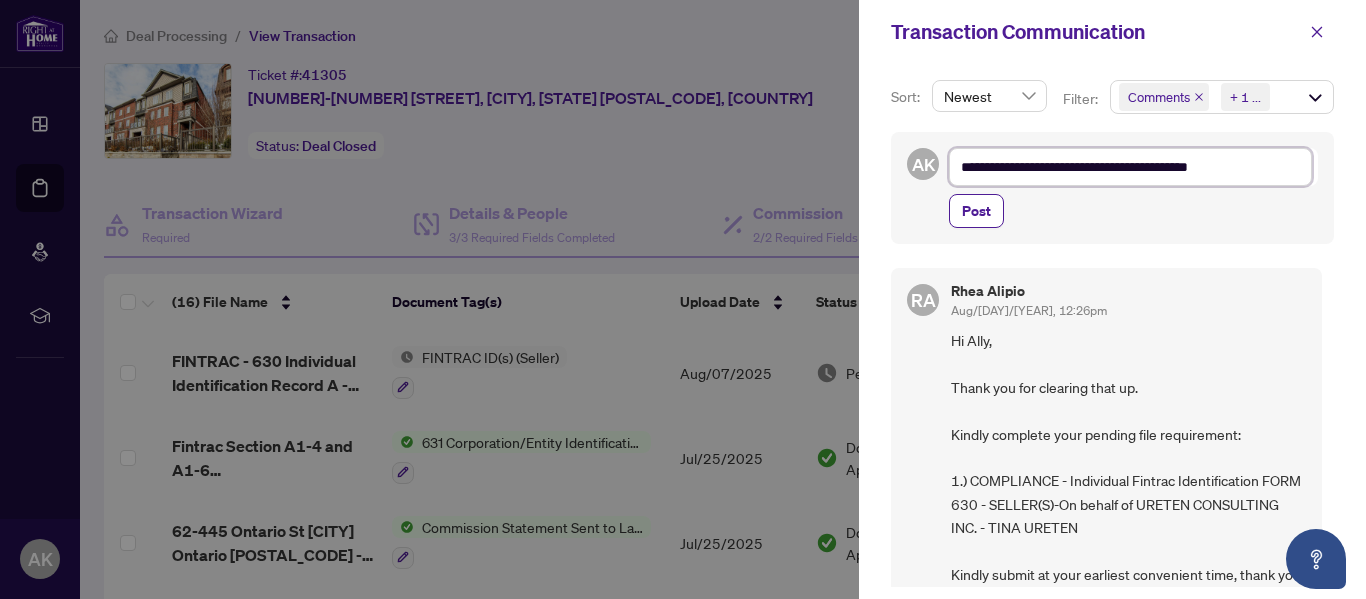type on "**********" 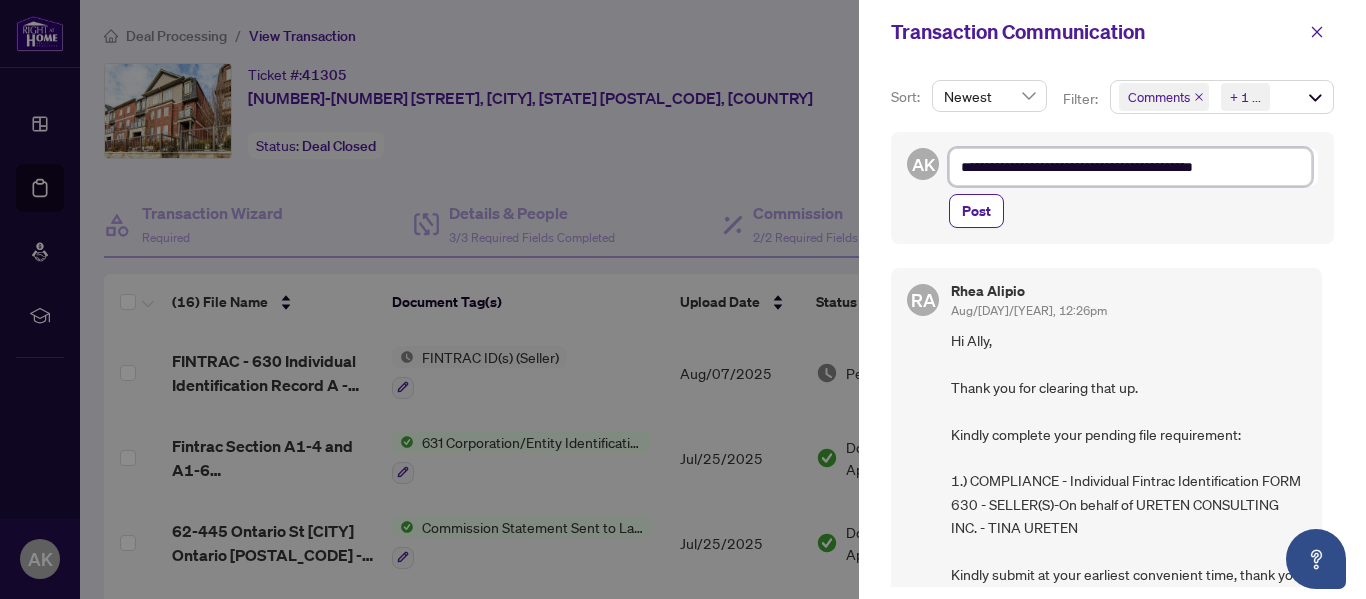 type on "**********" 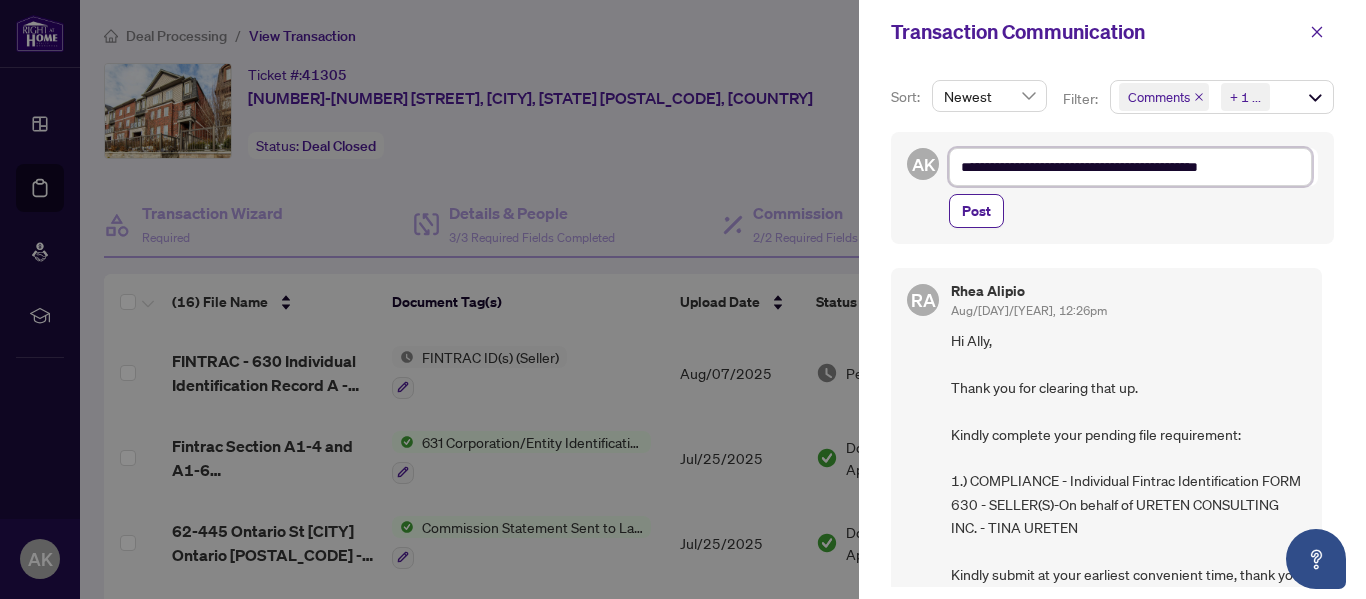 type on "**********" 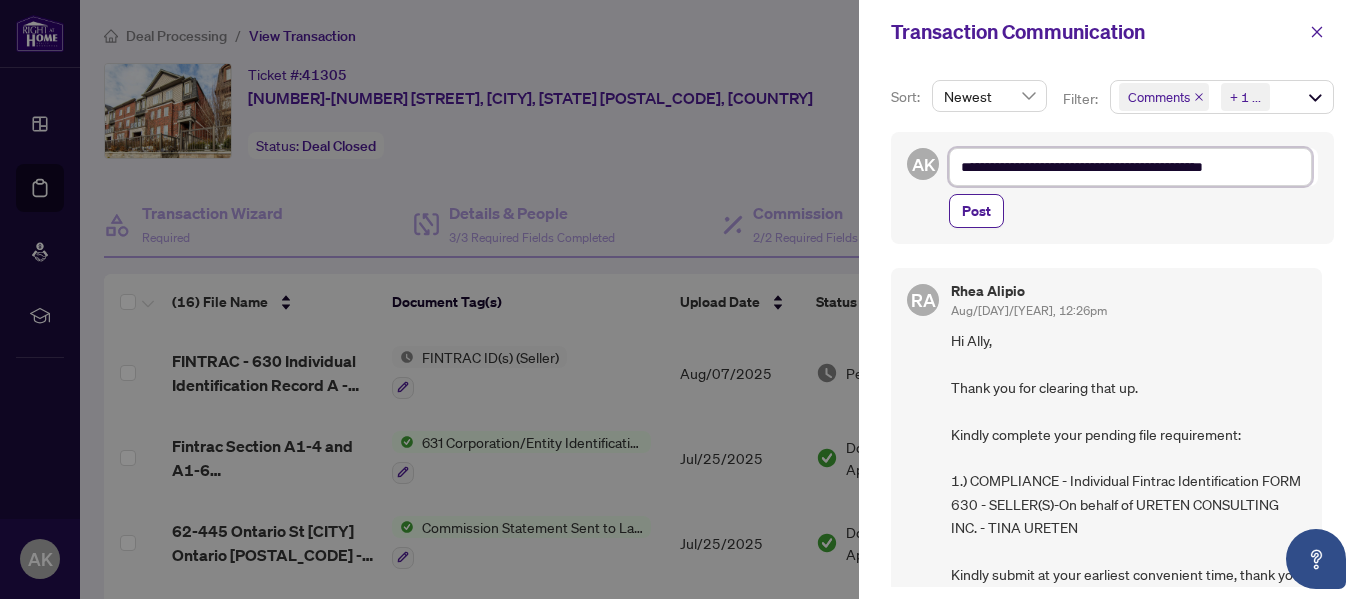 type on "**********" 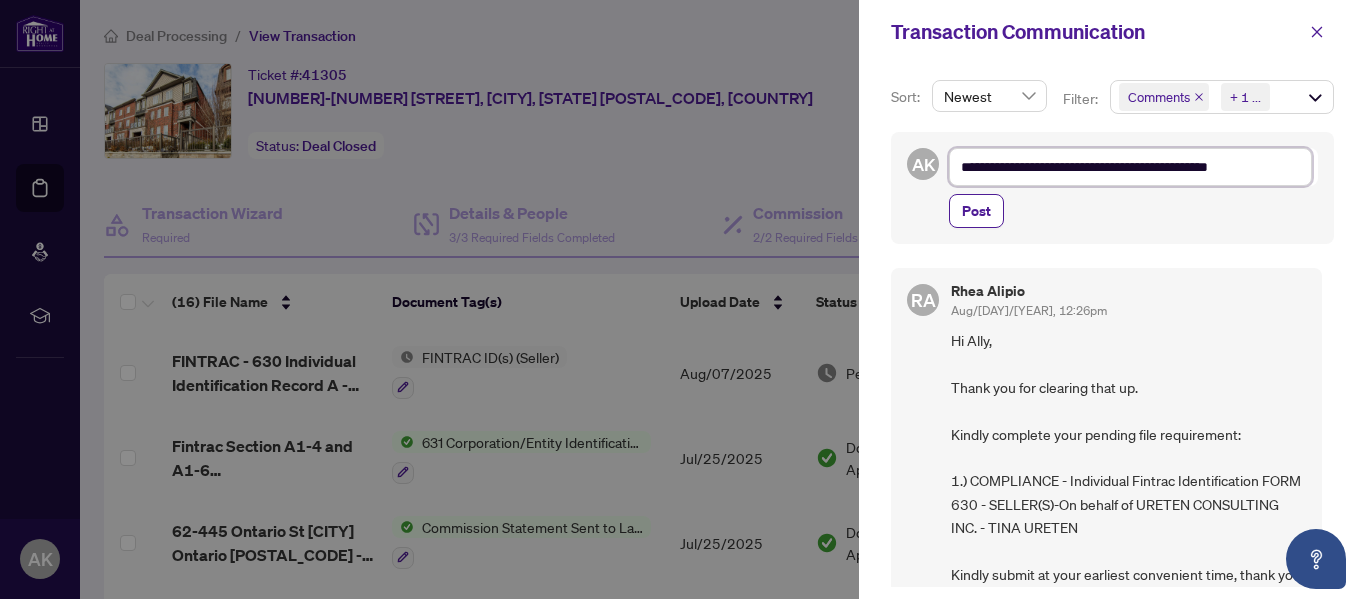 type on "**********" 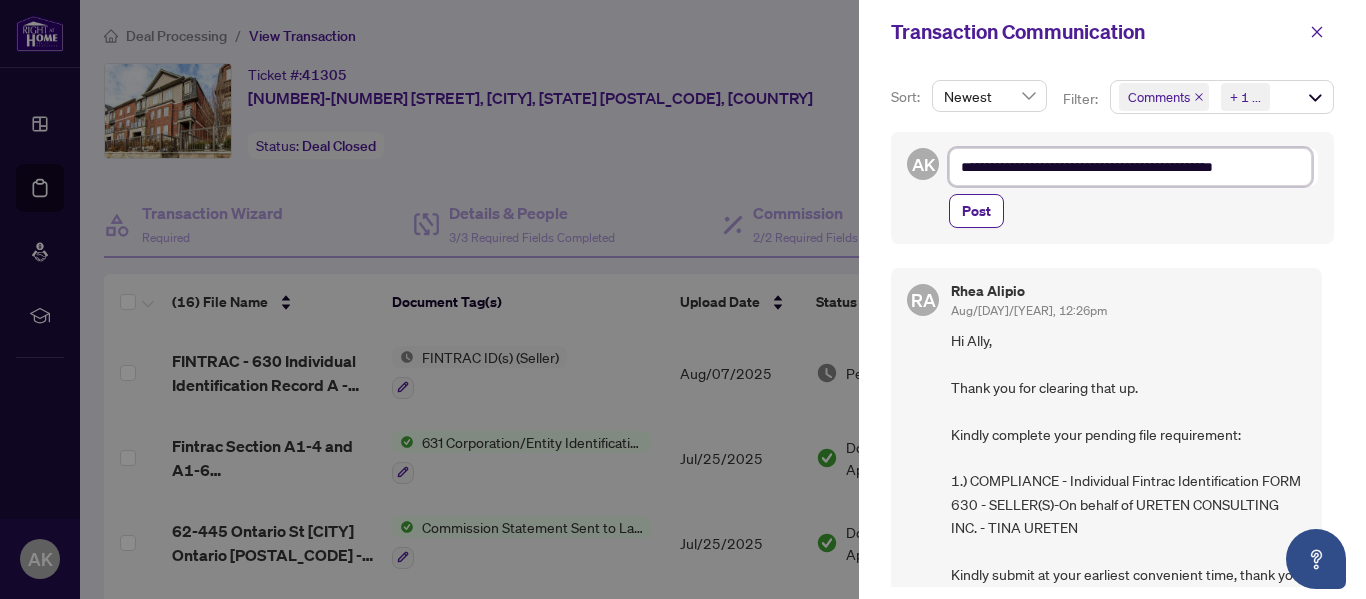 type on "**********" 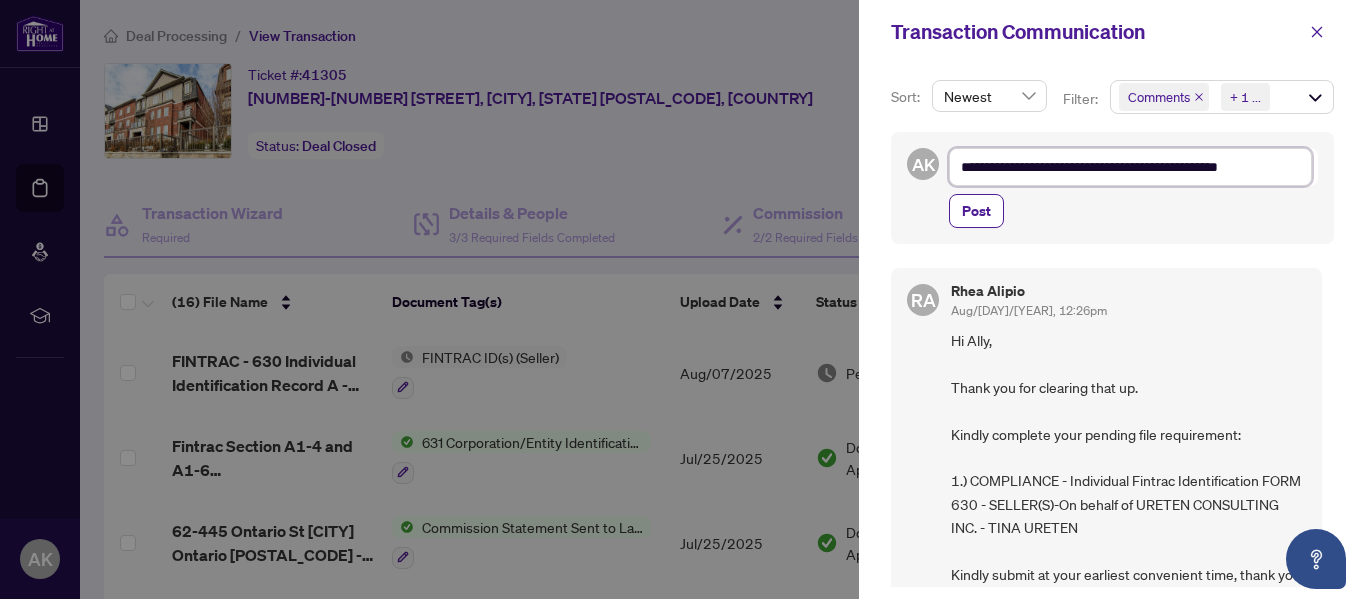 type on "**********" 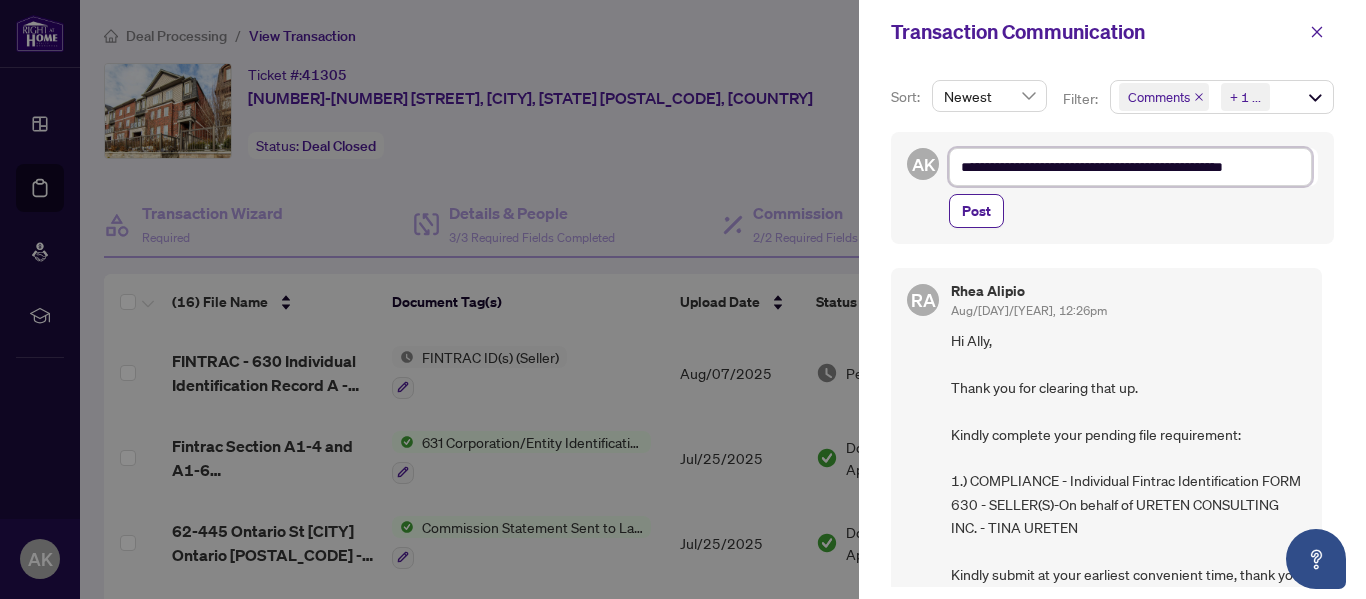 type on "**********" 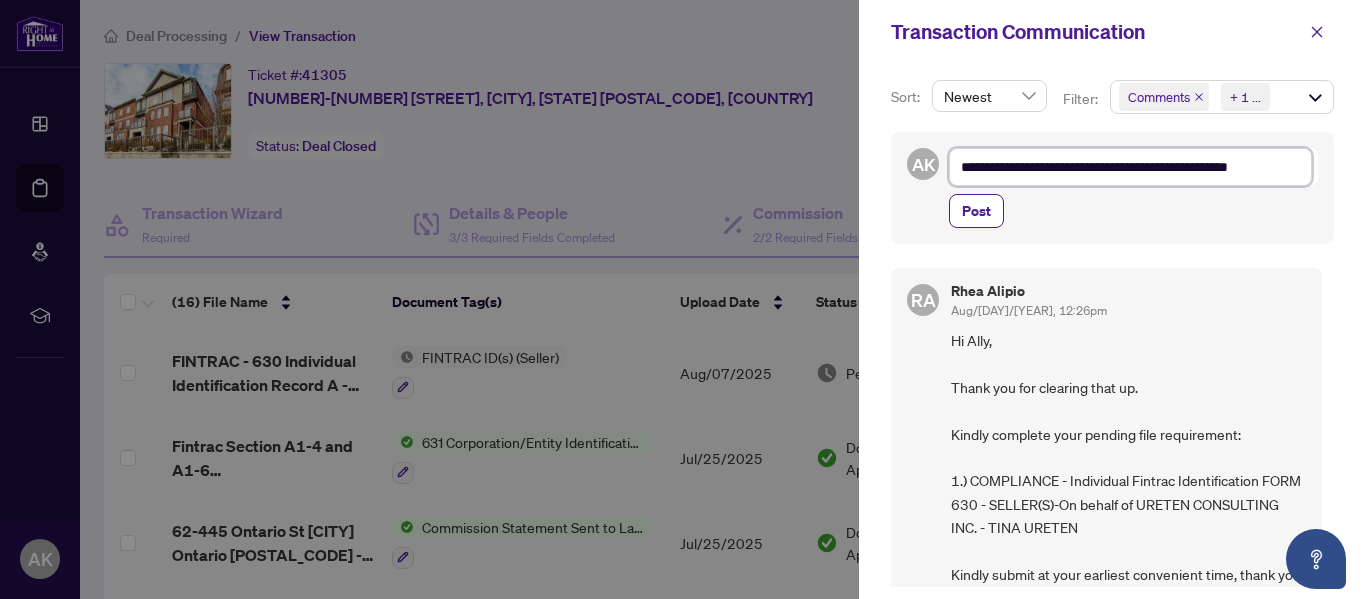 type on "**********" 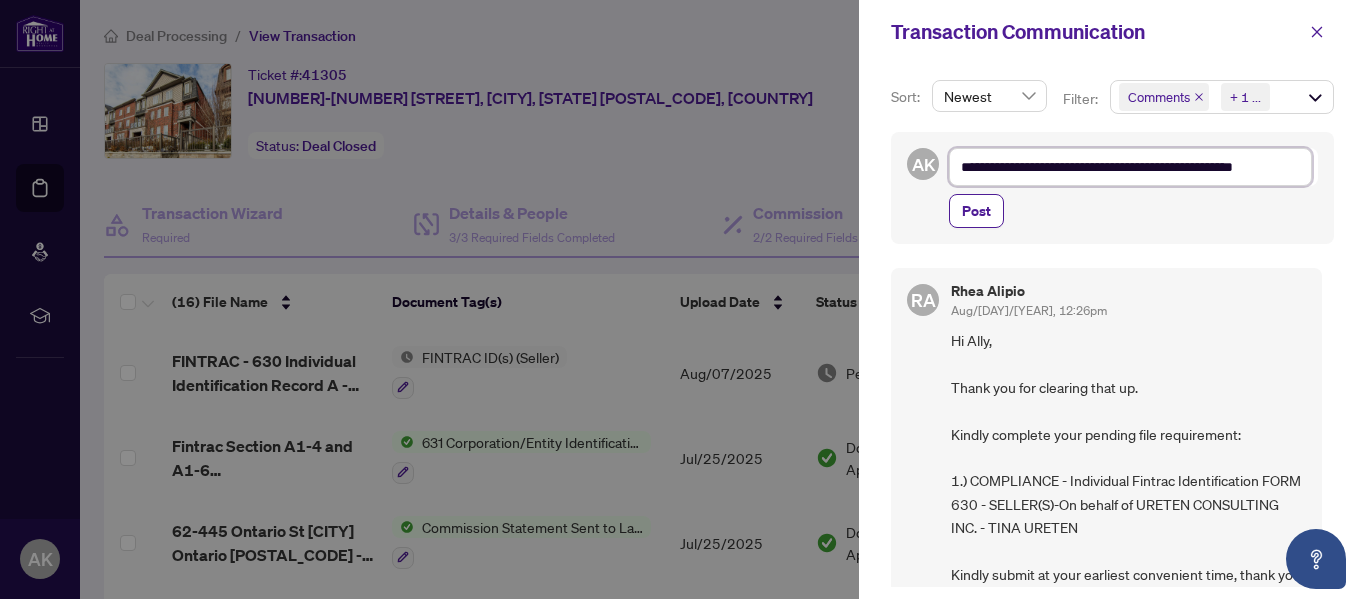 type on "**********" 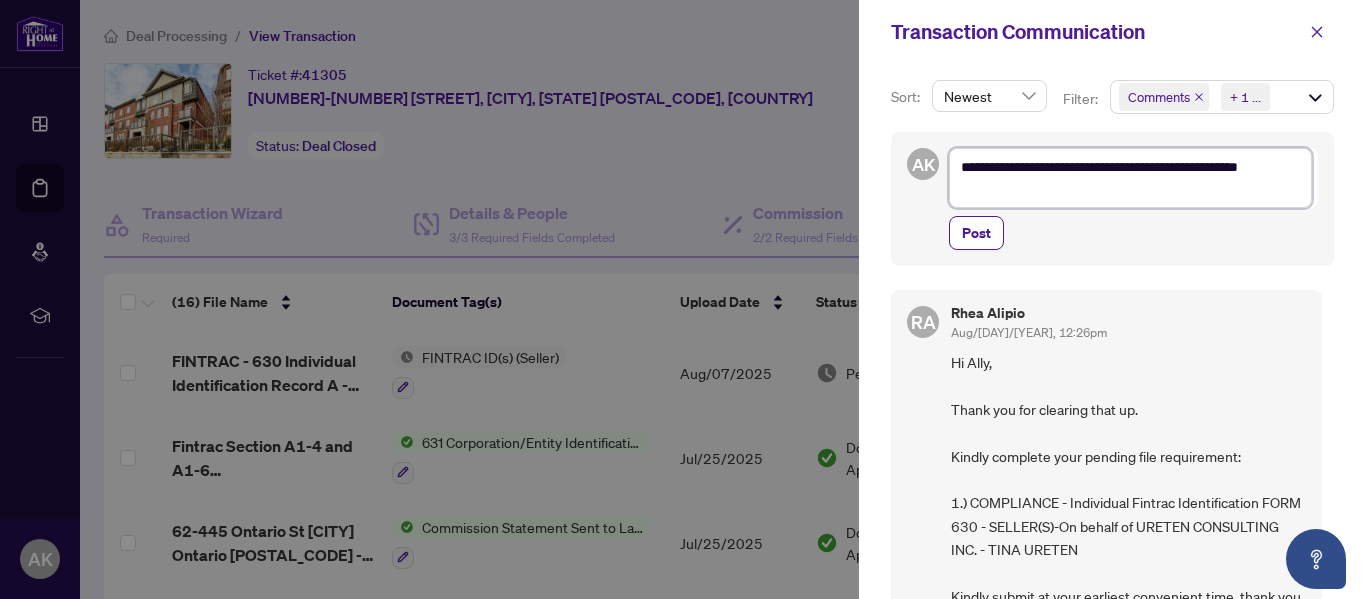 type on "**********" 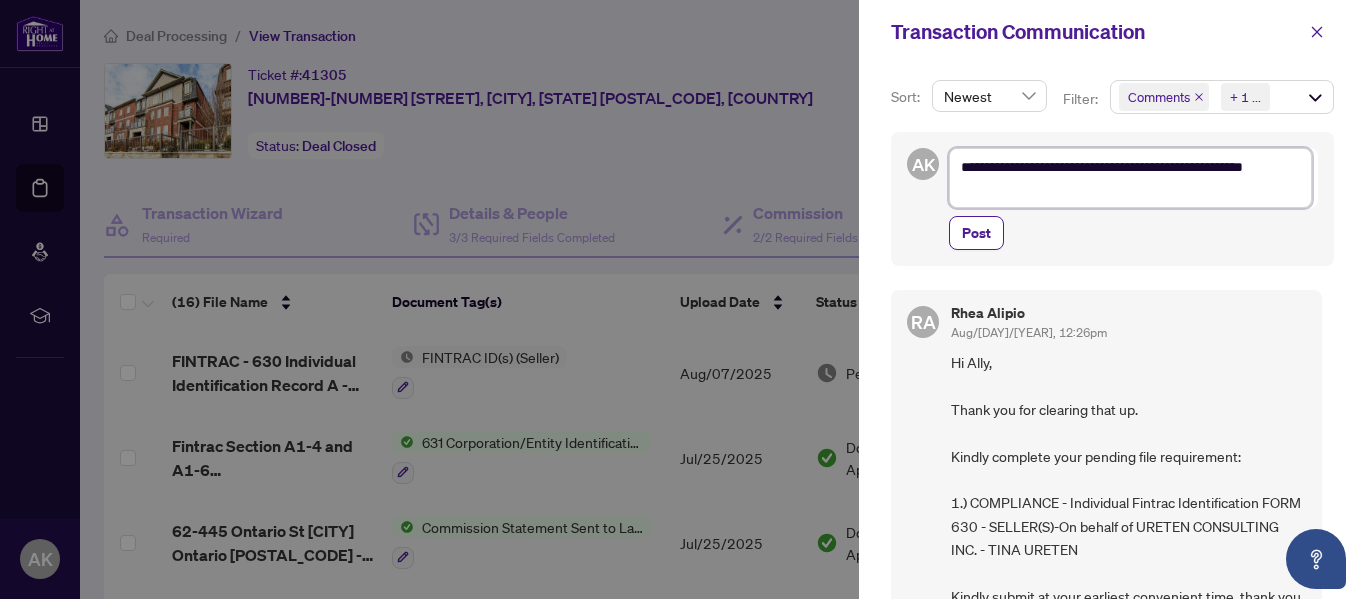type on "**********" 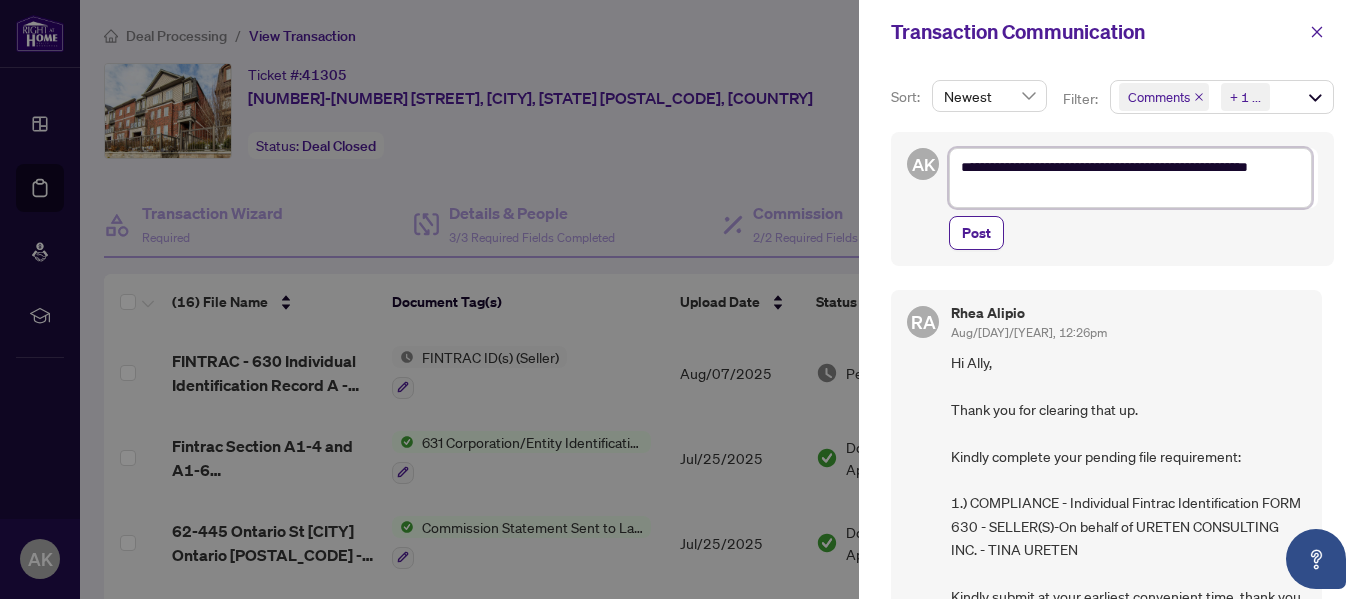 type on "**********" 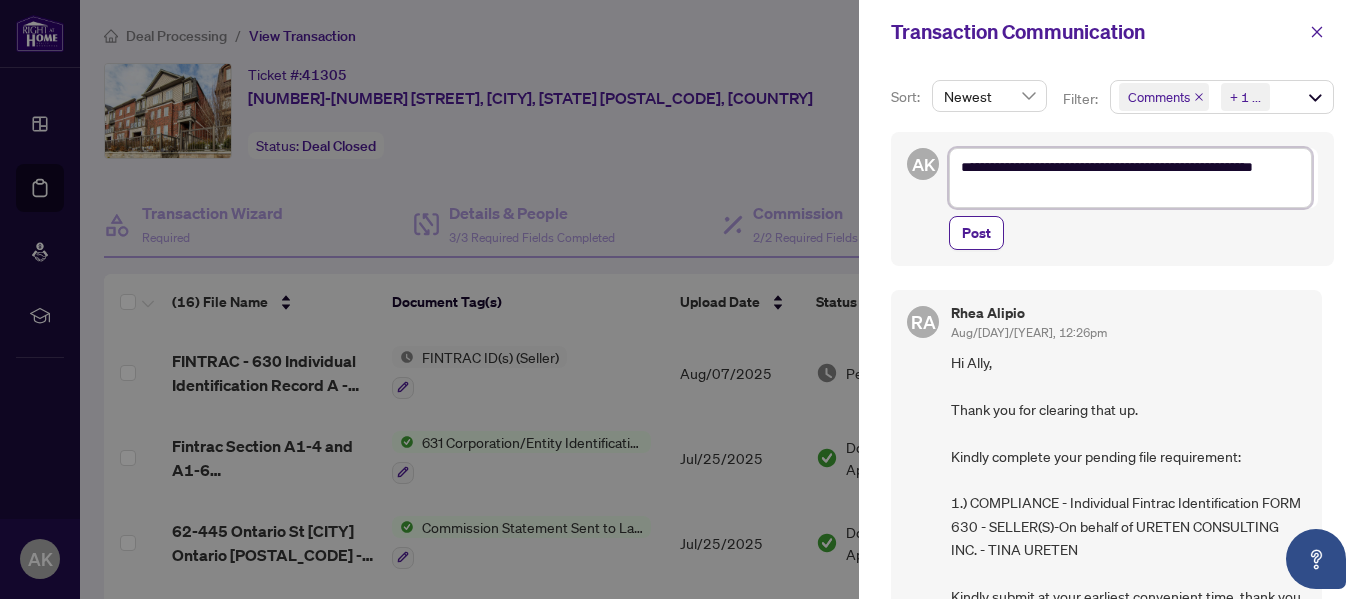 type on "**********" 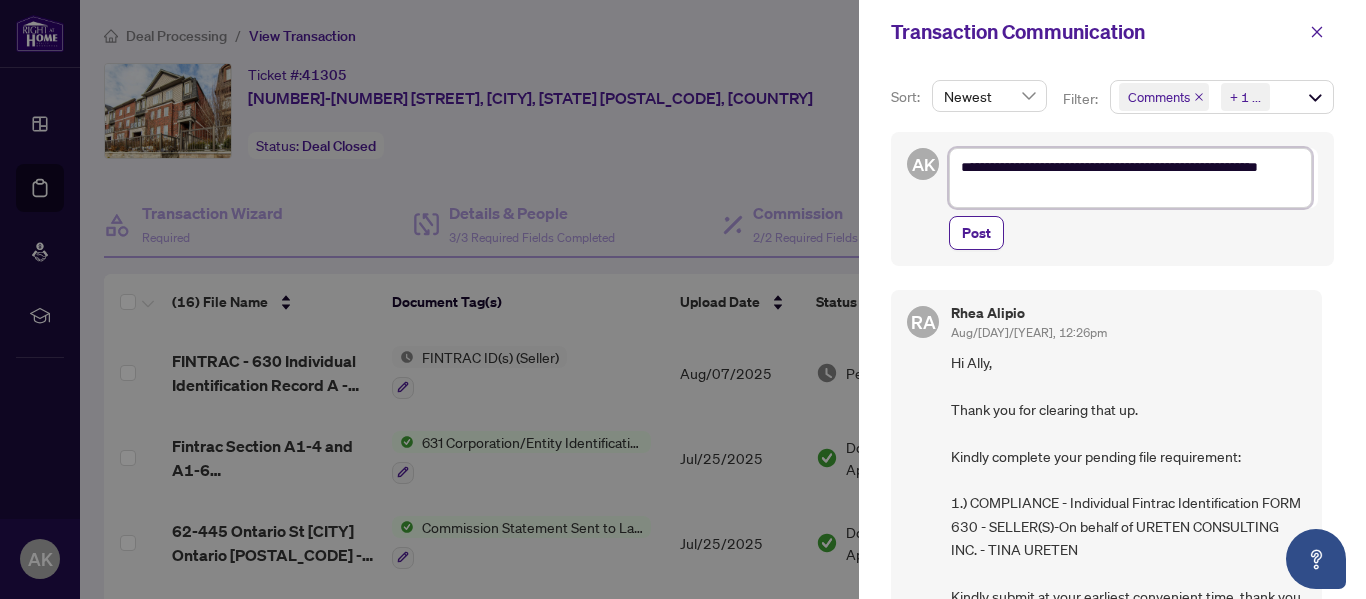 type on "**********" 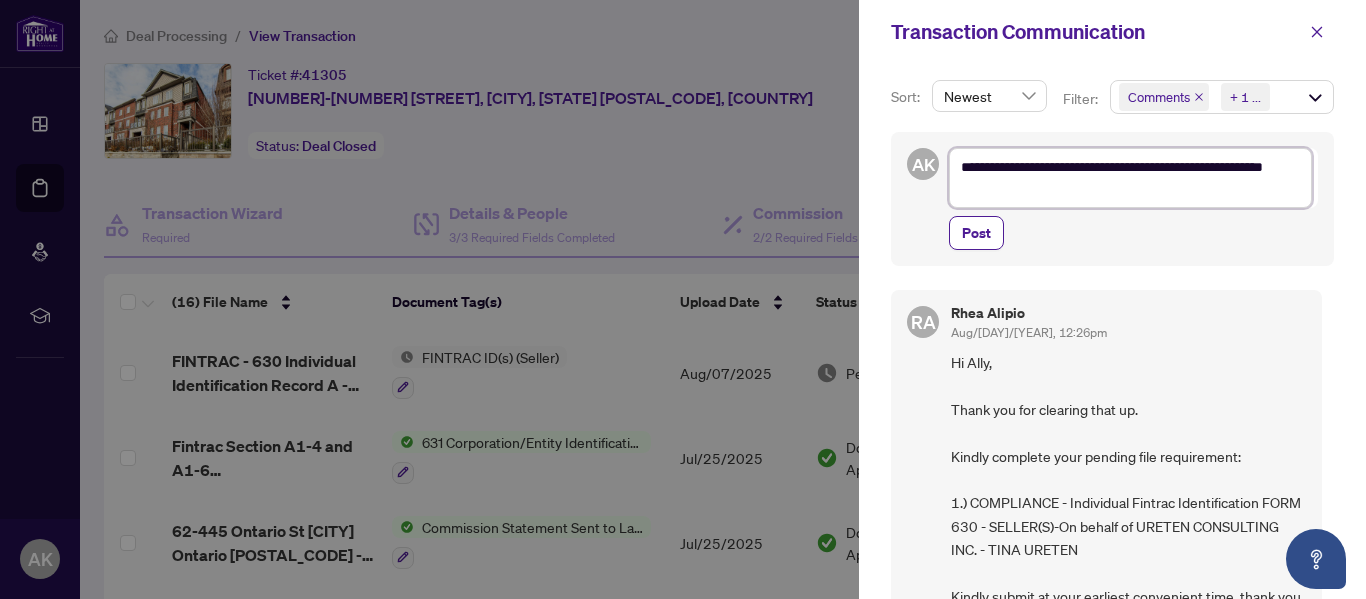 type on "**********" 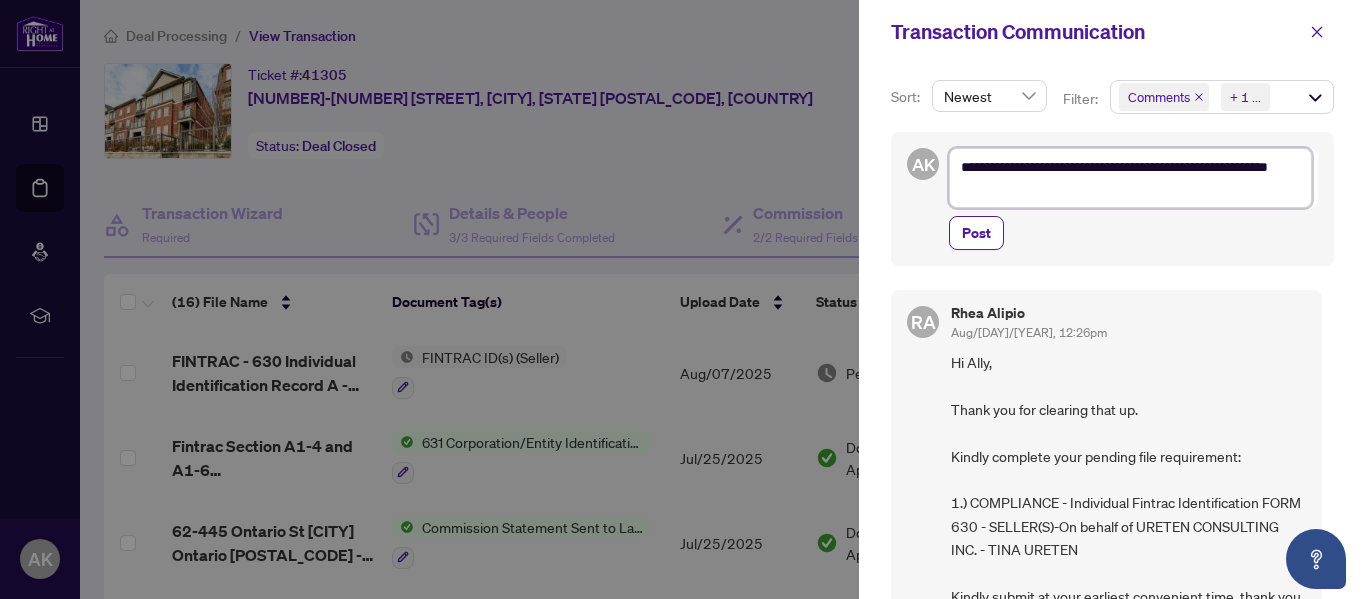 click on "**********" at bounding box center [1130, 178] 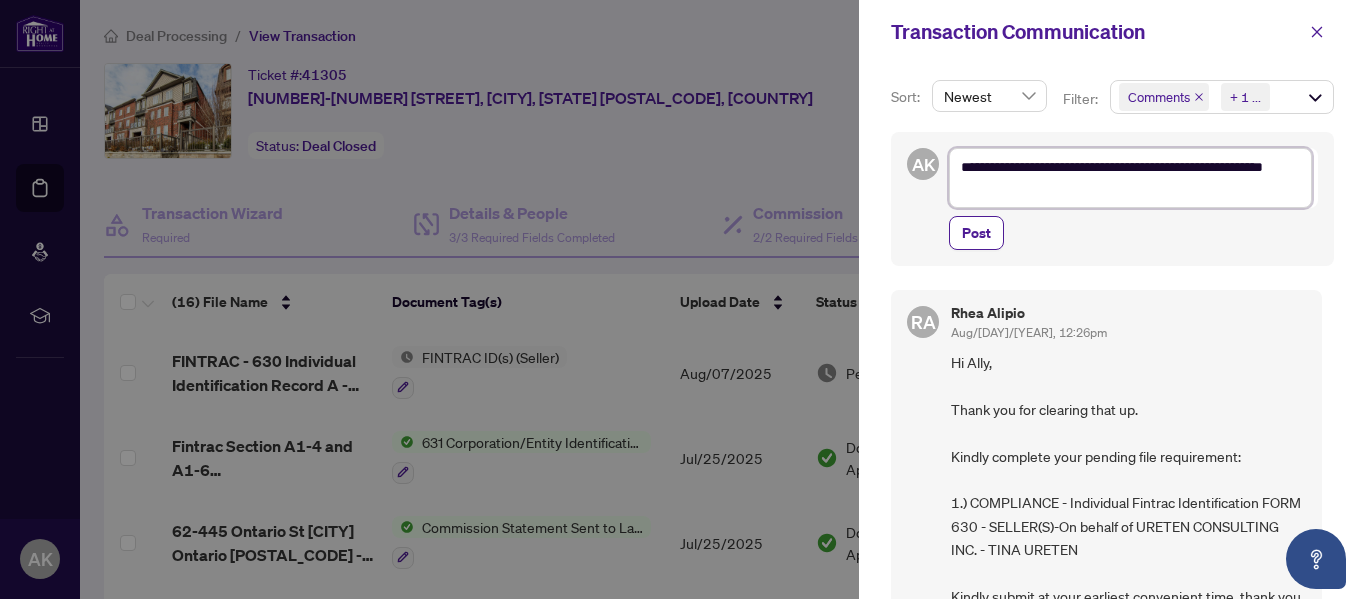 type on "**********" 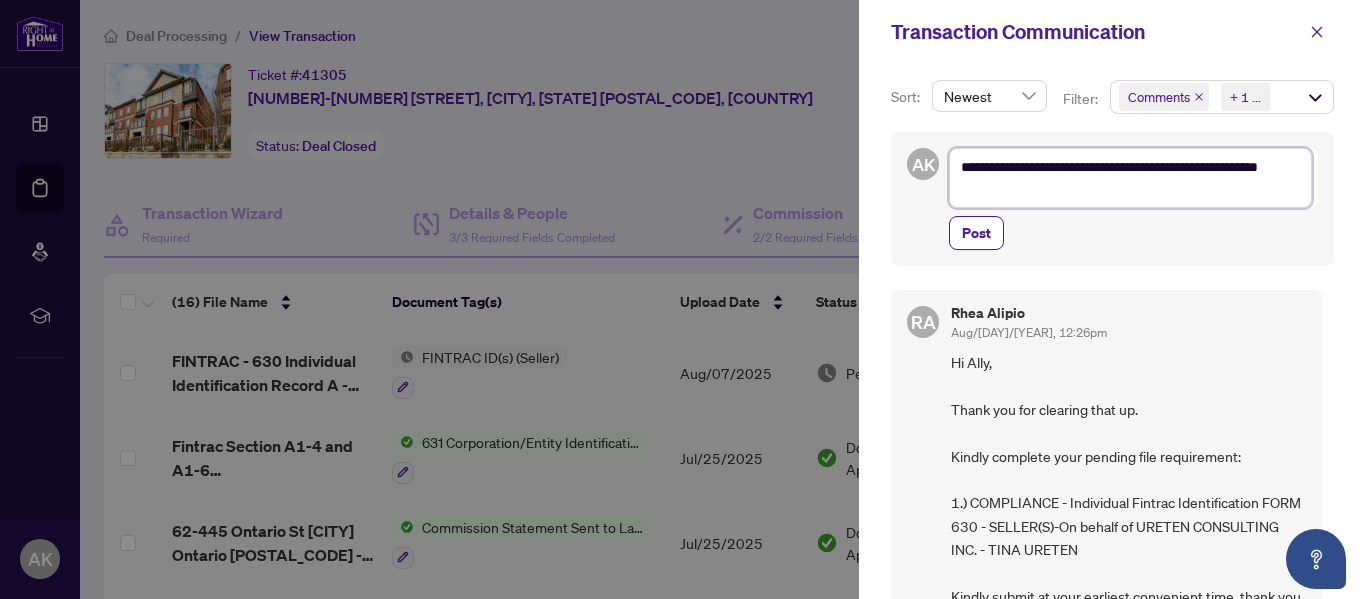 type on "**********" 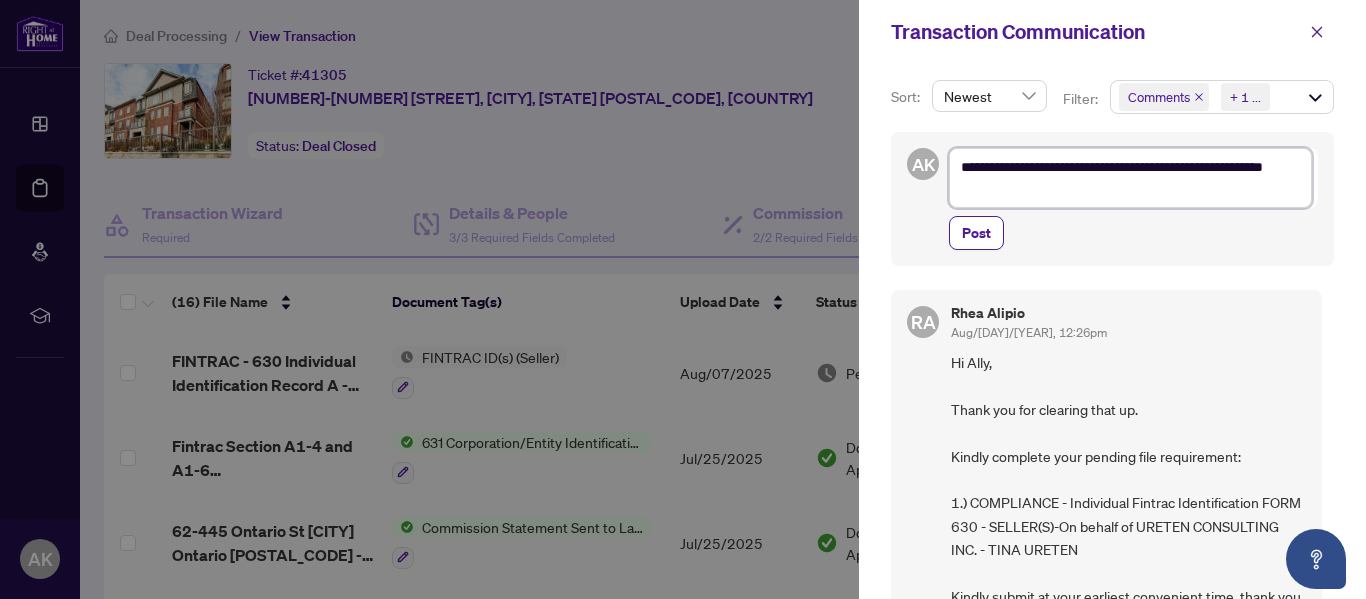 type on "**********" 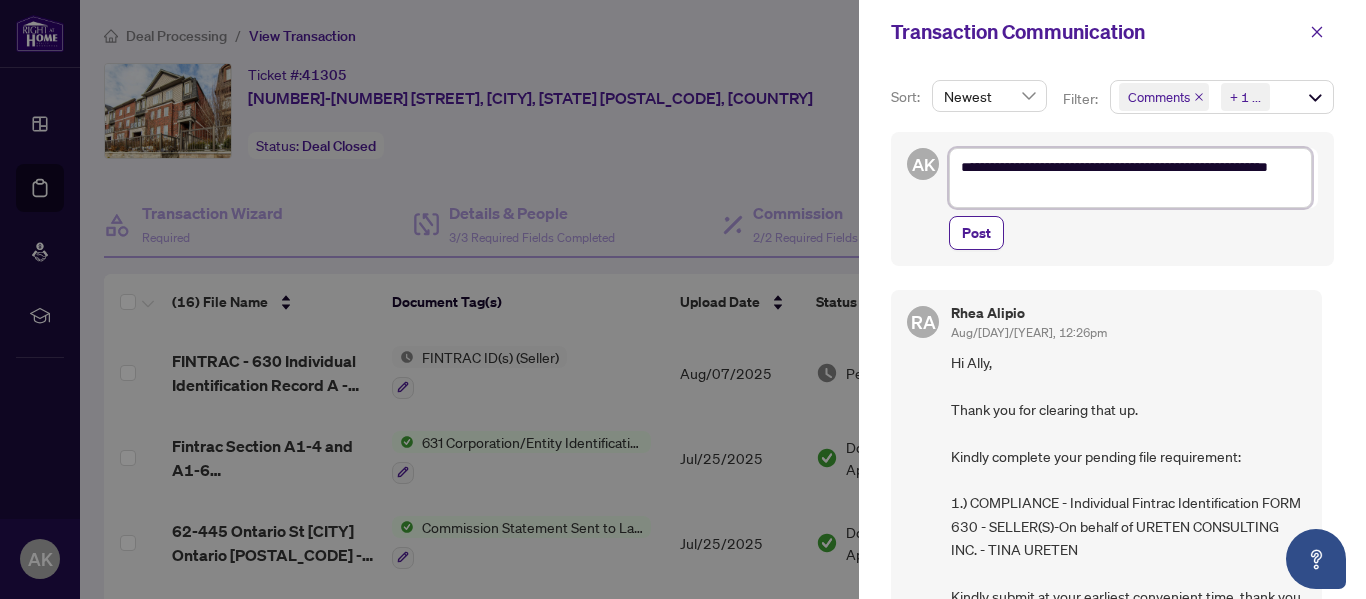click on "**********" at bounding box center (1130, 178) 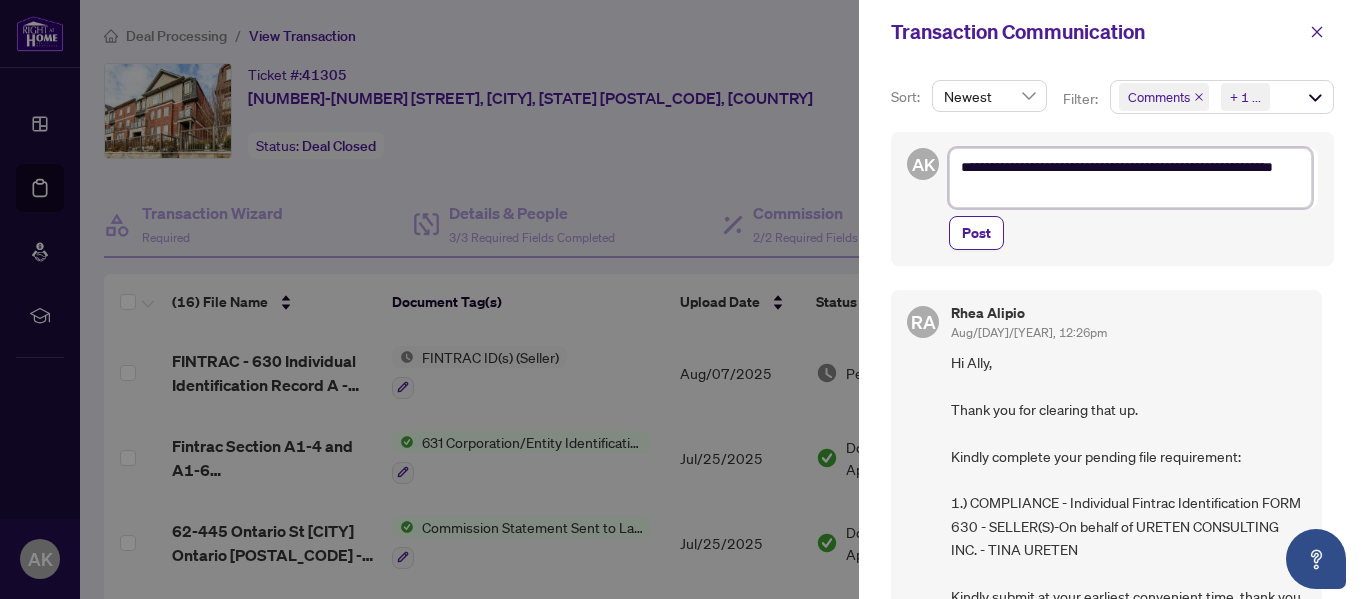 type on "**********" 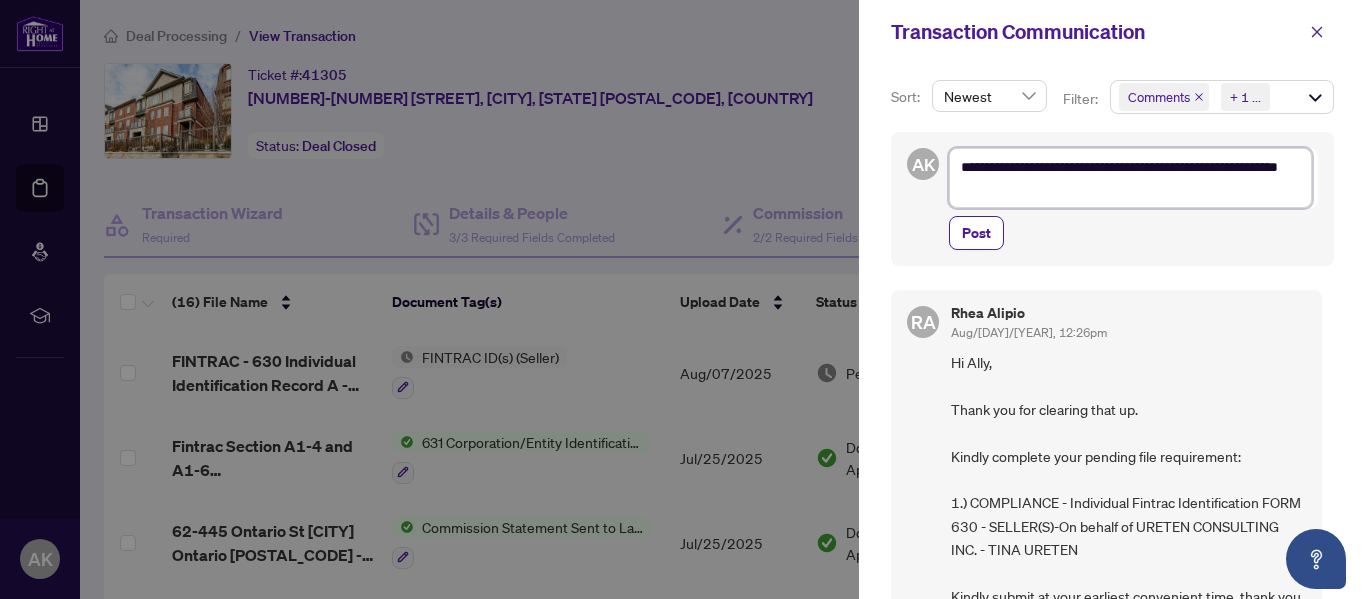 type on "**********" 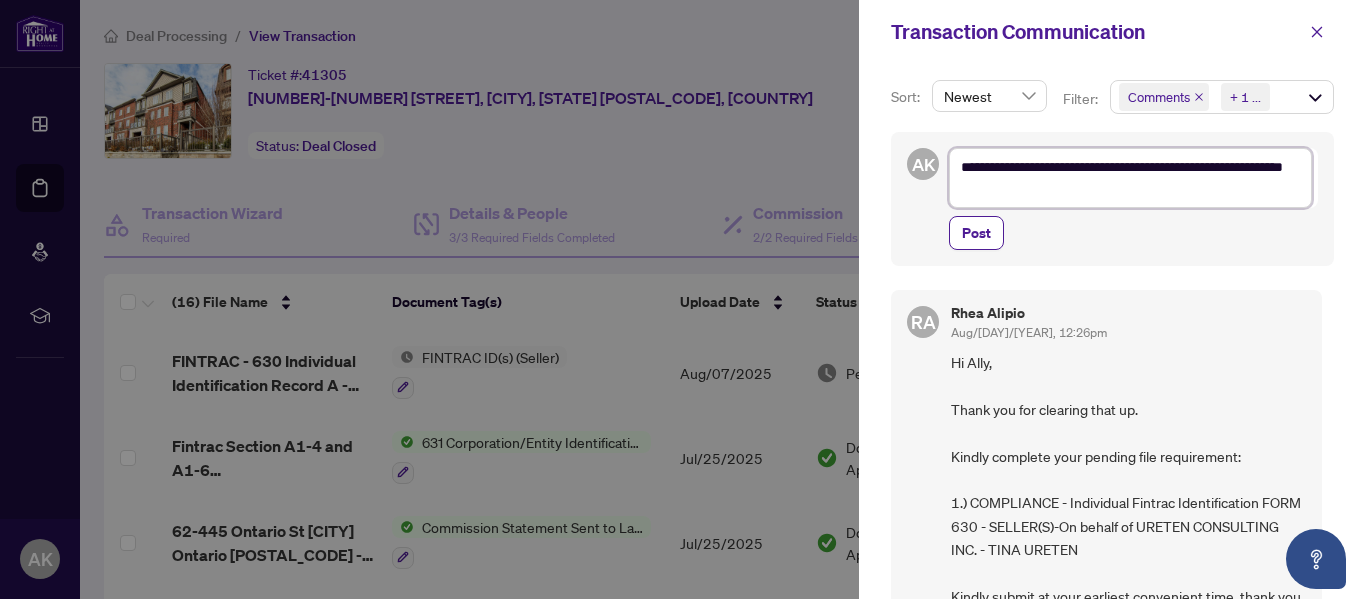 type on "**********" 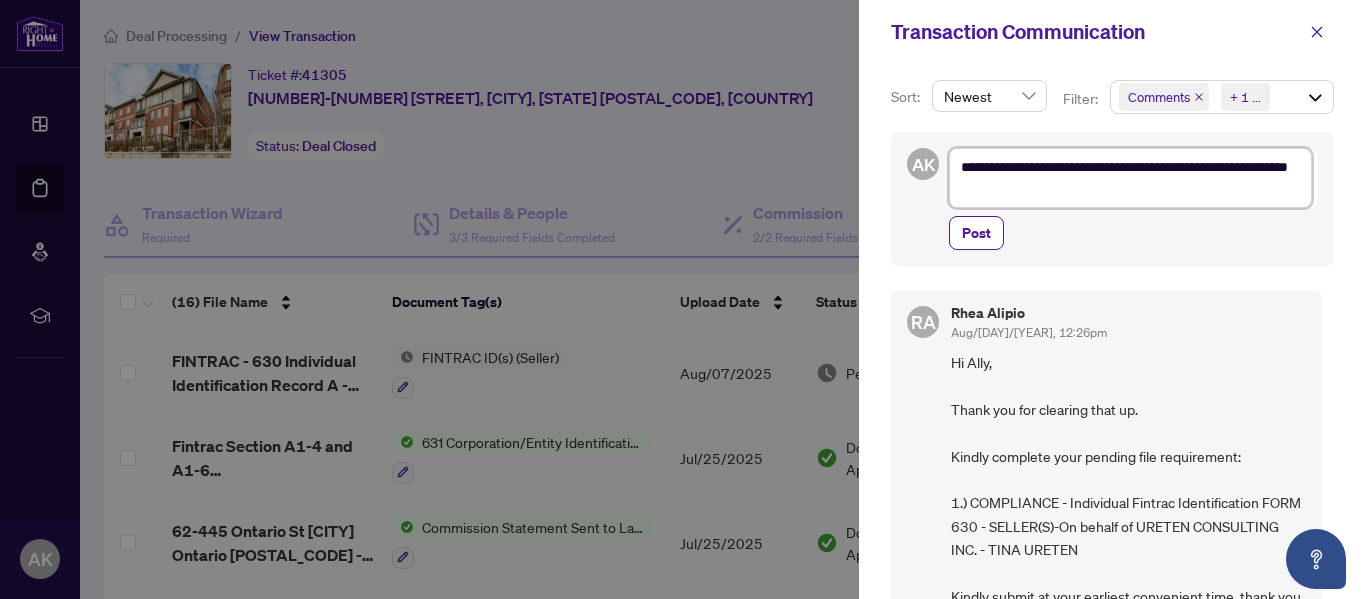 type on "**********" 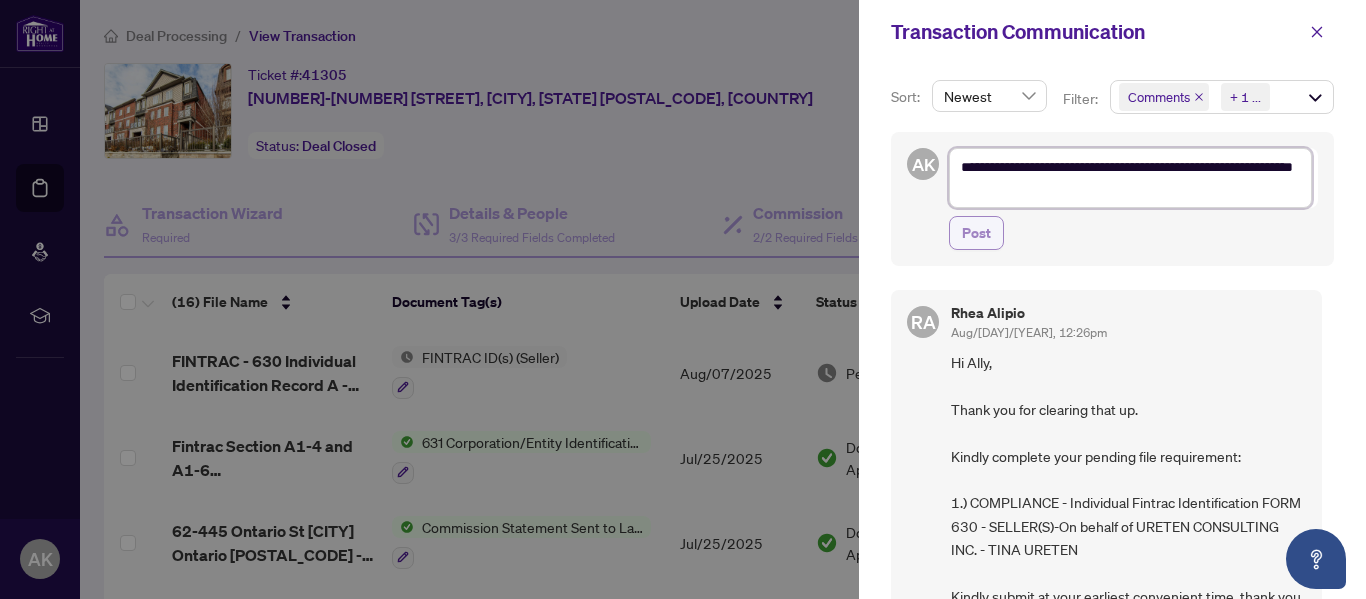 type on "**********" 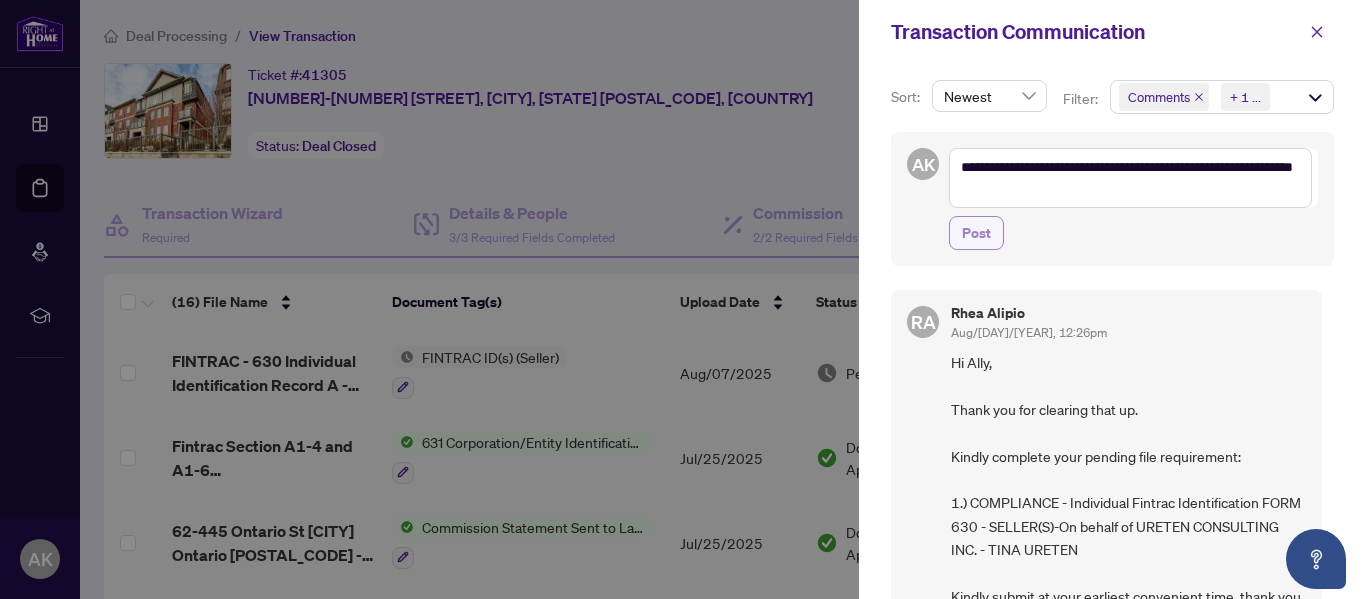 click on "Post" at bounding box center (976, 233) 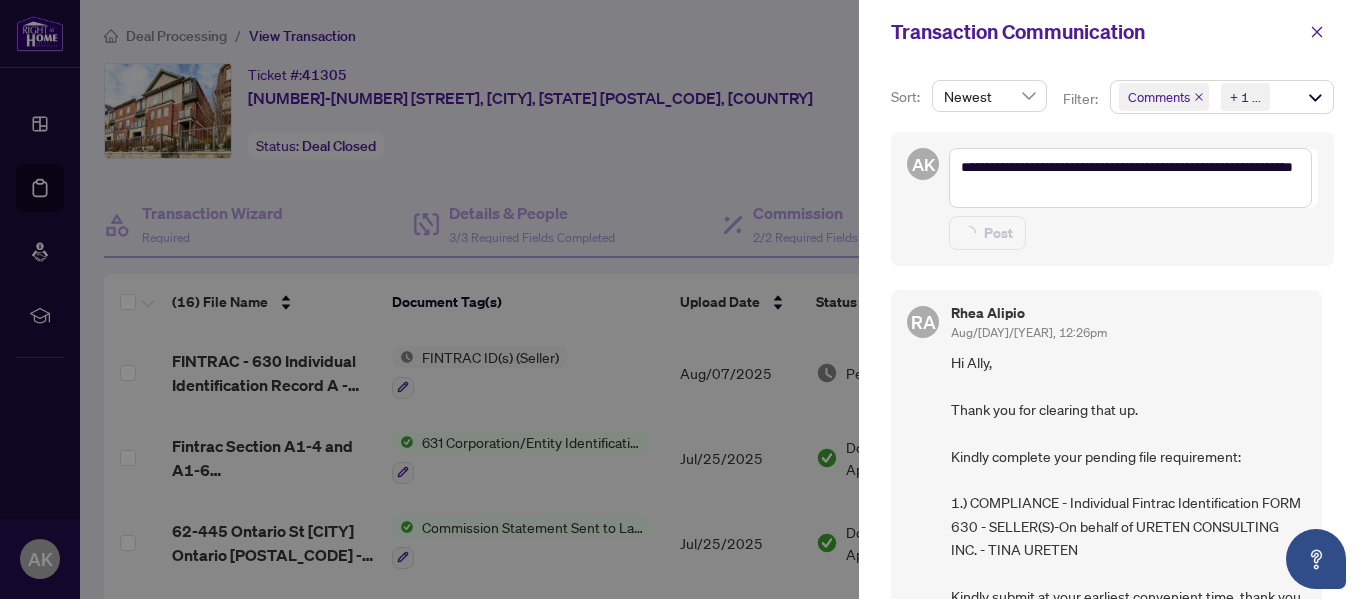 type on "**********" 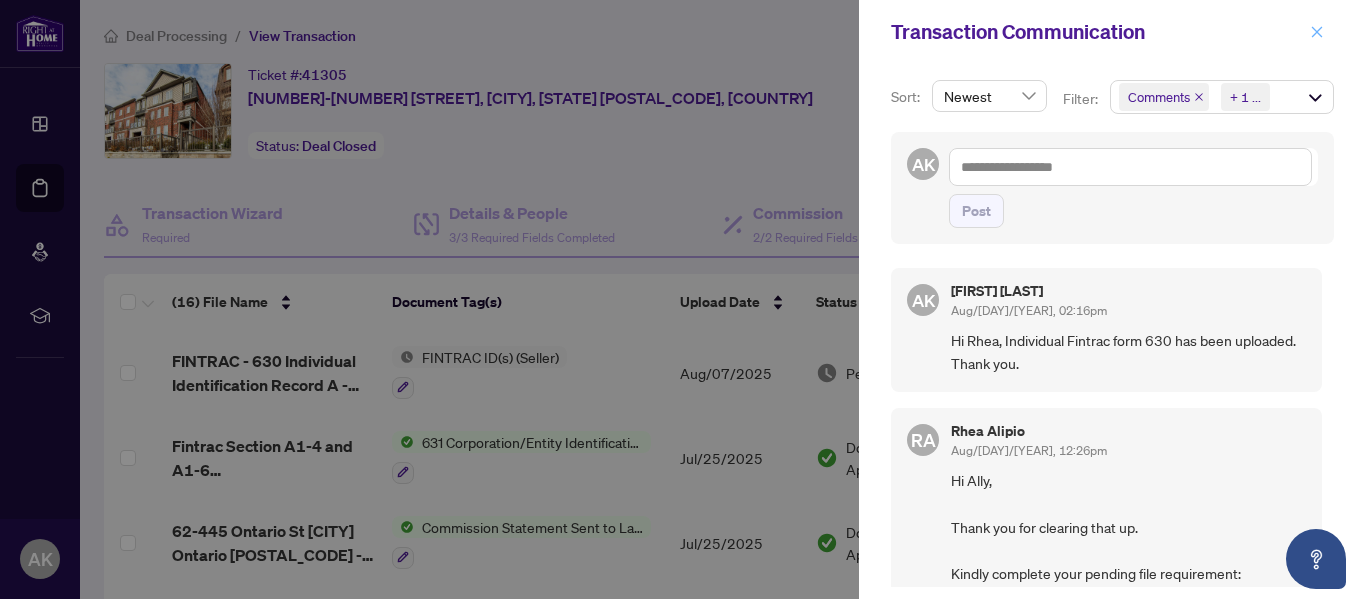 click 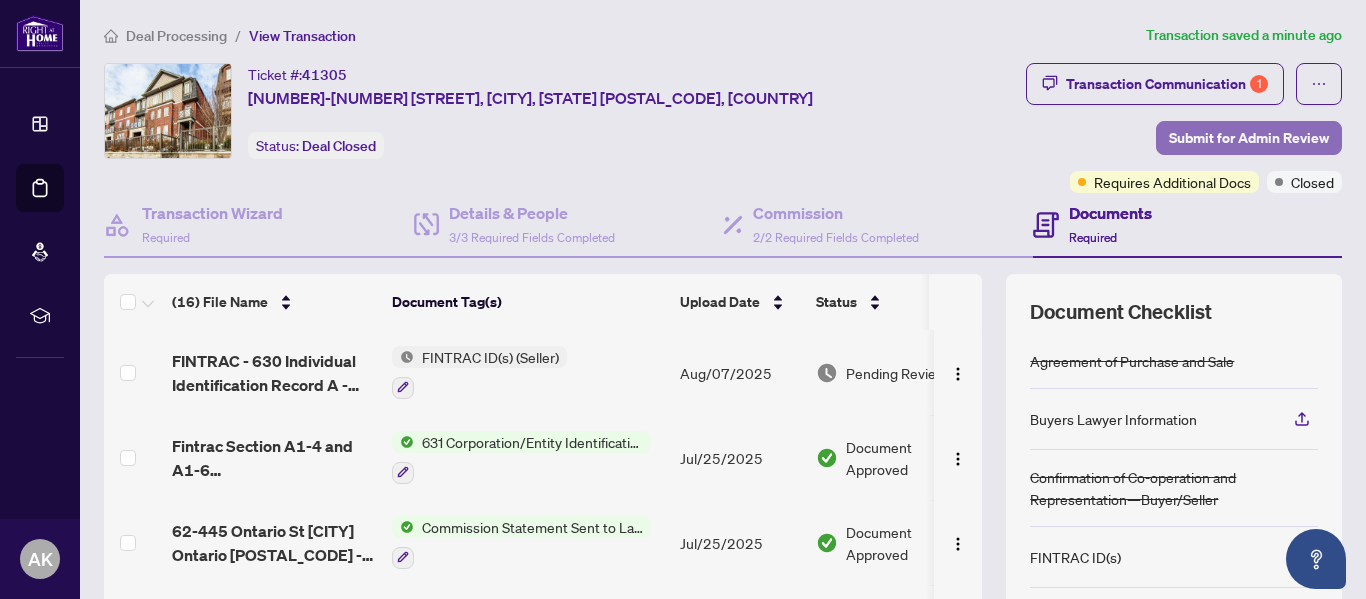 click on "Submit for Admin Review" at bounding box center [1249, 138] 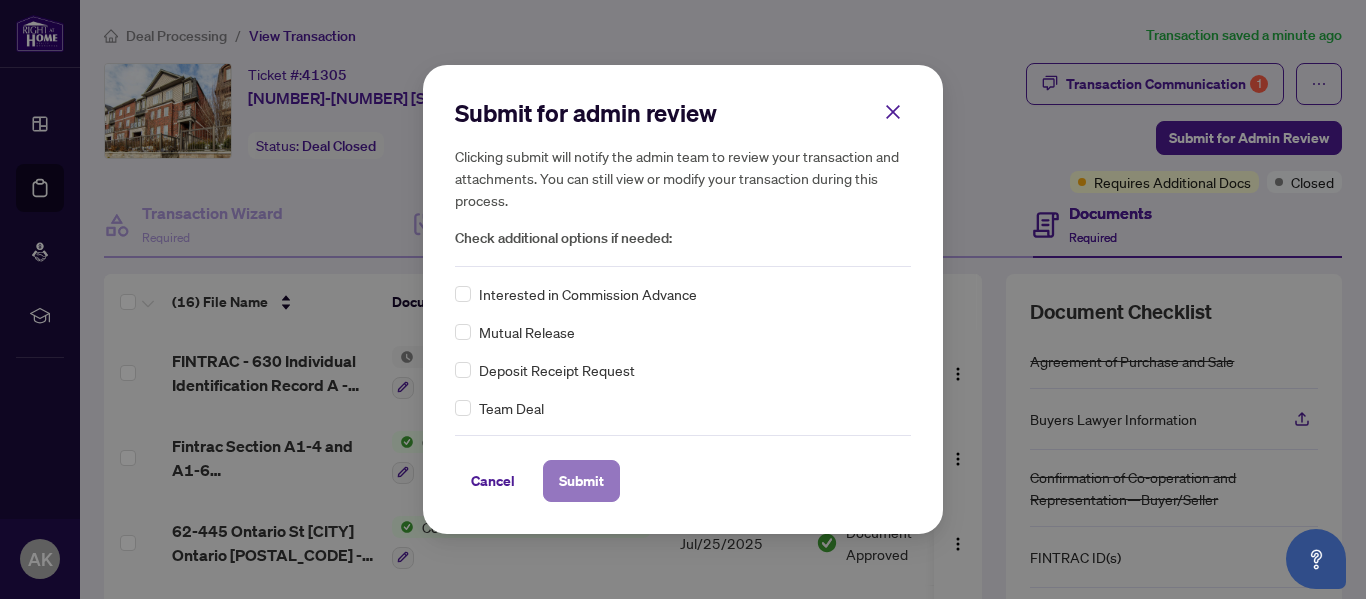 click on "Submit" at bounding box center [581, 481] 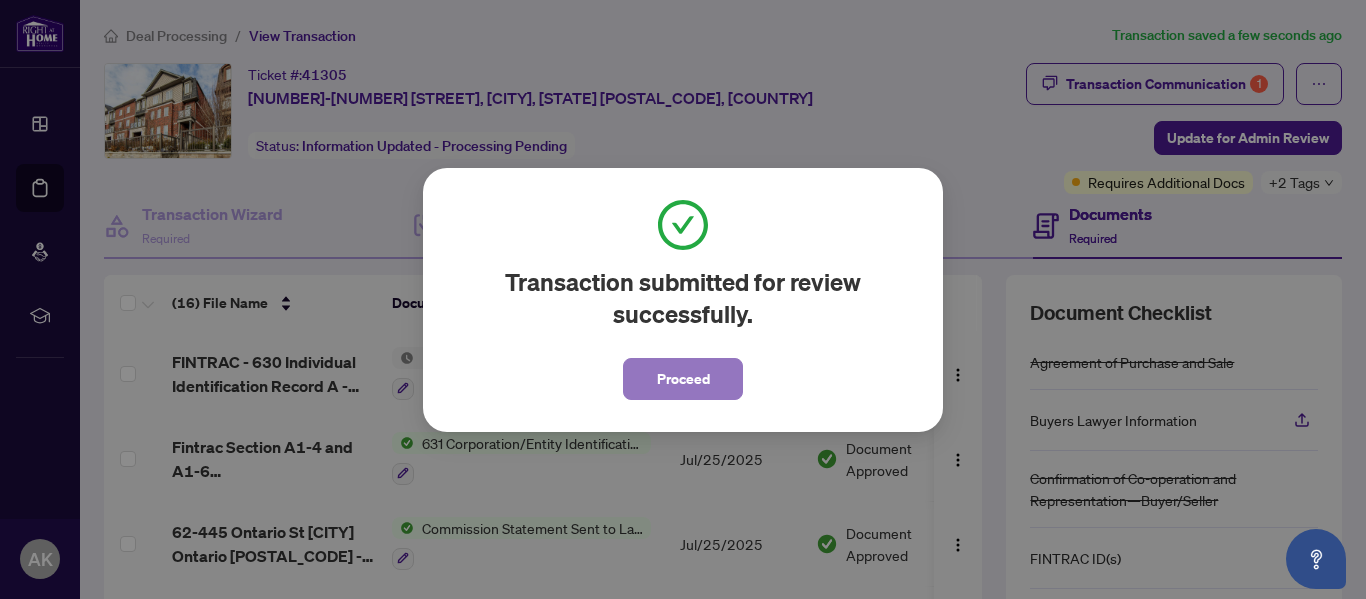 click on "Proceed" at bounding box center (683, 379) 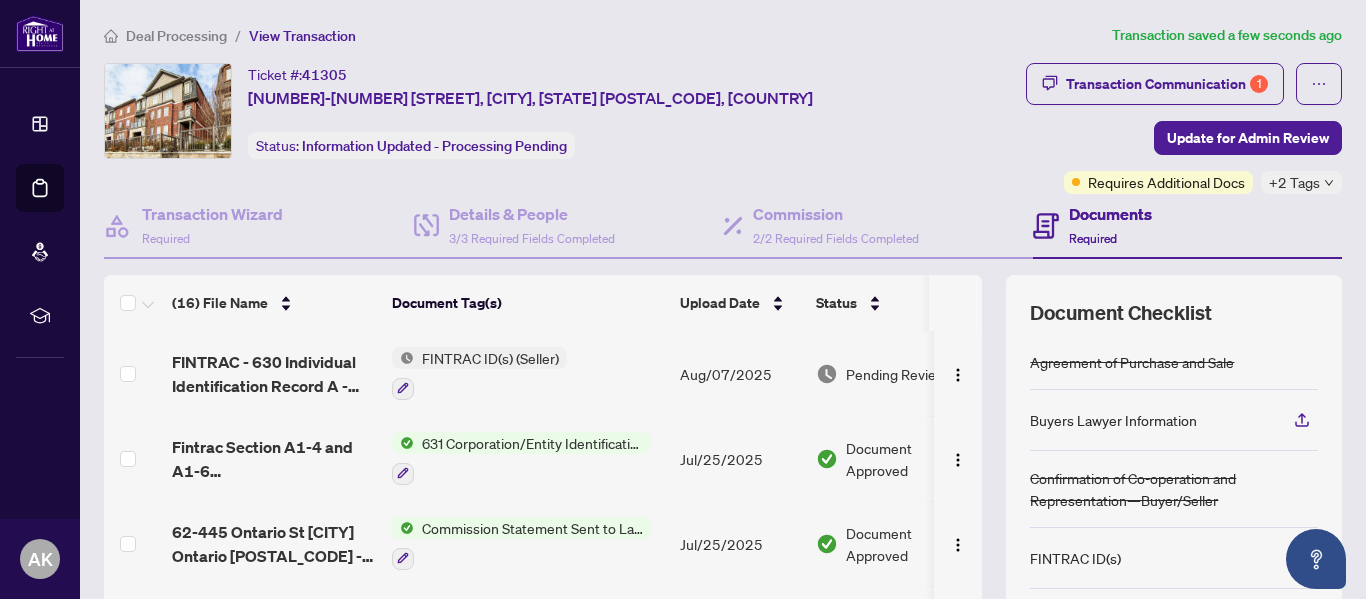 click on "Deal Processing" at bounding box center [176, 36] 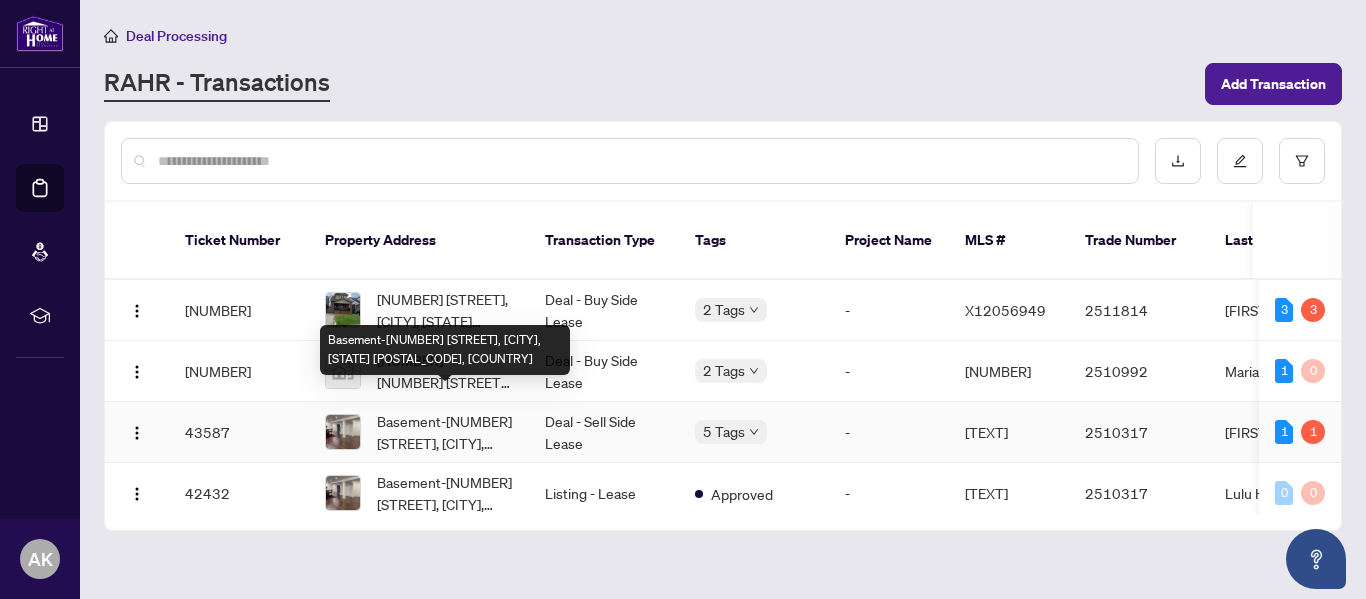 click on "Basement-[NUMBER] [STREET], [CITY], [STATE] [POSTAL_CODE], [COUNTRY]" at bounding box center (445, 432) 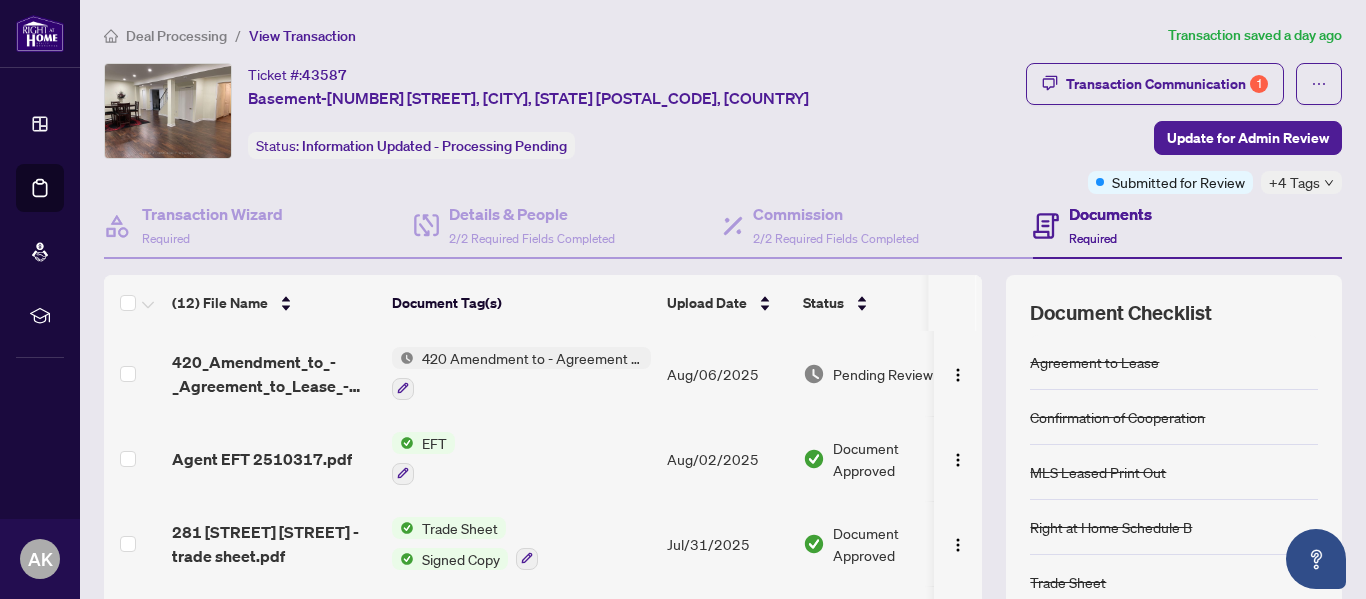 click on "Deal Processing" at bounding box center (176, 36) 